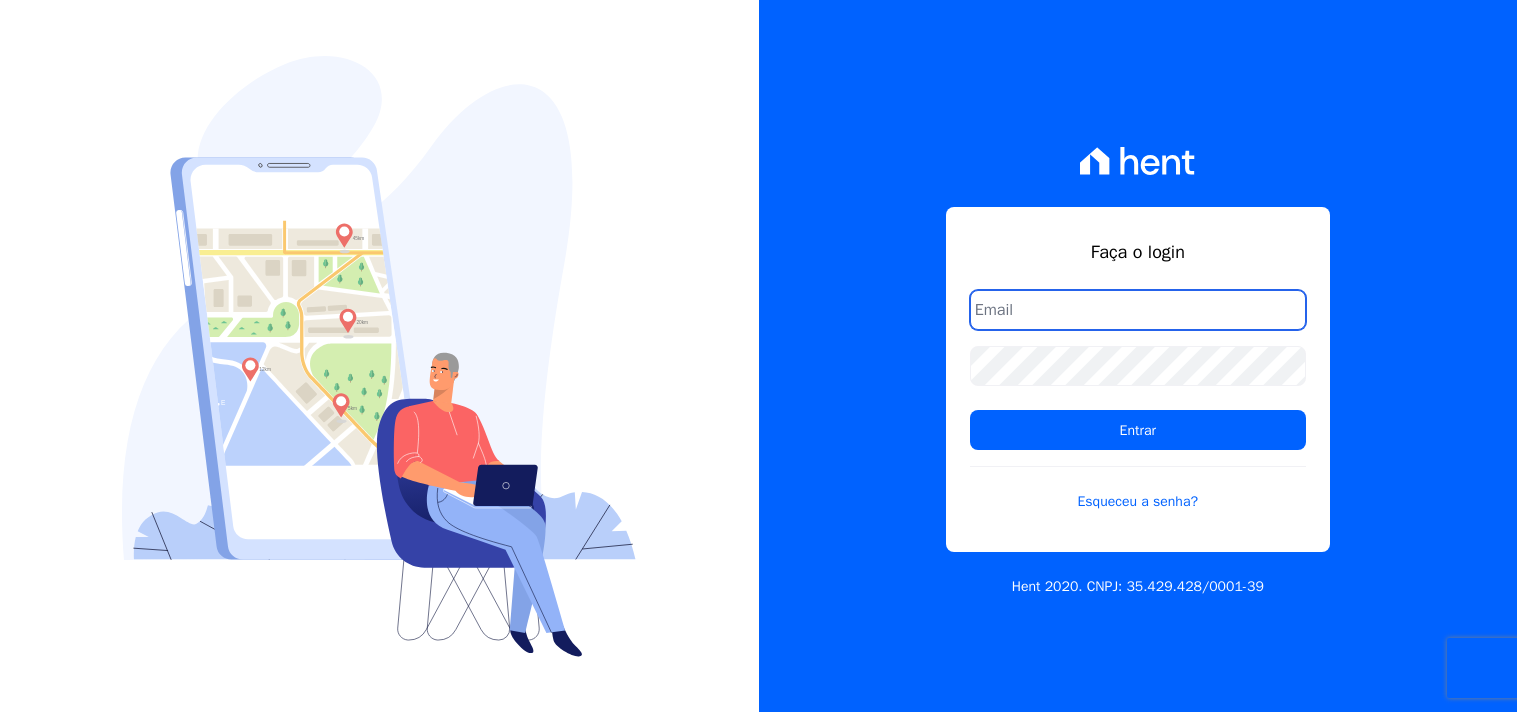 scroll, scrollTop: 0, scrollLeft: 0, axis: both 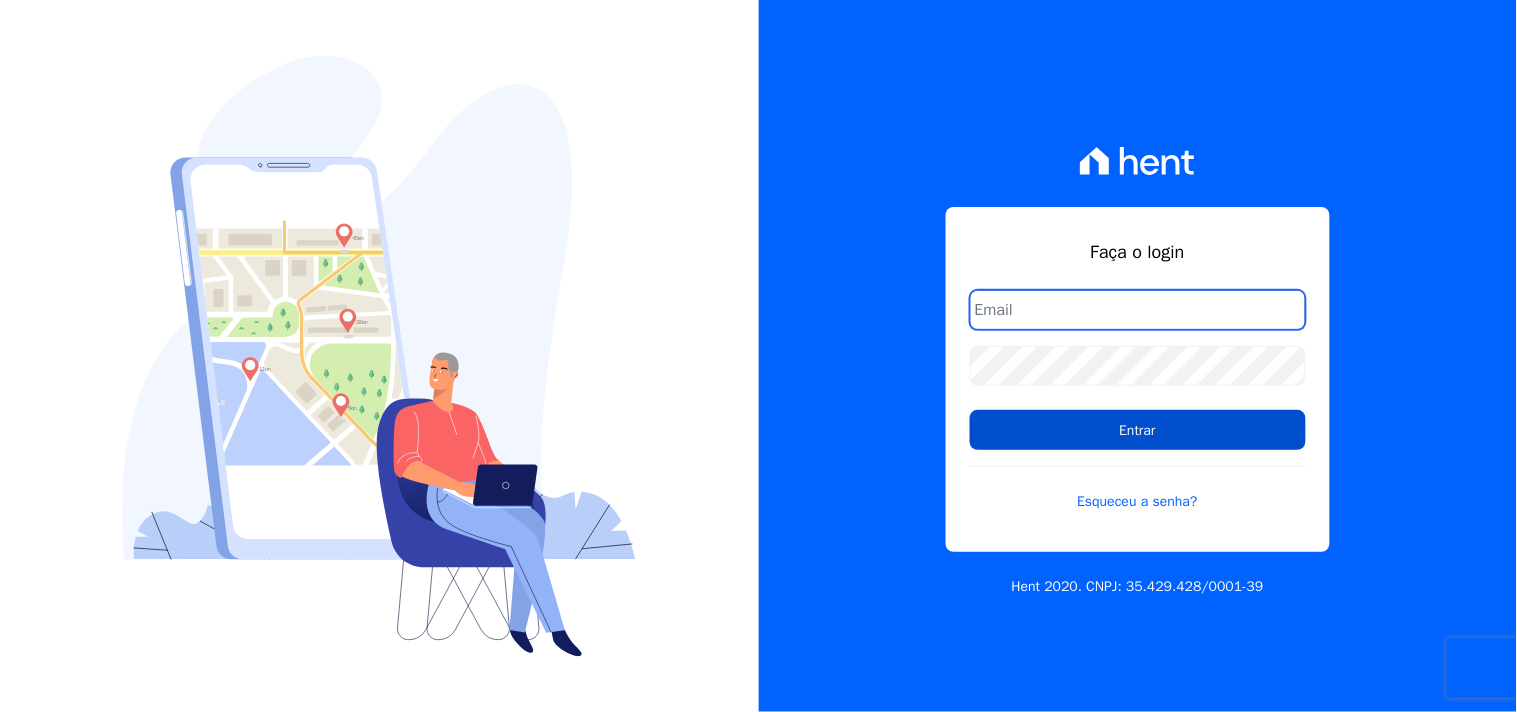 type on "[EMAIL]" 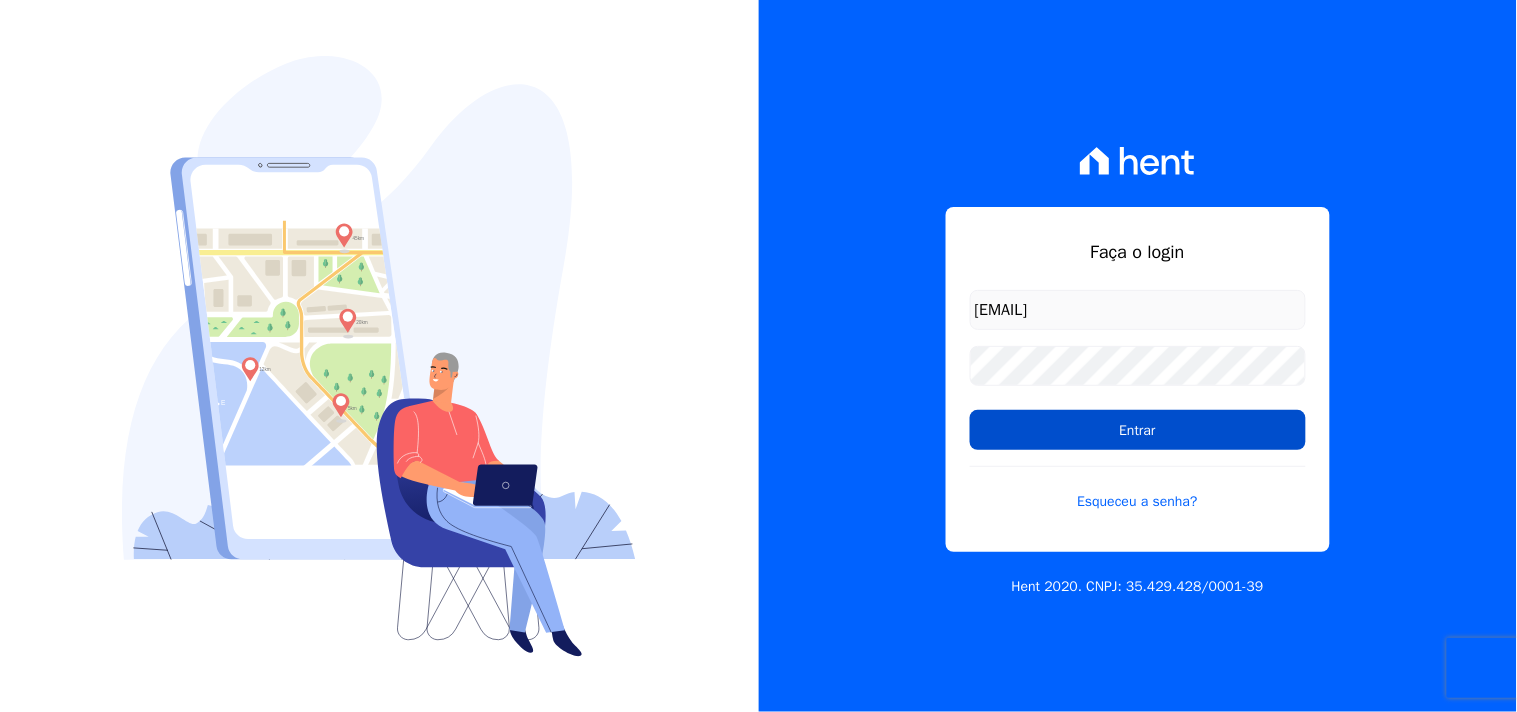click on "Entrar" at bounding box center (1138, 430) 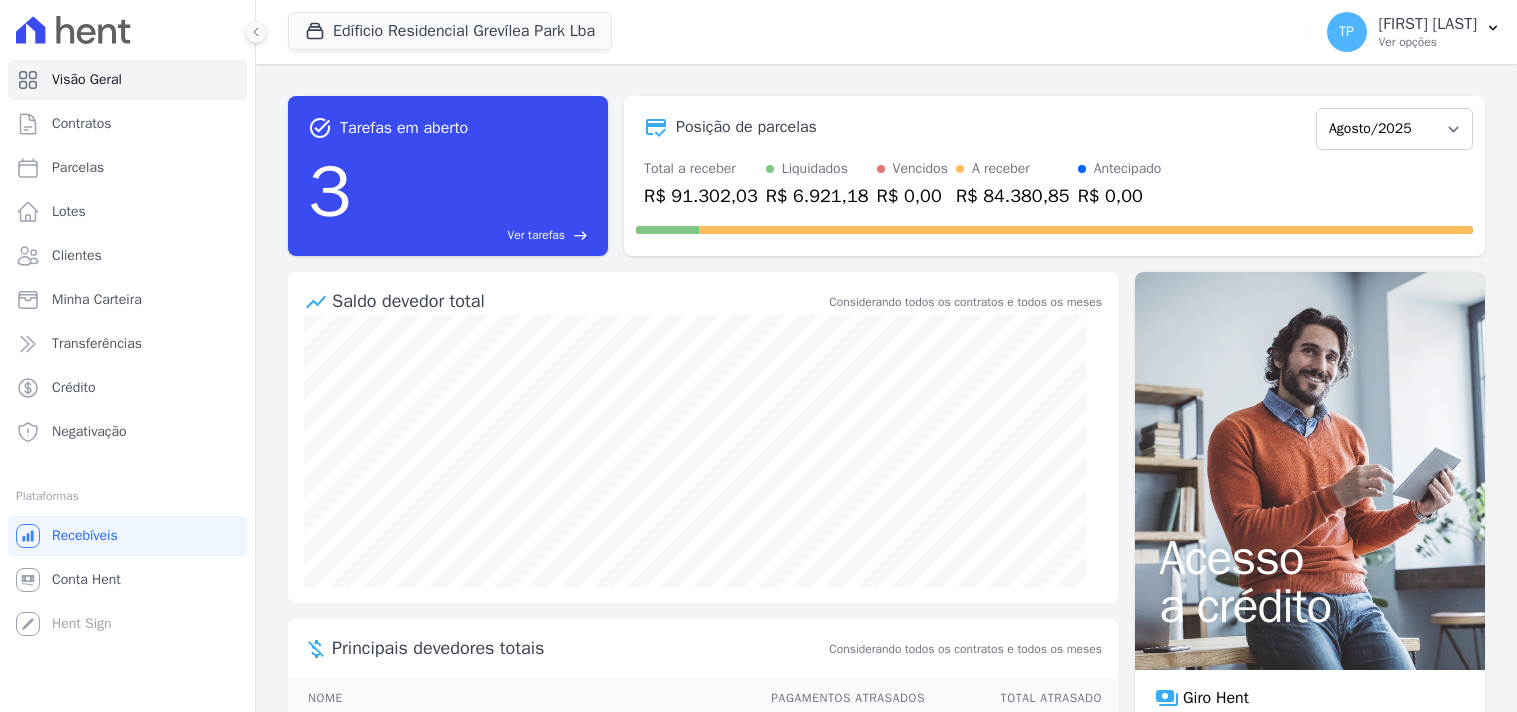 scroll, scrollTop: 0, scrollLeft: 0, axis: both 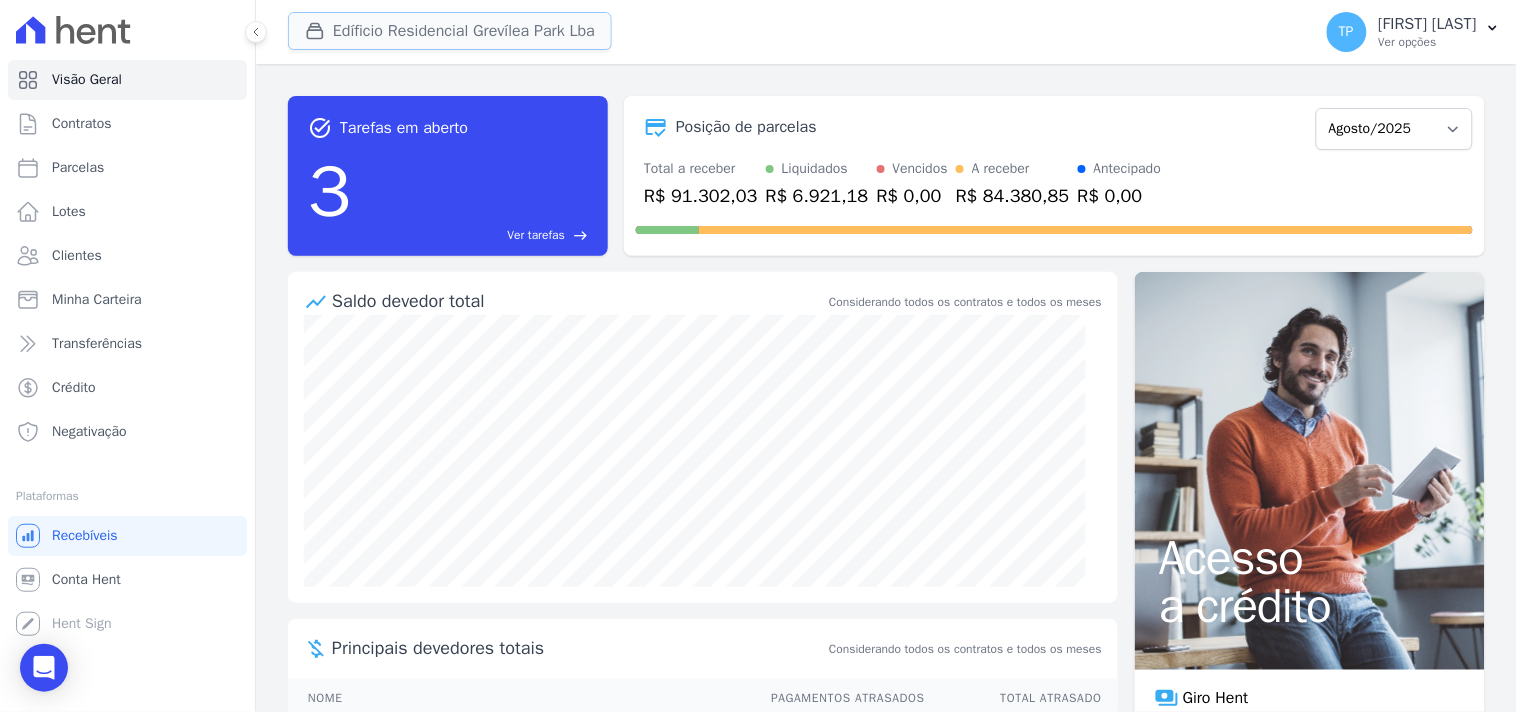 click on "Edíficio Residencial Grevílea Park   Lba" at bounding box center [450, 31] 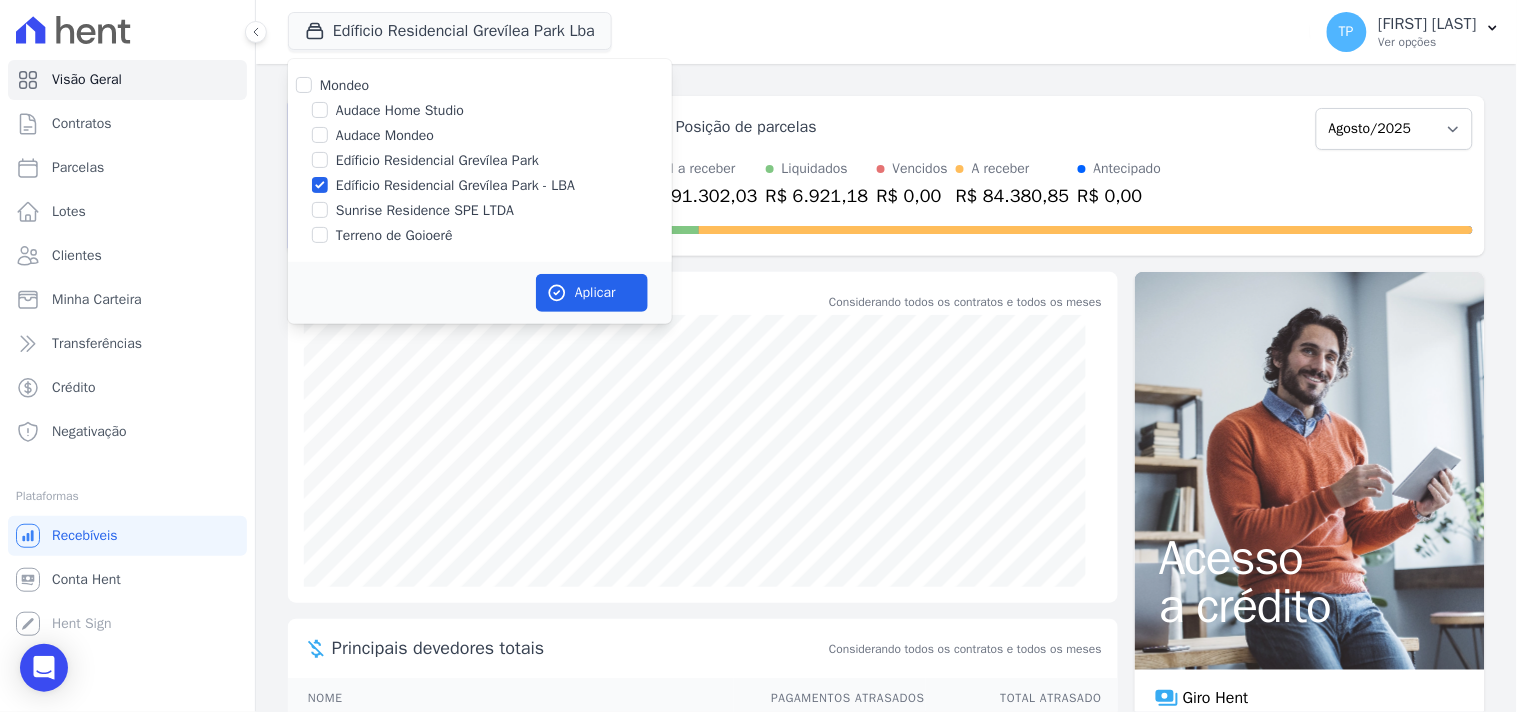 click on "Audace Mondeo" at bounding box center [385, 135] 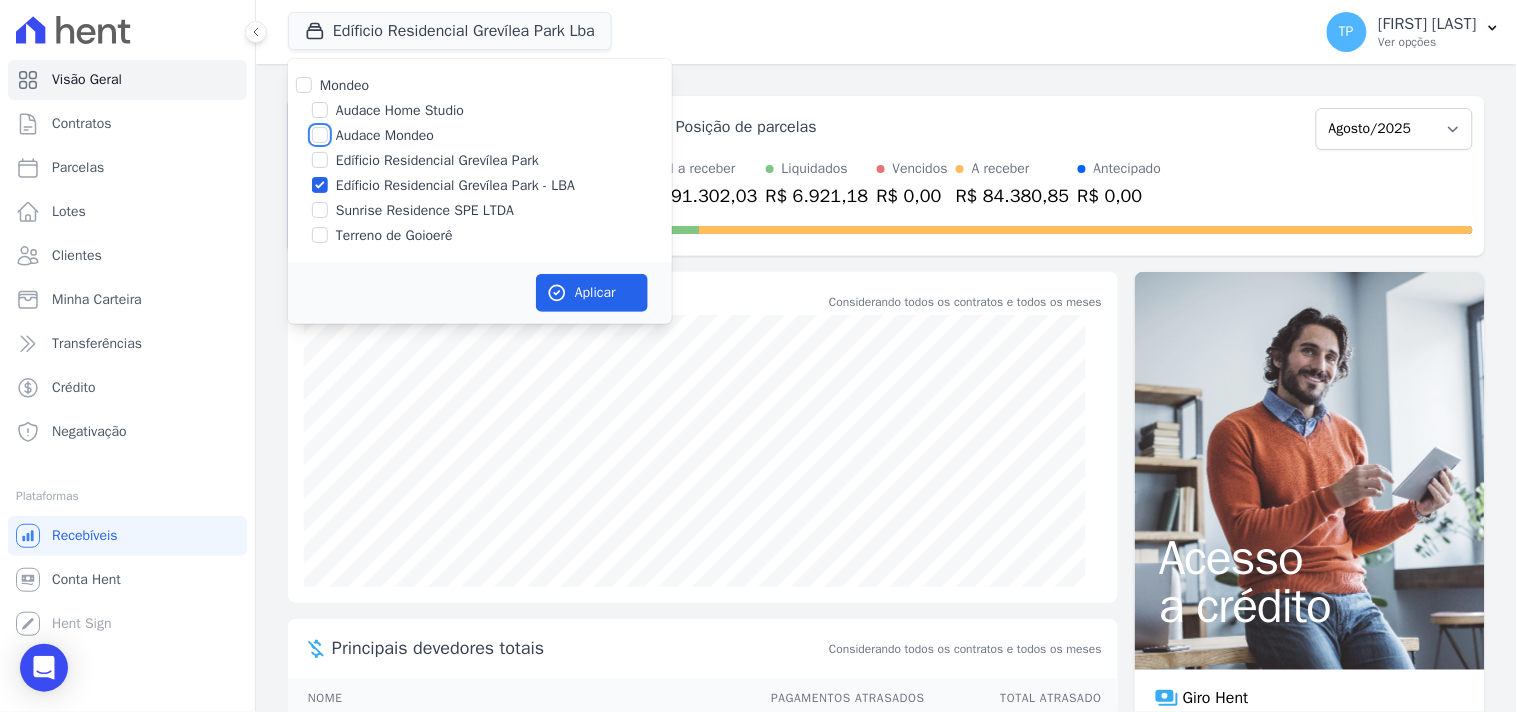 click on "Audace Mondeo" at bounding box center [320, 135] 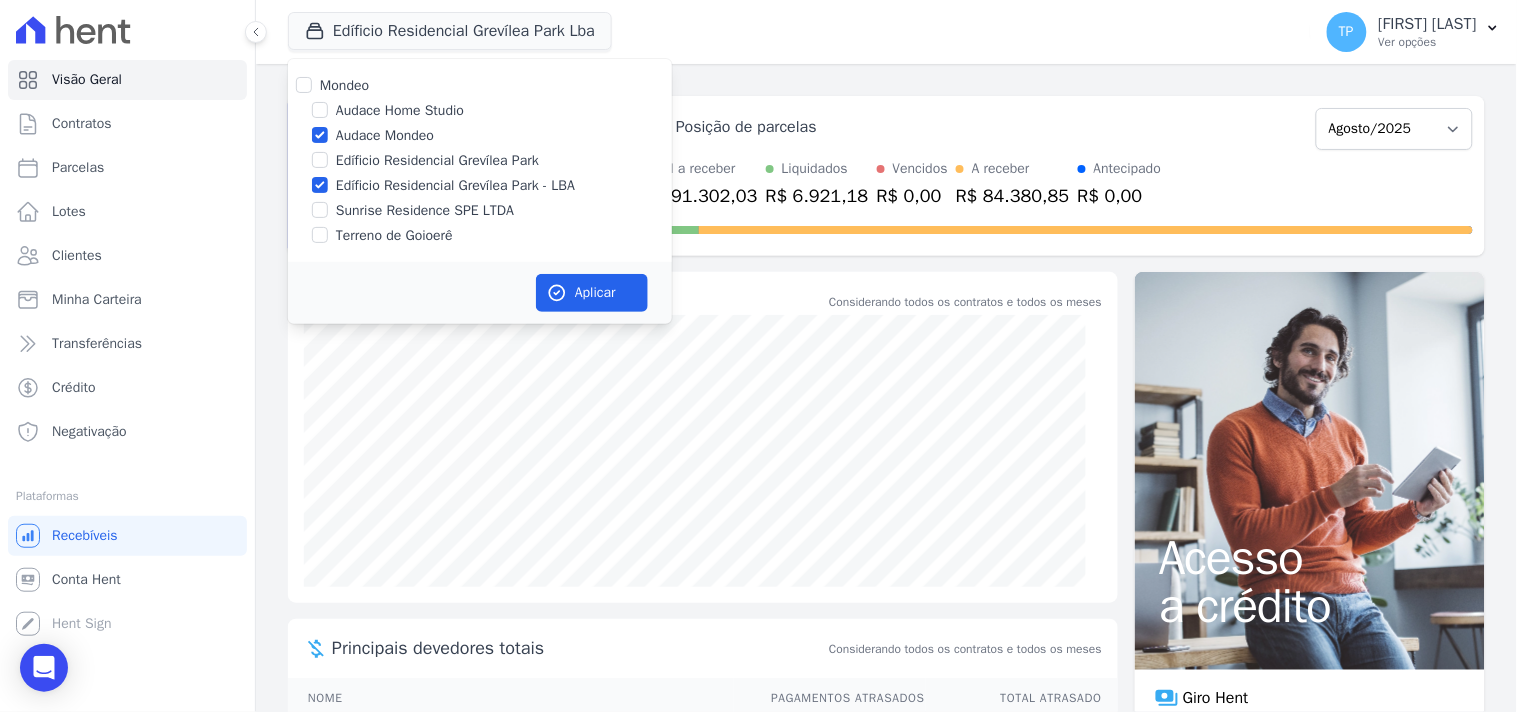 drag, startPoint x: 408, startPoint y: 182, endPoint x: 435, endPoint y: 206, distance: 36.124783 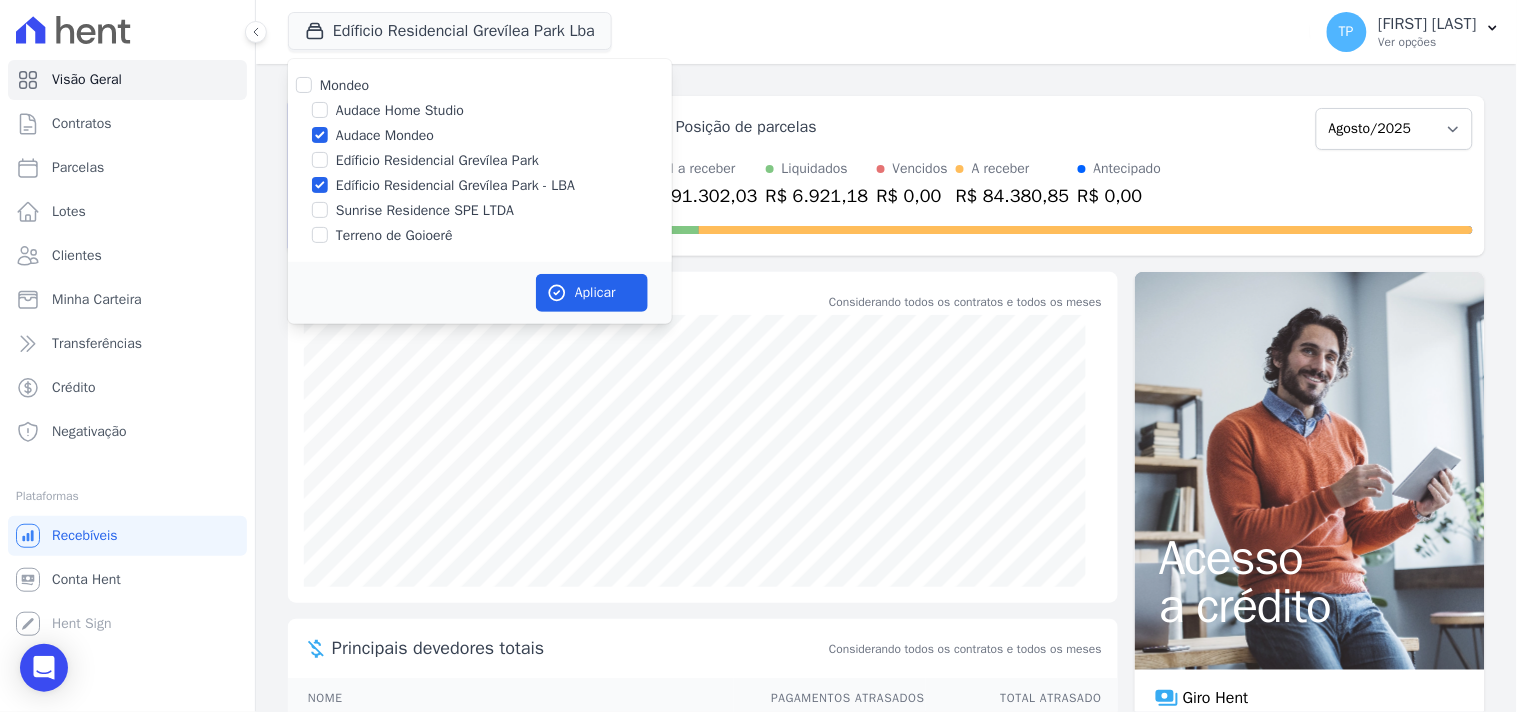 click on "Edíficio Residencial Grevílea Park - LBA" at bounding box center [455, 185] 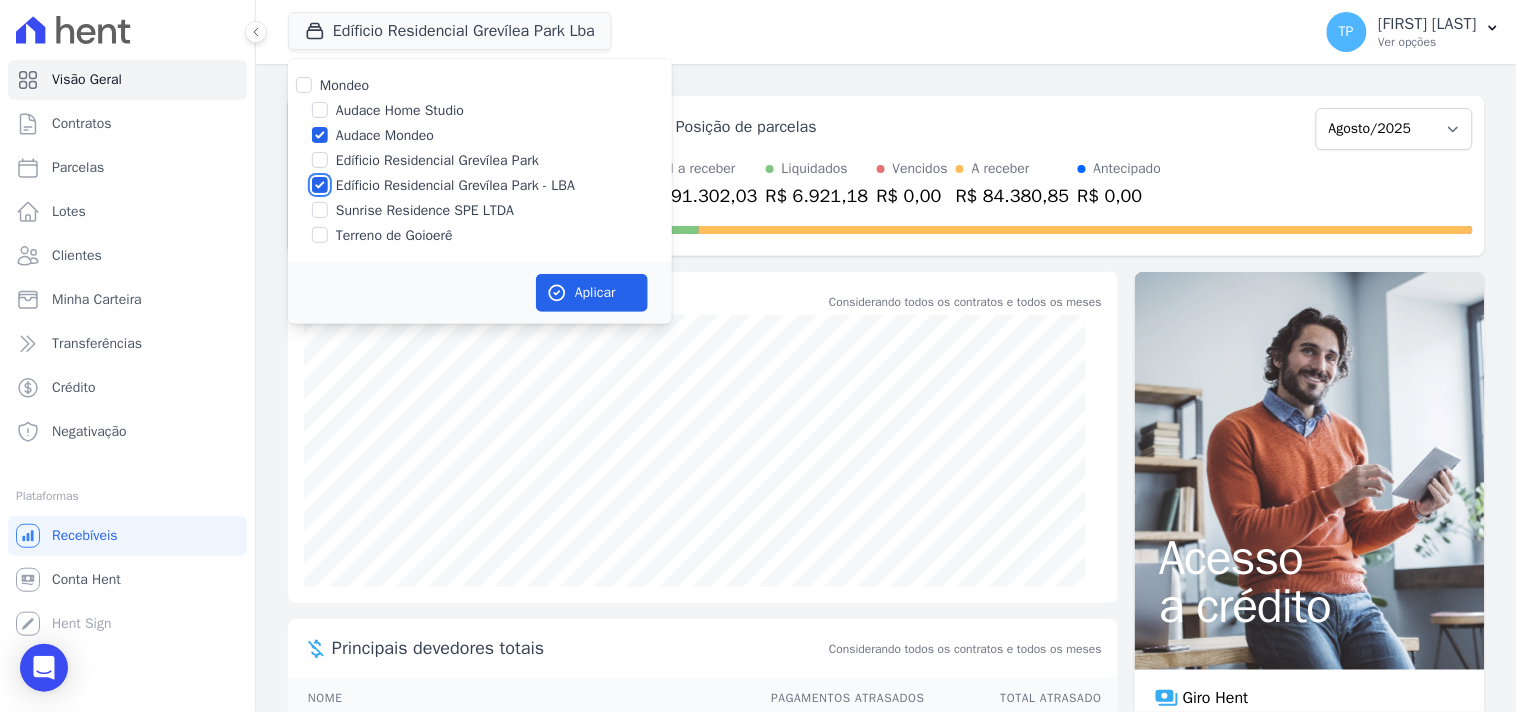 click on "Edíficio Residencial Grevílea Park - LBA" at bounding box center [320, 185] 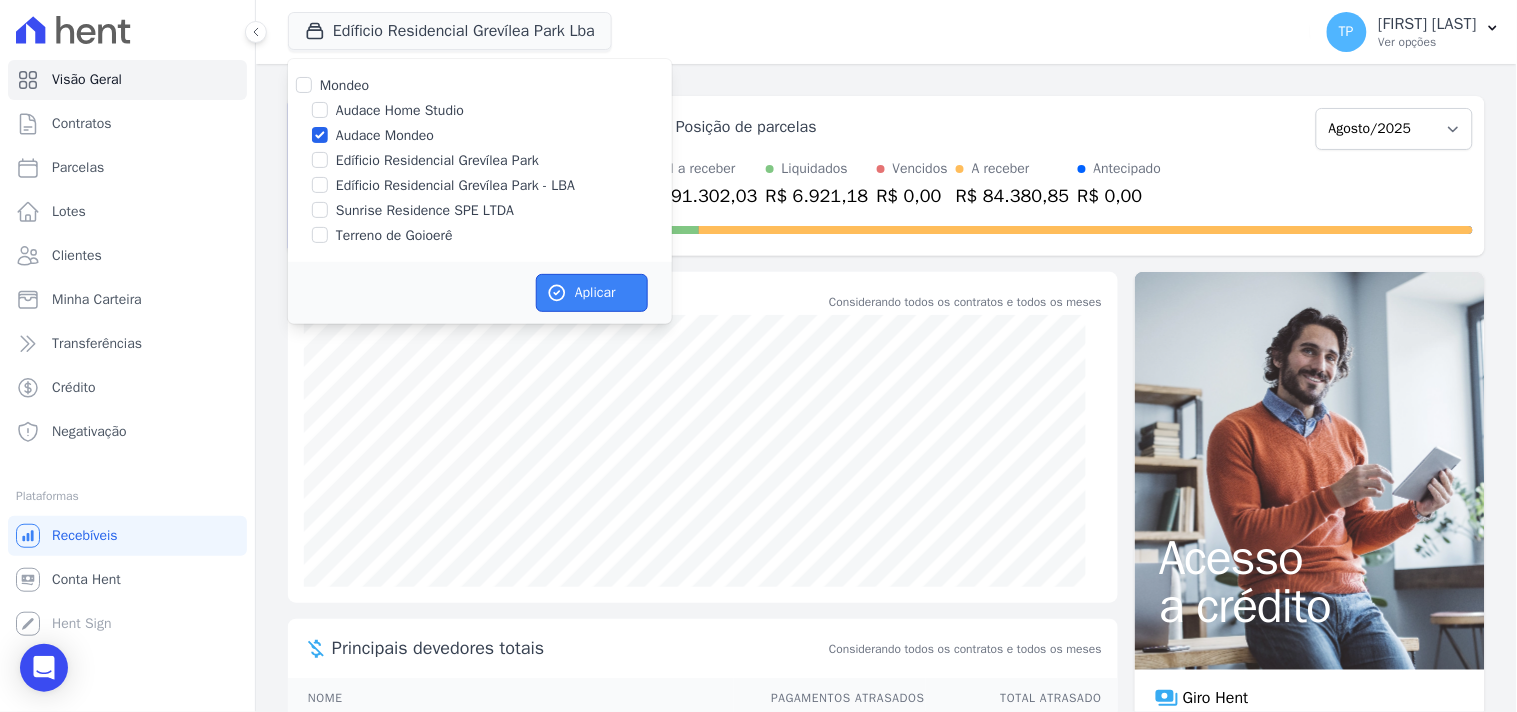 click on "Aplicar" at bounding box center (592, 293) 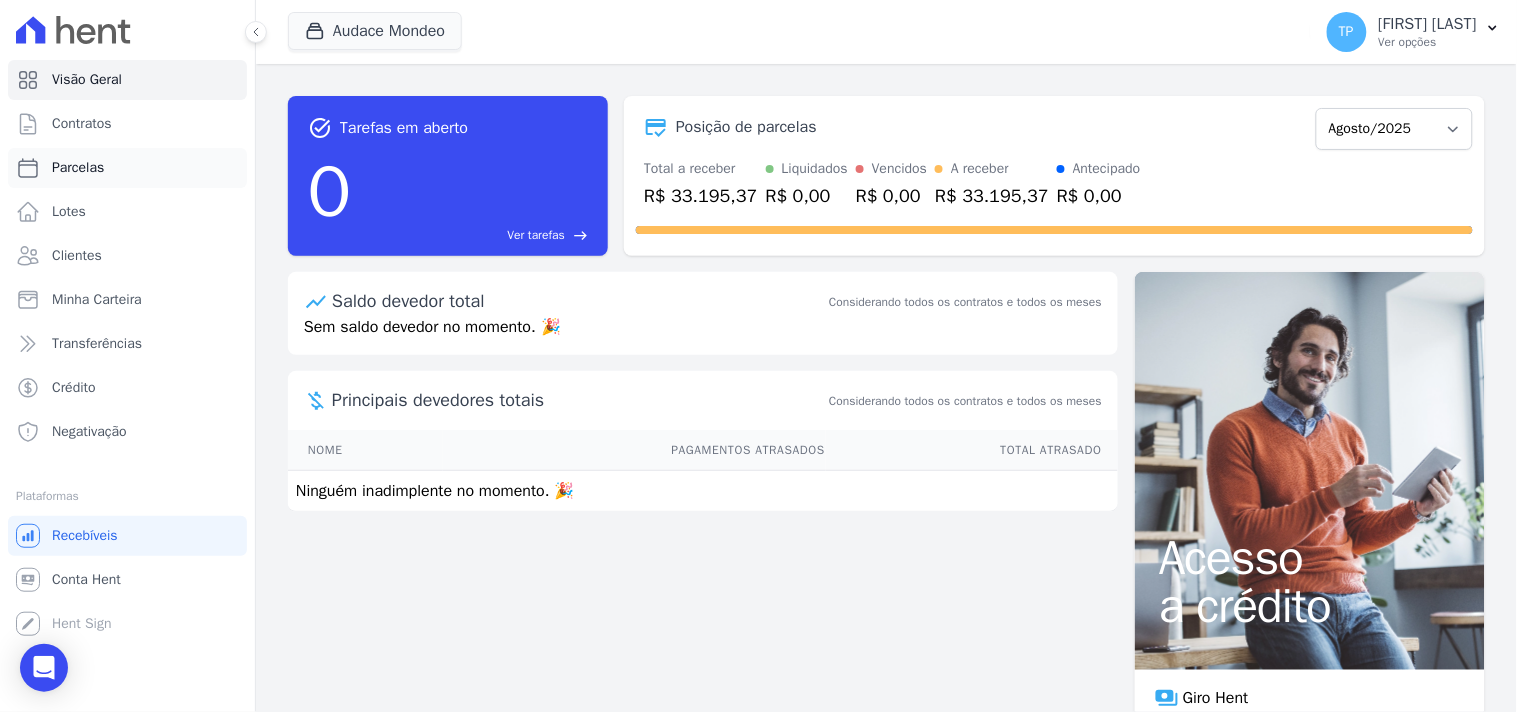 click on "Parcelas" at bounding box center (78, 168) 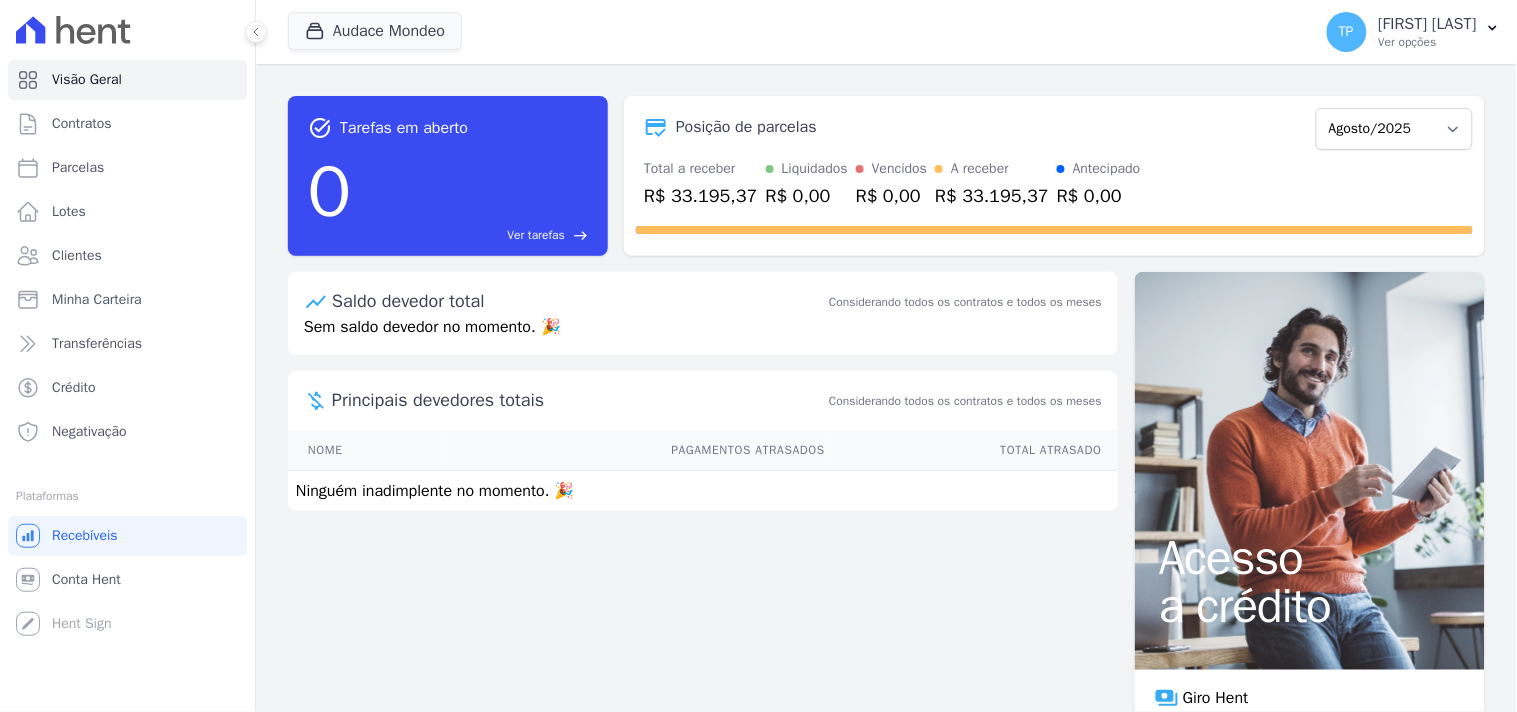 select 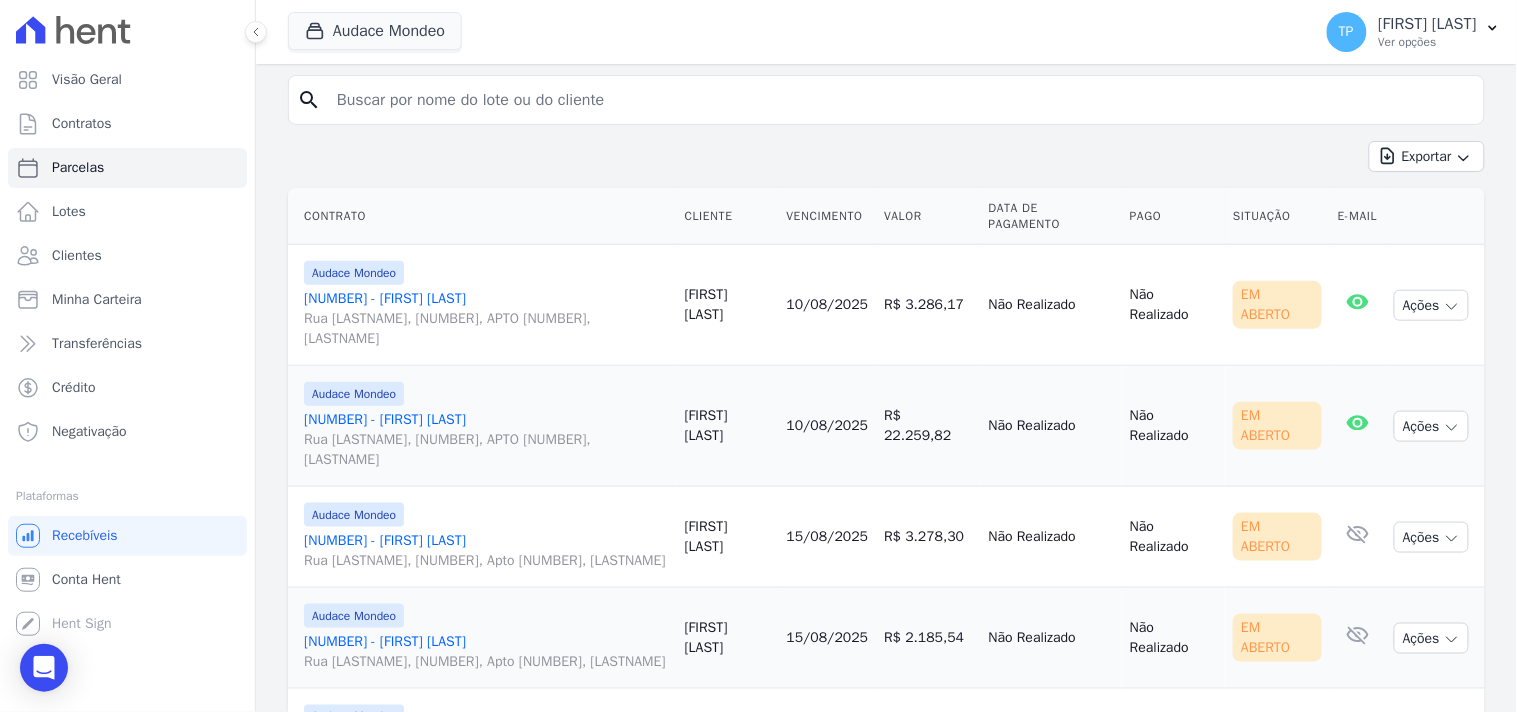 scroll, scrollTop: 227, scrollLeft: 0, axis: vertical 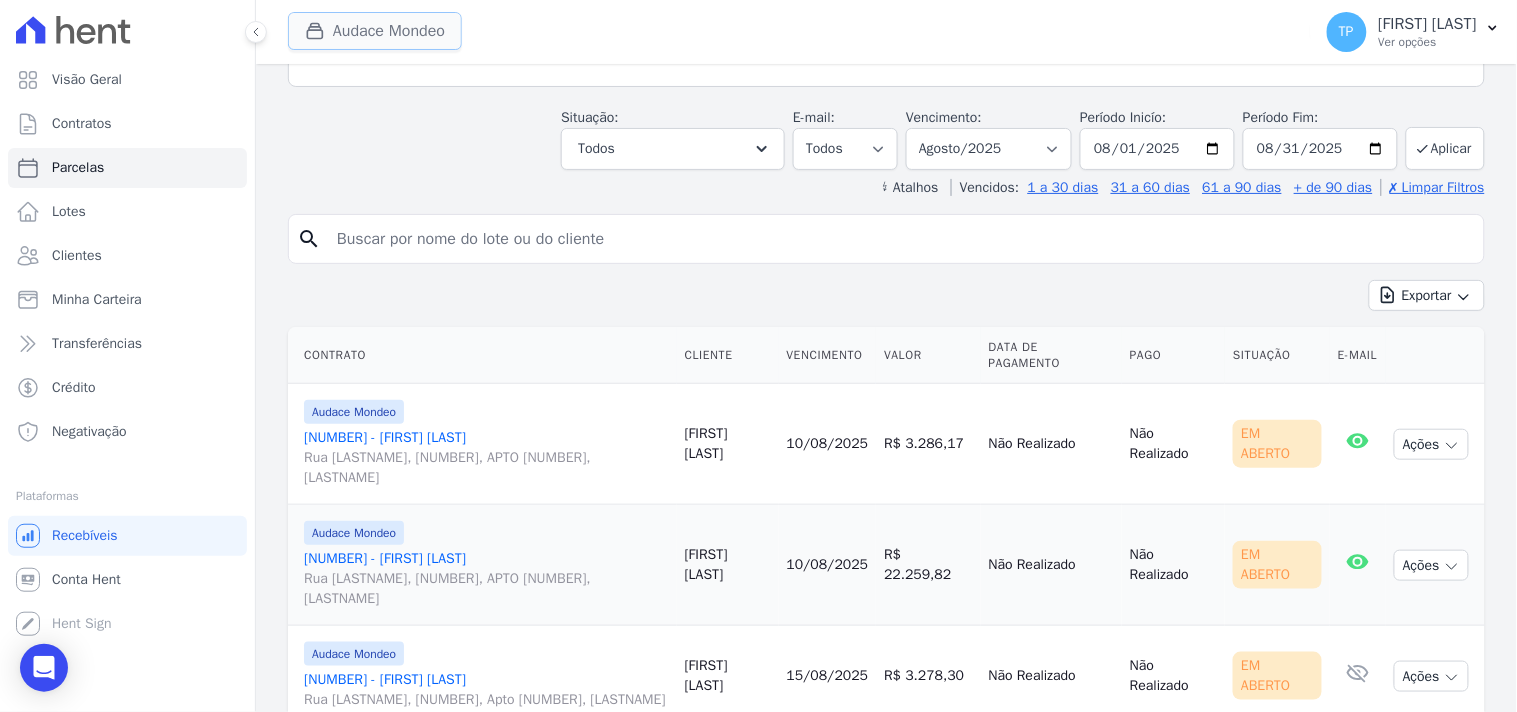 click on "Audace Mondeo" at bounding box center [375, 31] 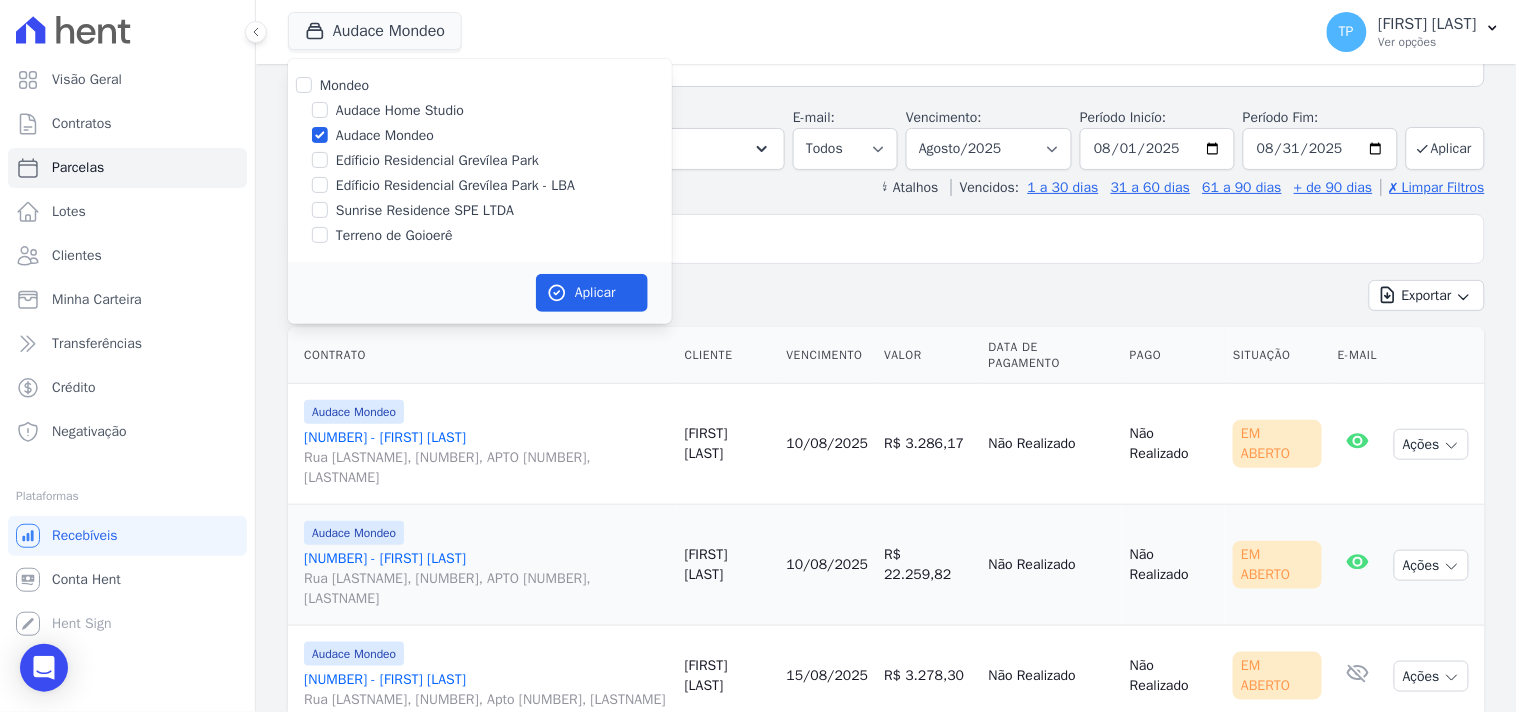 click on "Edíficio Residencial Grevílea Park - LBA" at bounding box center [455, 185] 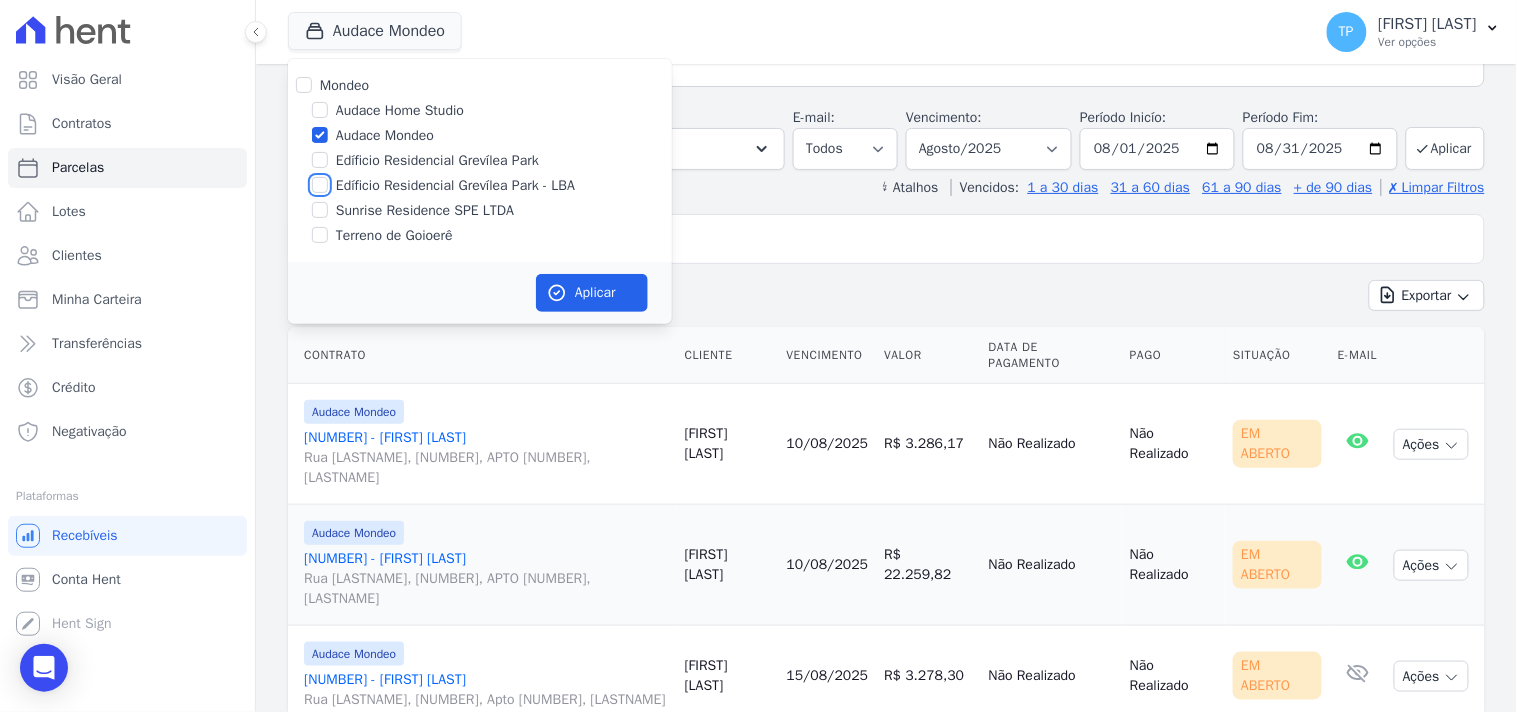 click on "Edíficio Residencial Grevílea Park - LBA" at bounding box center [320, 185] 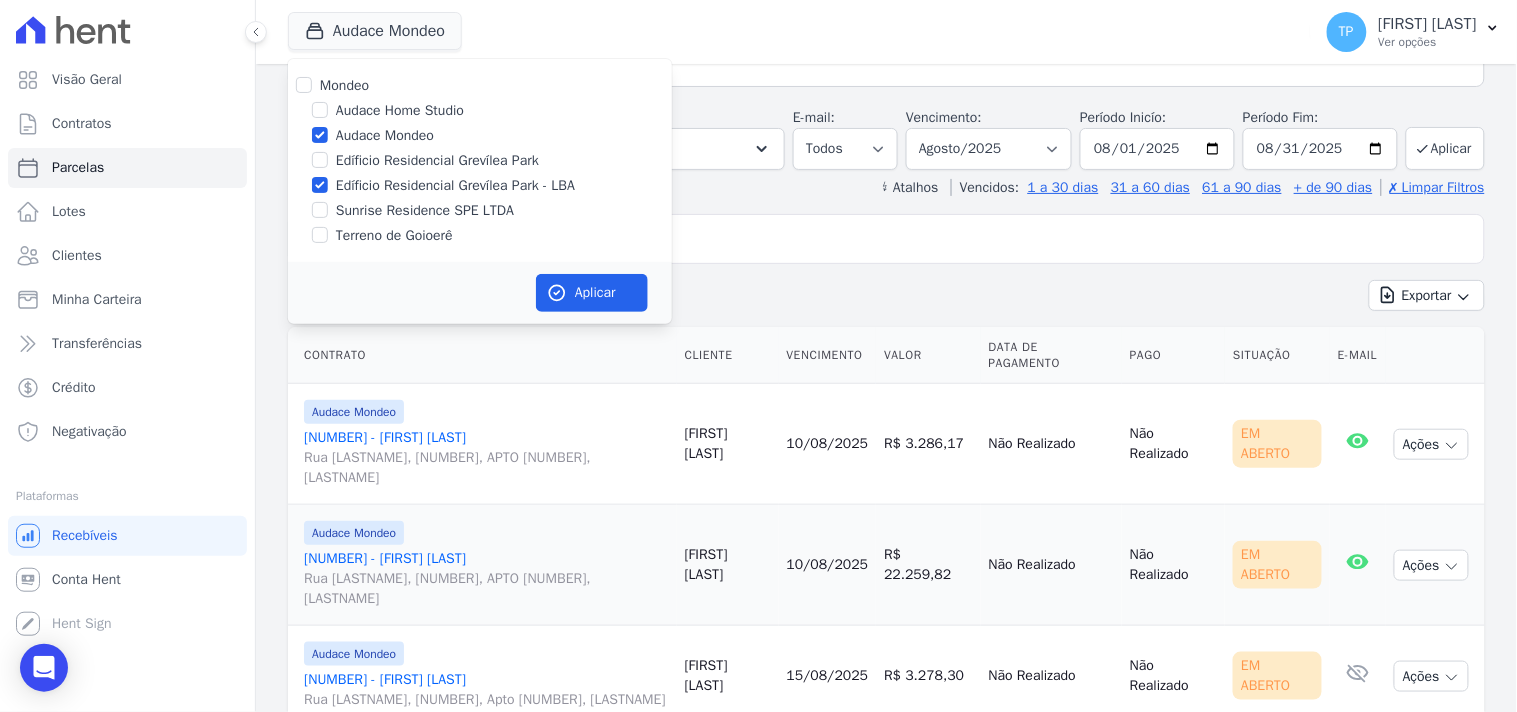click on "Audace Mondeo" at bounding box center (385, 135) 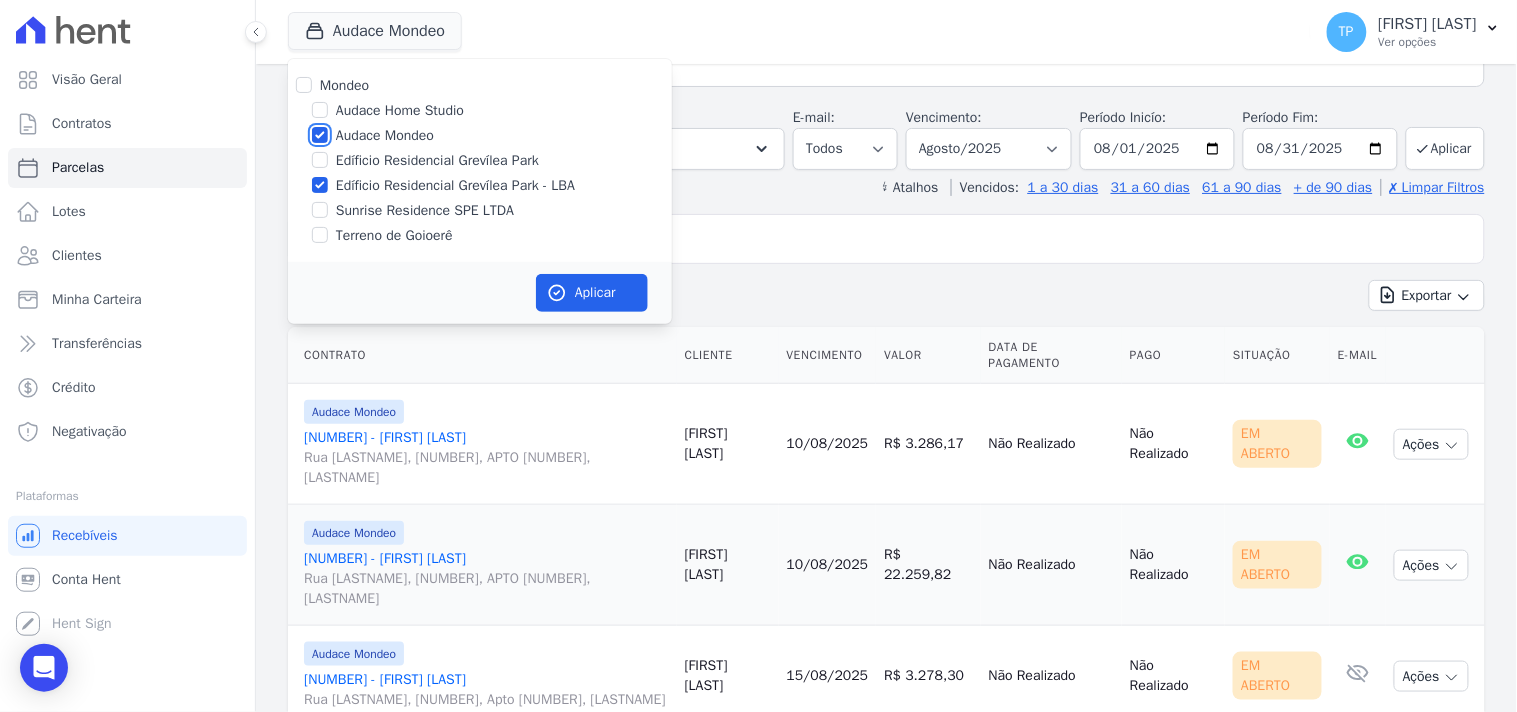 checkbox on "false" 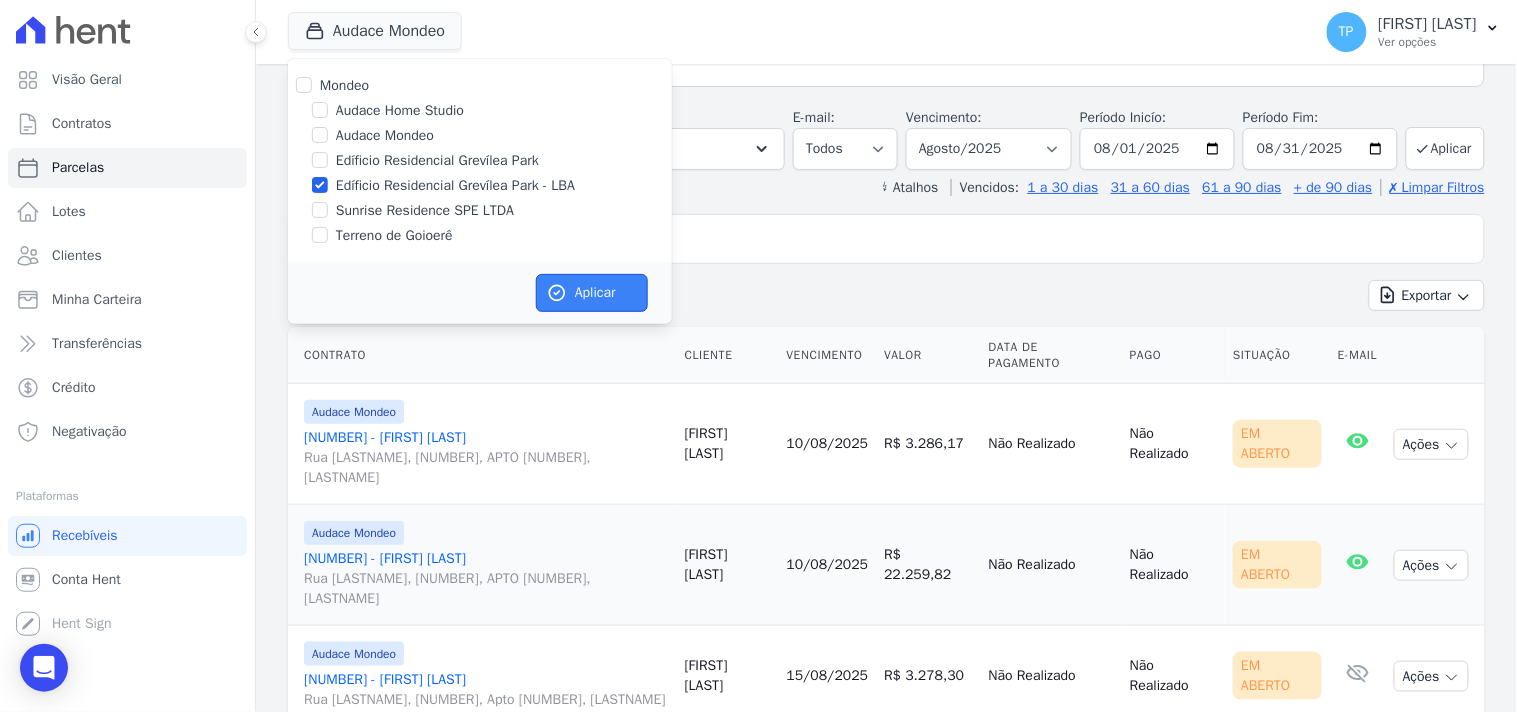 click on "Aplicar" at bounding box center [592, 293] 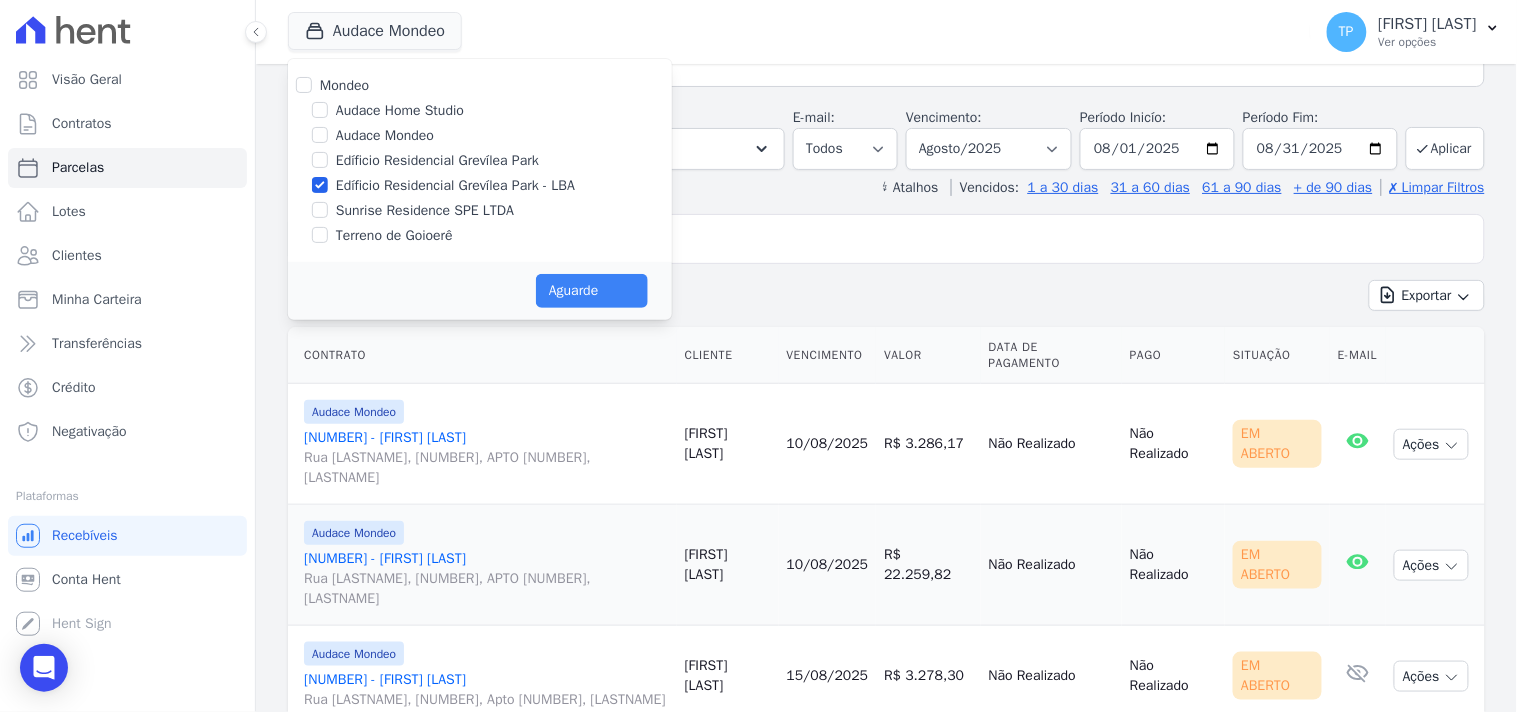 select 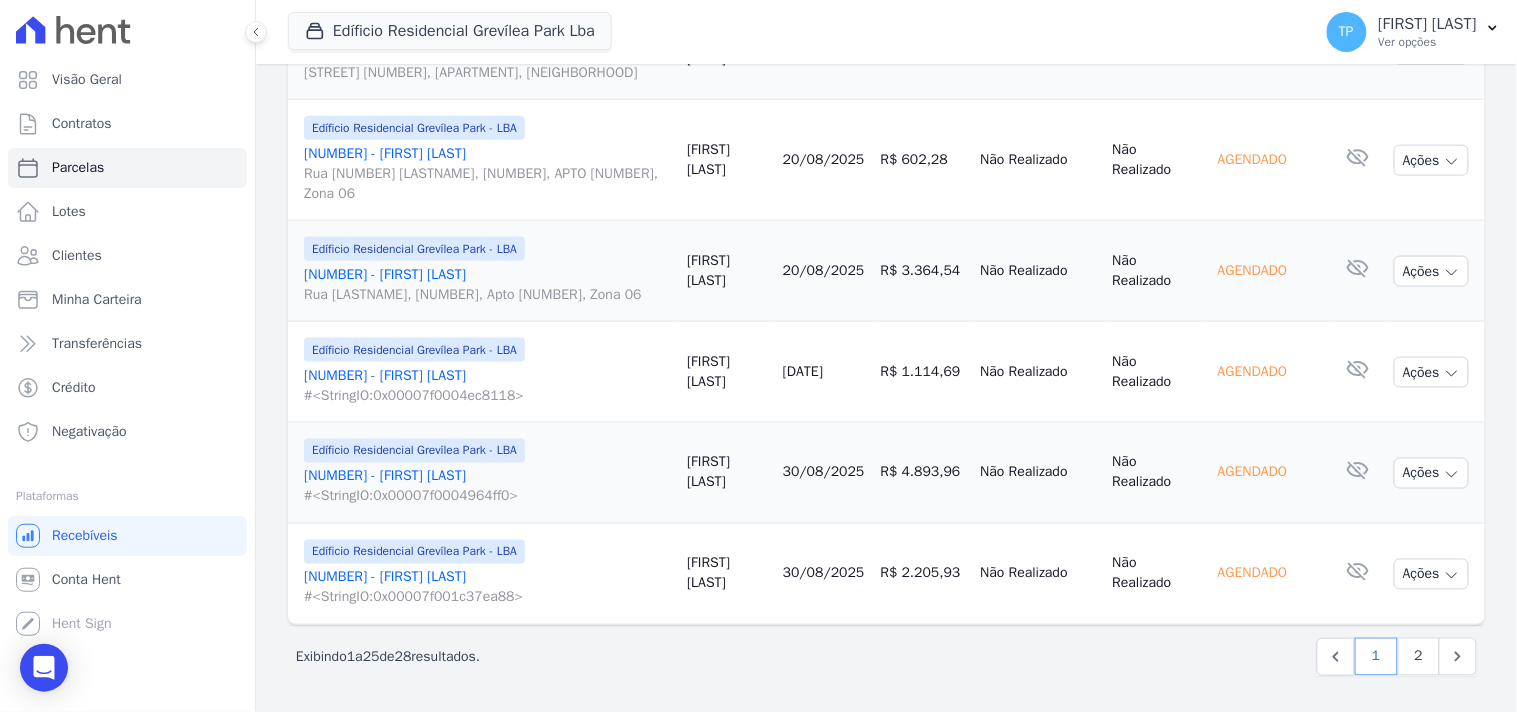 scroll, scrollTop: 2557, scrollLeft: 0, axis: vertical 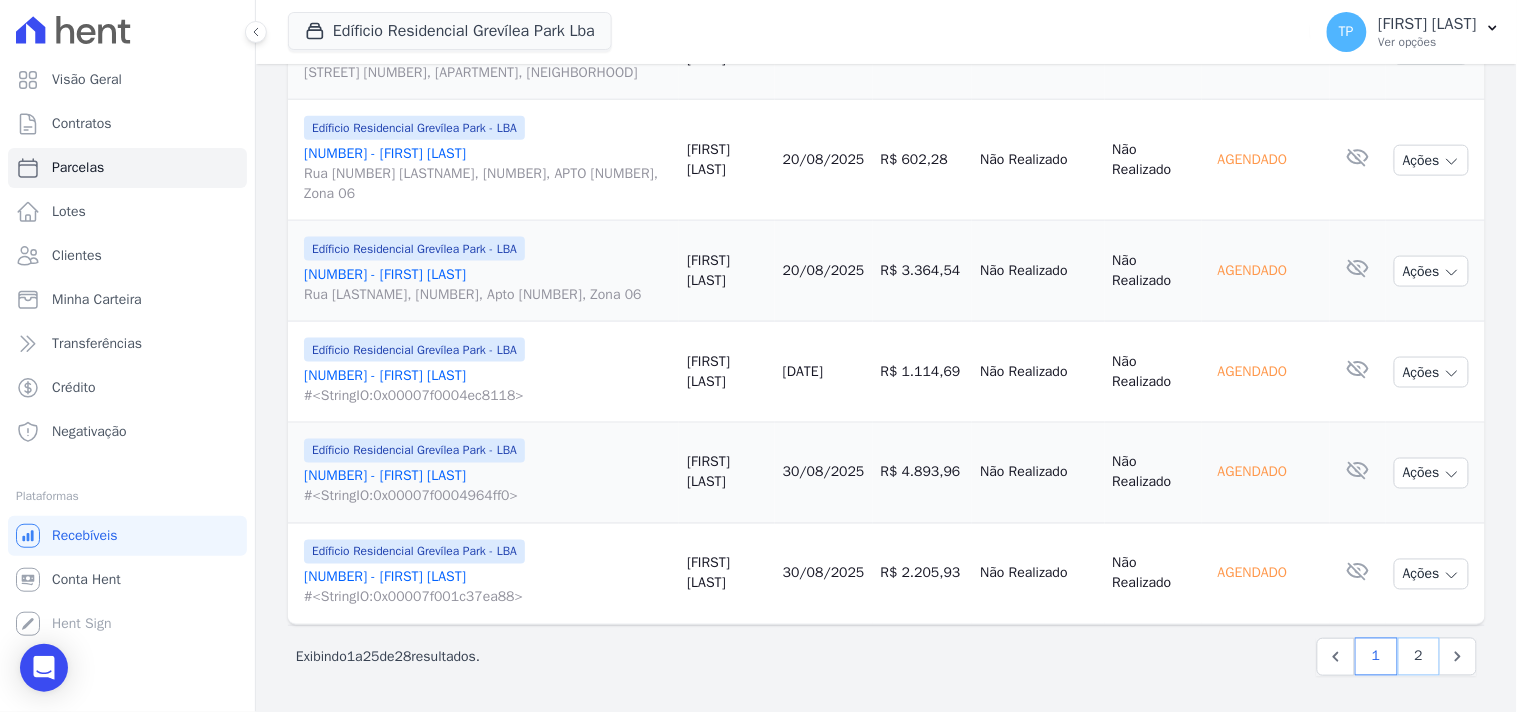 drag, startPoint x: 1404, startPoint y: 666, endPoint x: 1287, endPoint y: 678, distance: 117.61378 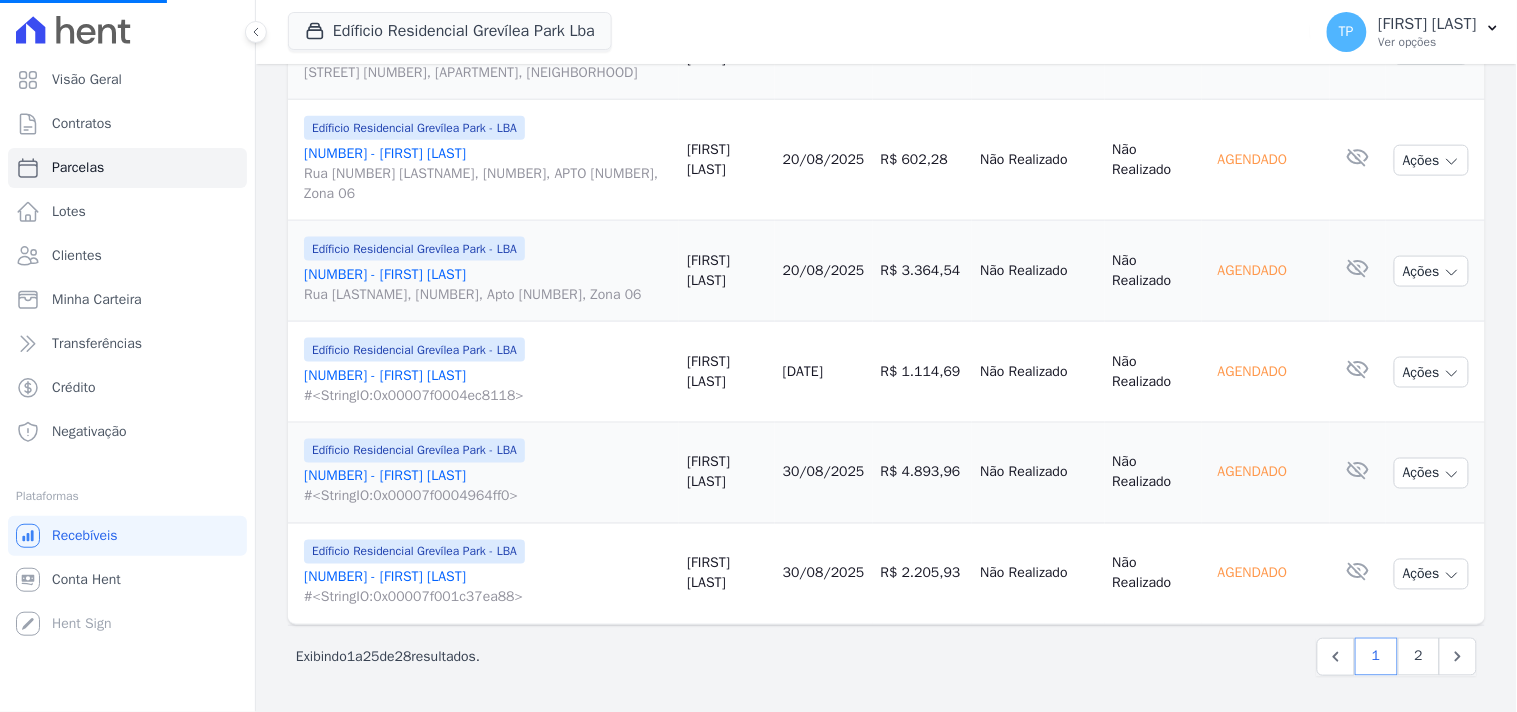 select 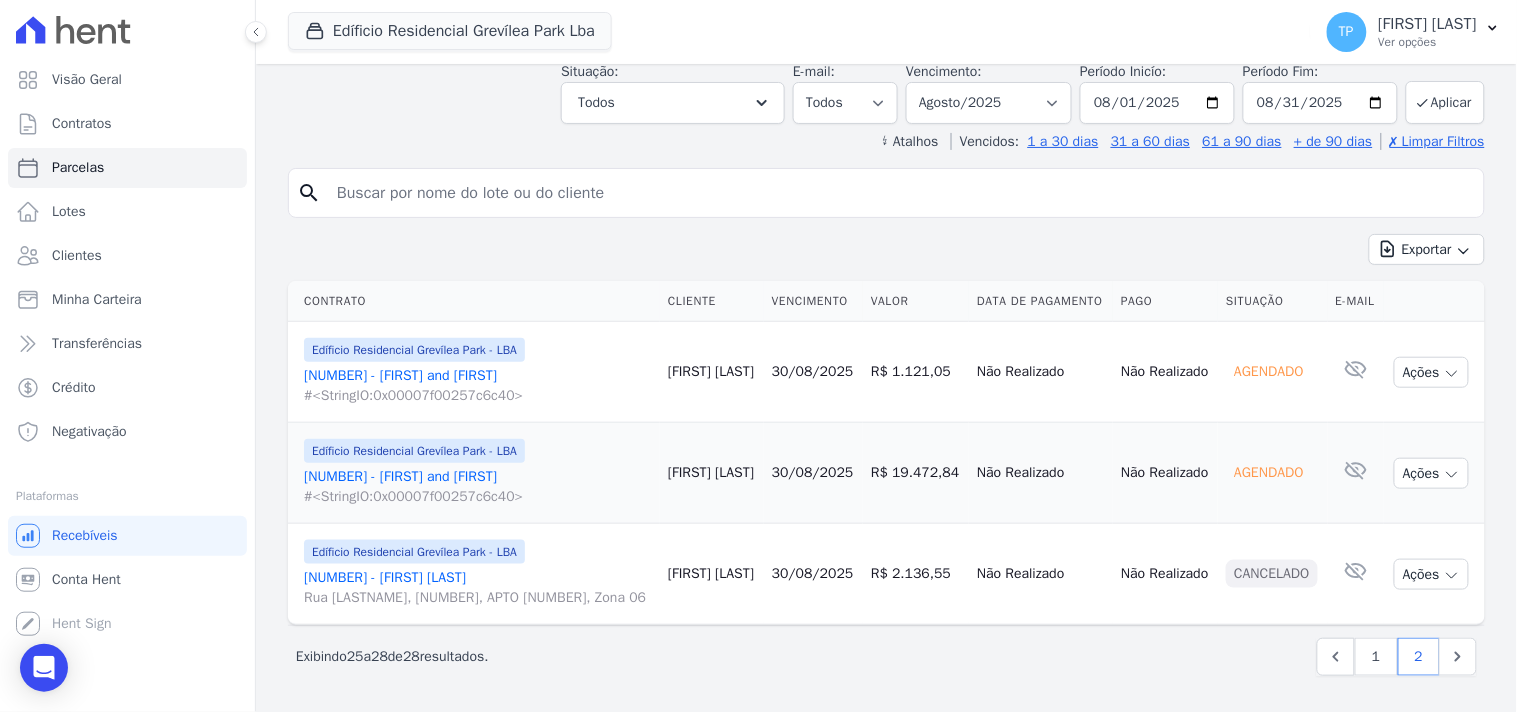 scroll, scrollTop: 310, scrollLeft: 0, axis: vertical 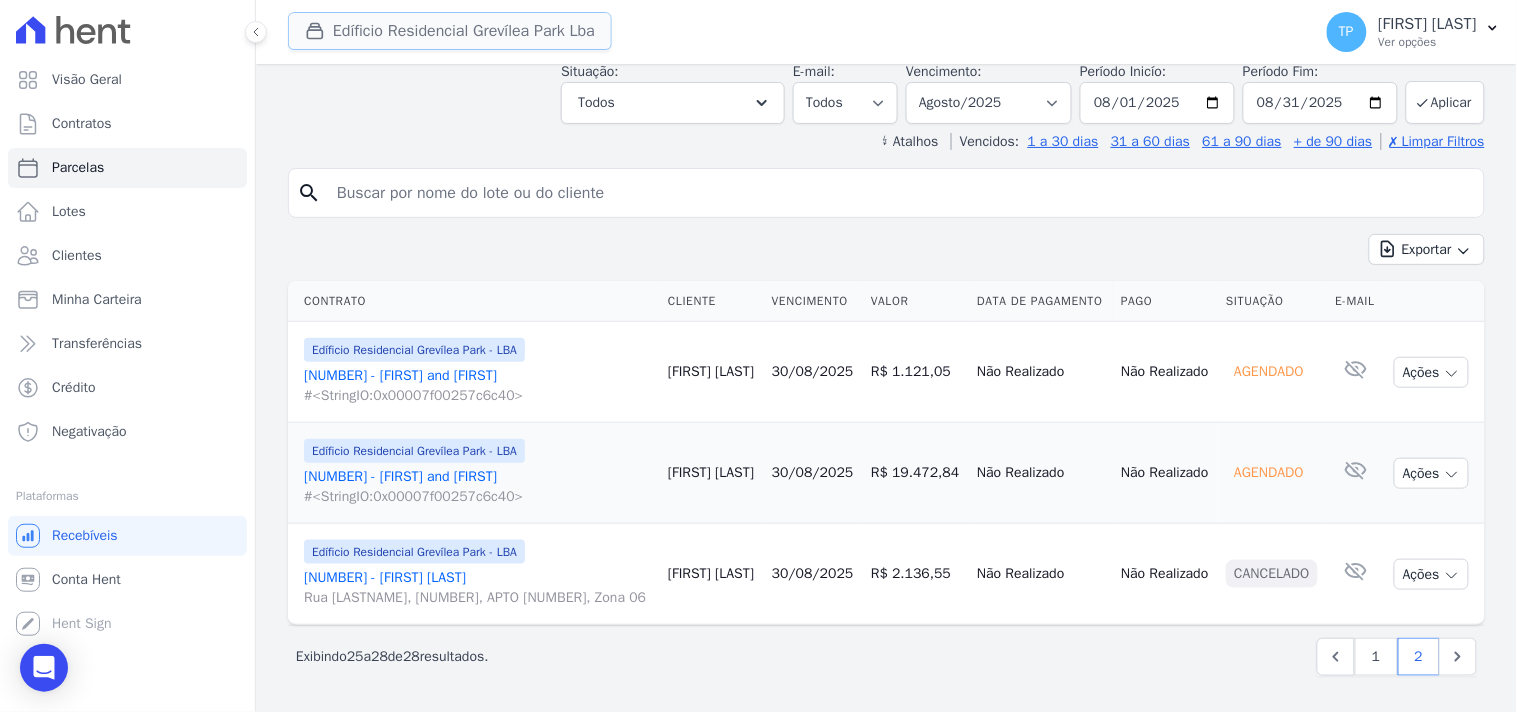 click on "Edíficio Residencial Grevílea Park   Lba" at bounding box center [450, 31] 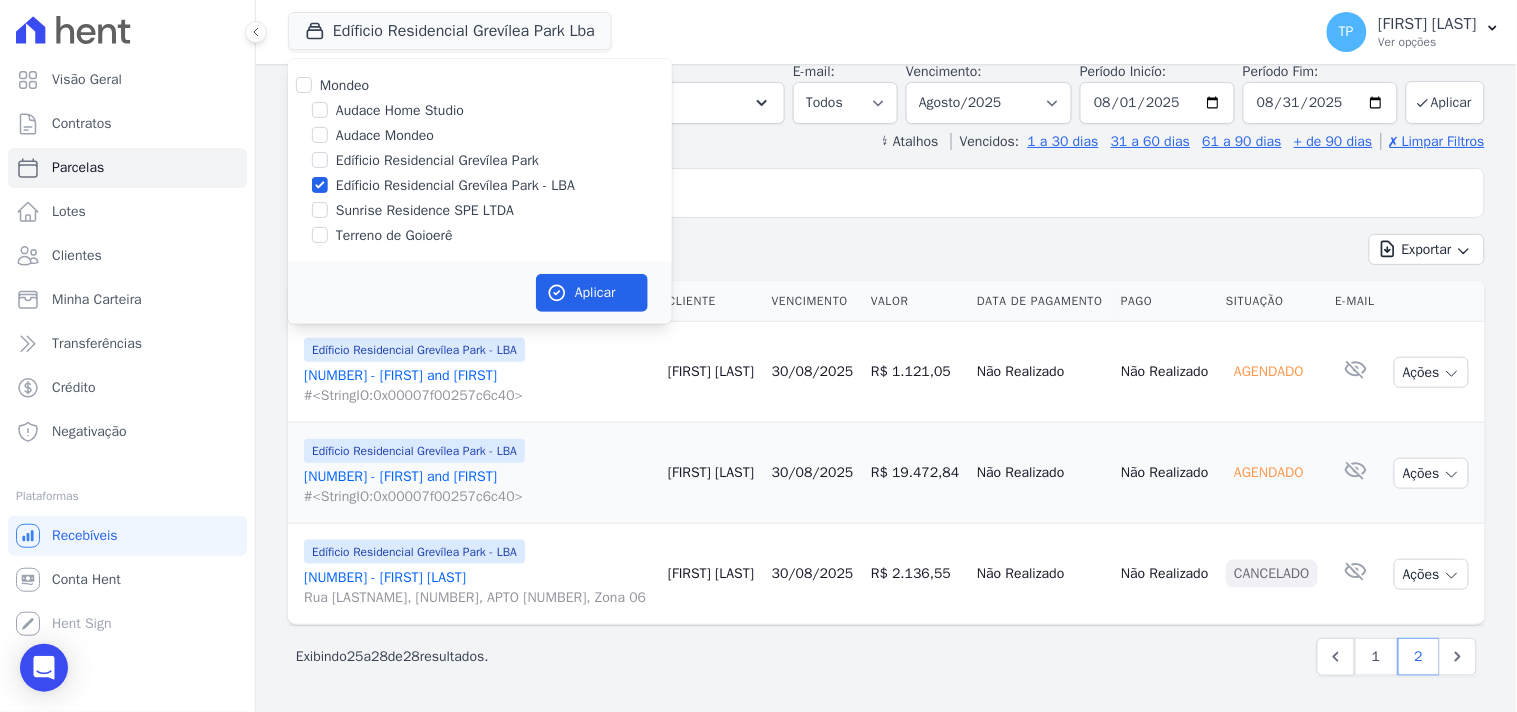 click on "Terreno de Goioerê" at bounding box center [394, 235] 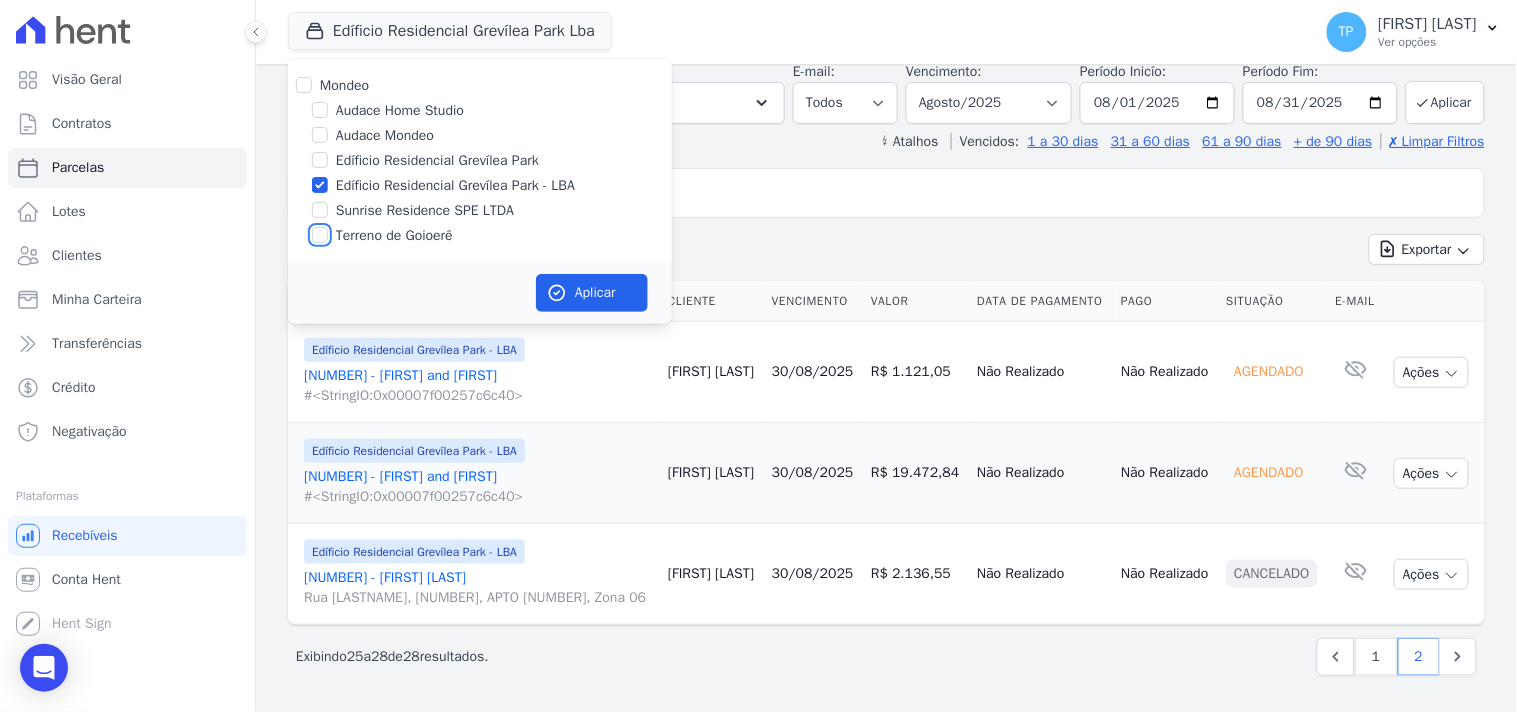 click on "Terreno de Goioerê" at bounding box center [320, 235] 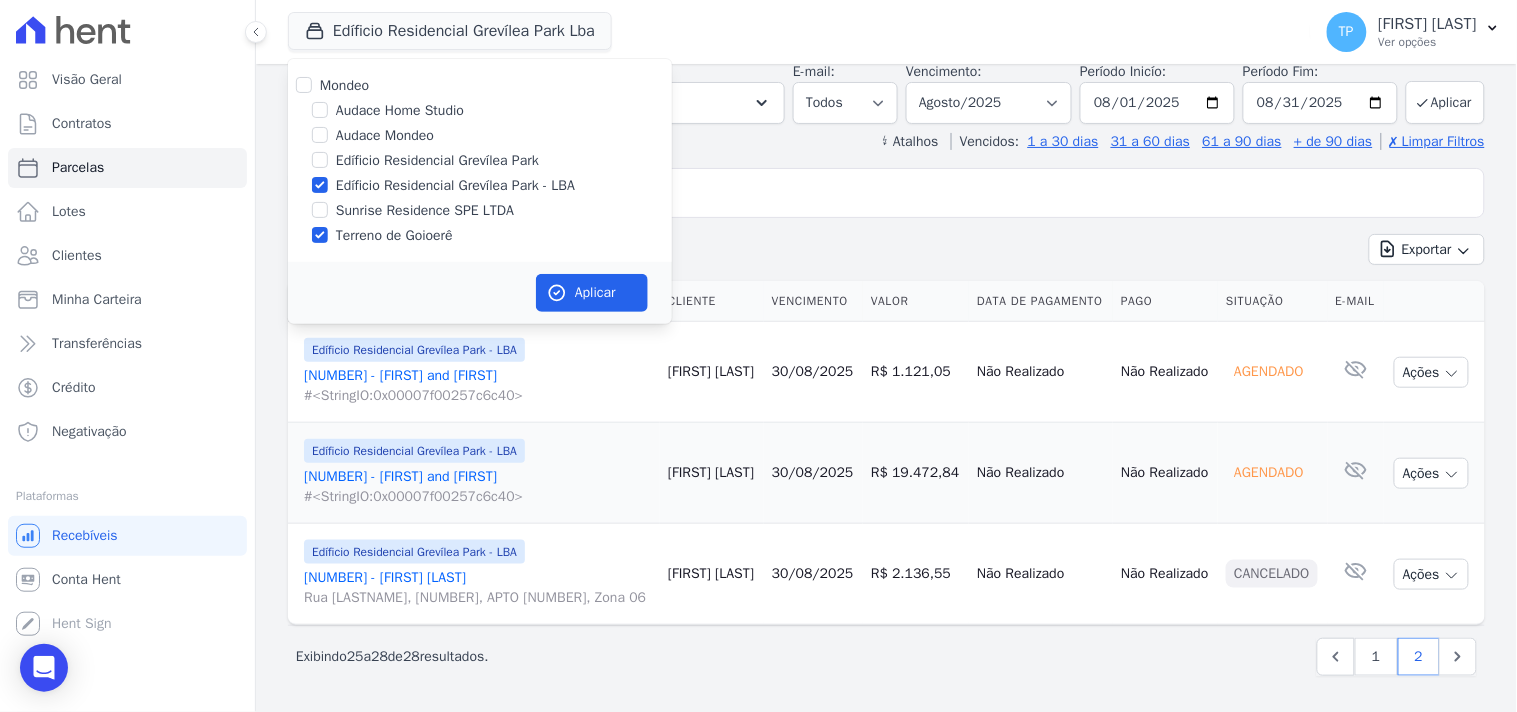 drag, startPoint x: 415, startPoint y: 180, endPoint x: 541, endPoint y: 248, distance: 143.1782 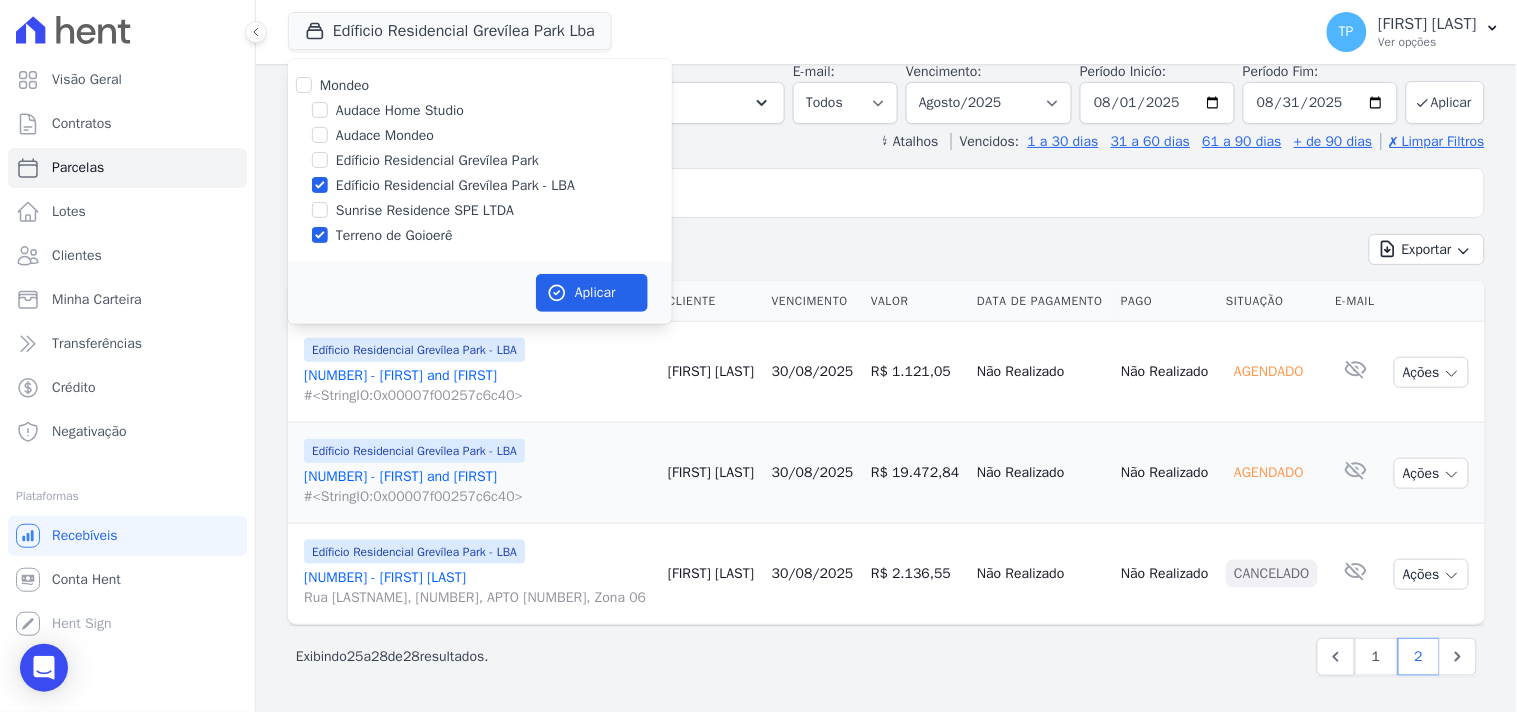 click on "Edíficio Residencial Grevílea Park - LBA" at bounding box center [455, 185] 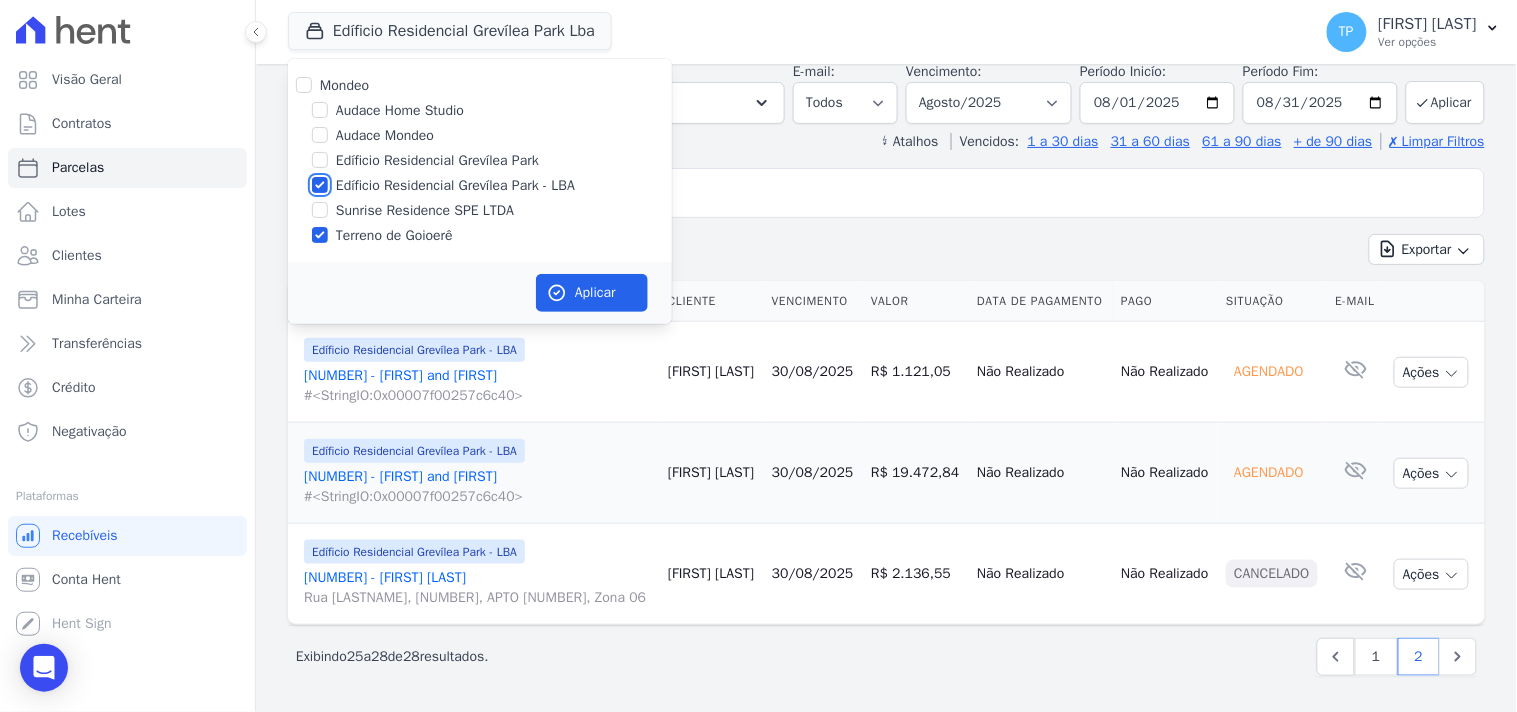 click on "Edíficio Residencial Grevílea Park - LBA" at bounding box center (320, 185) 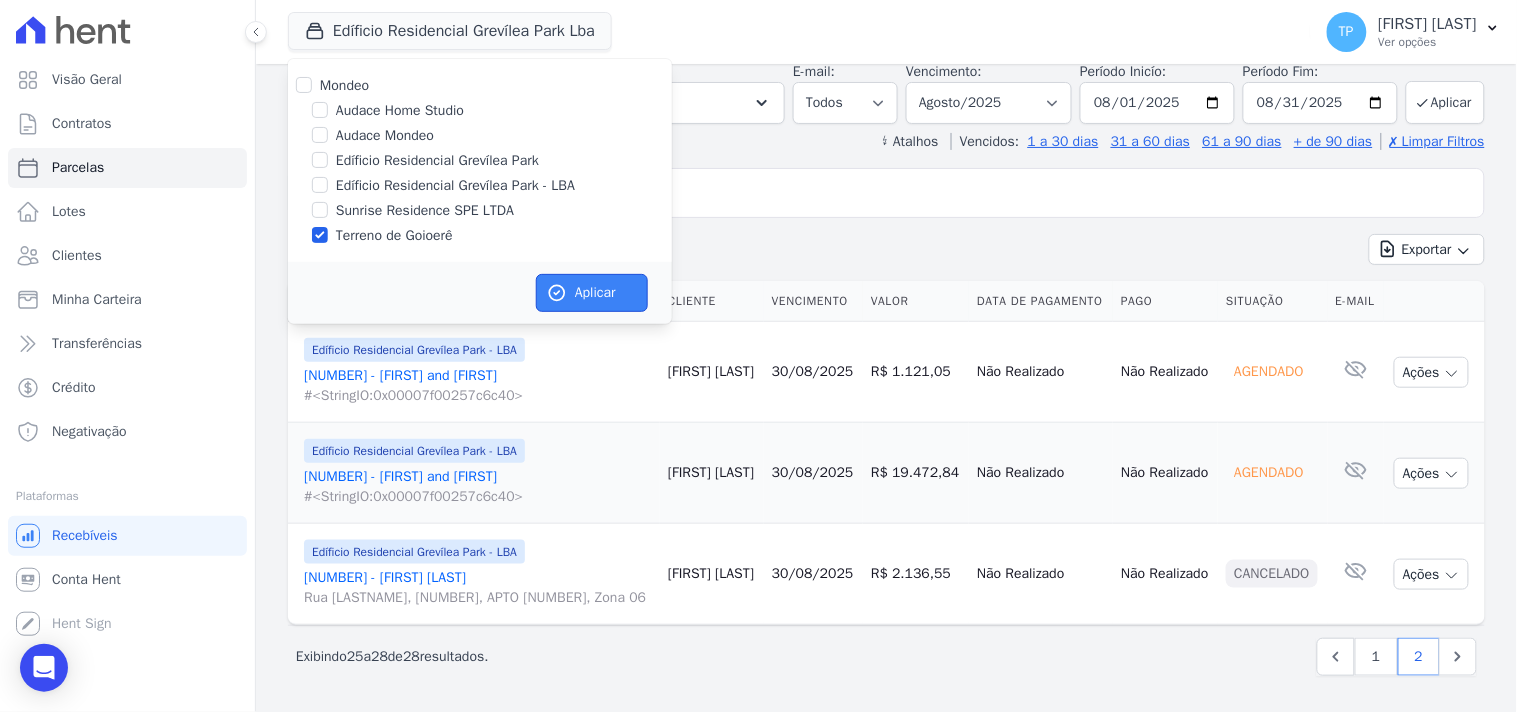 click on "Aplicar" at bounding box center (592, 293) 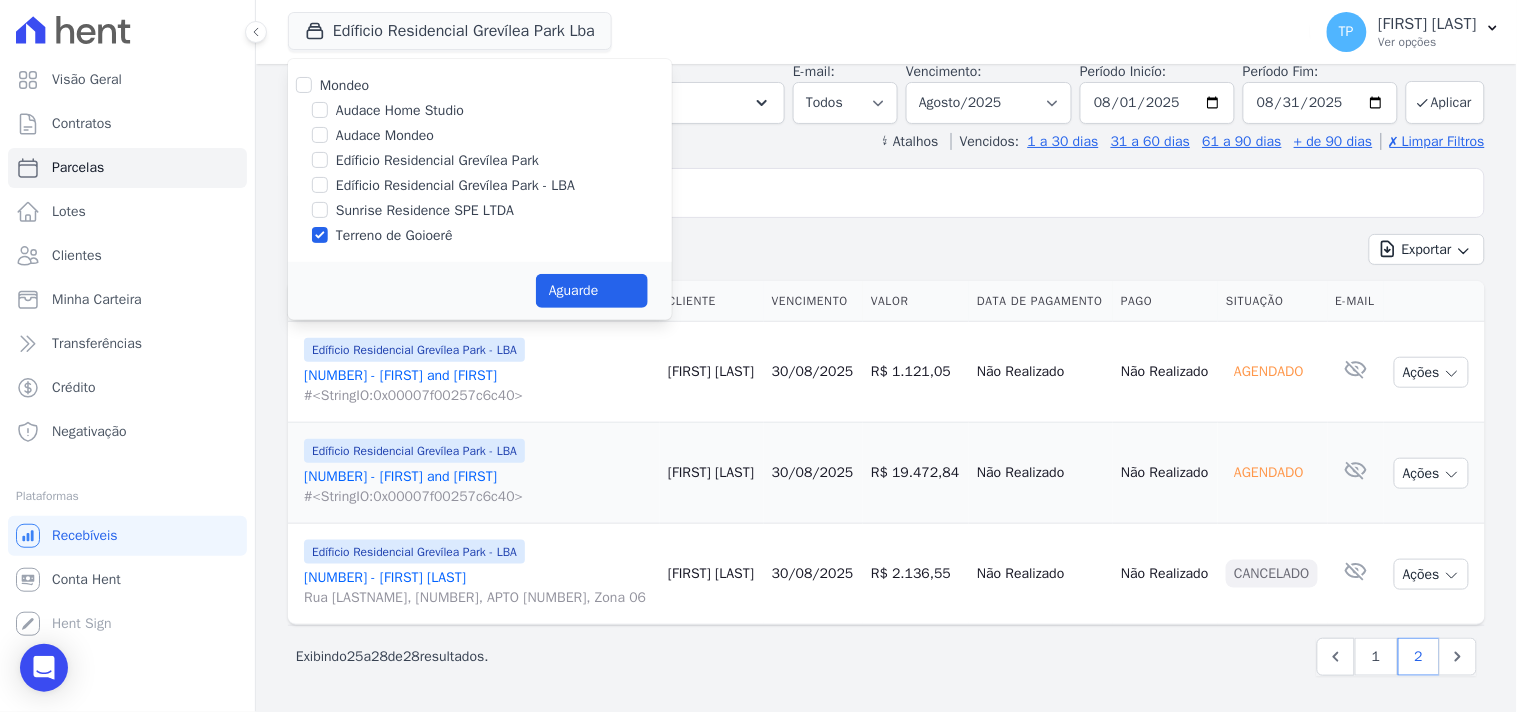select 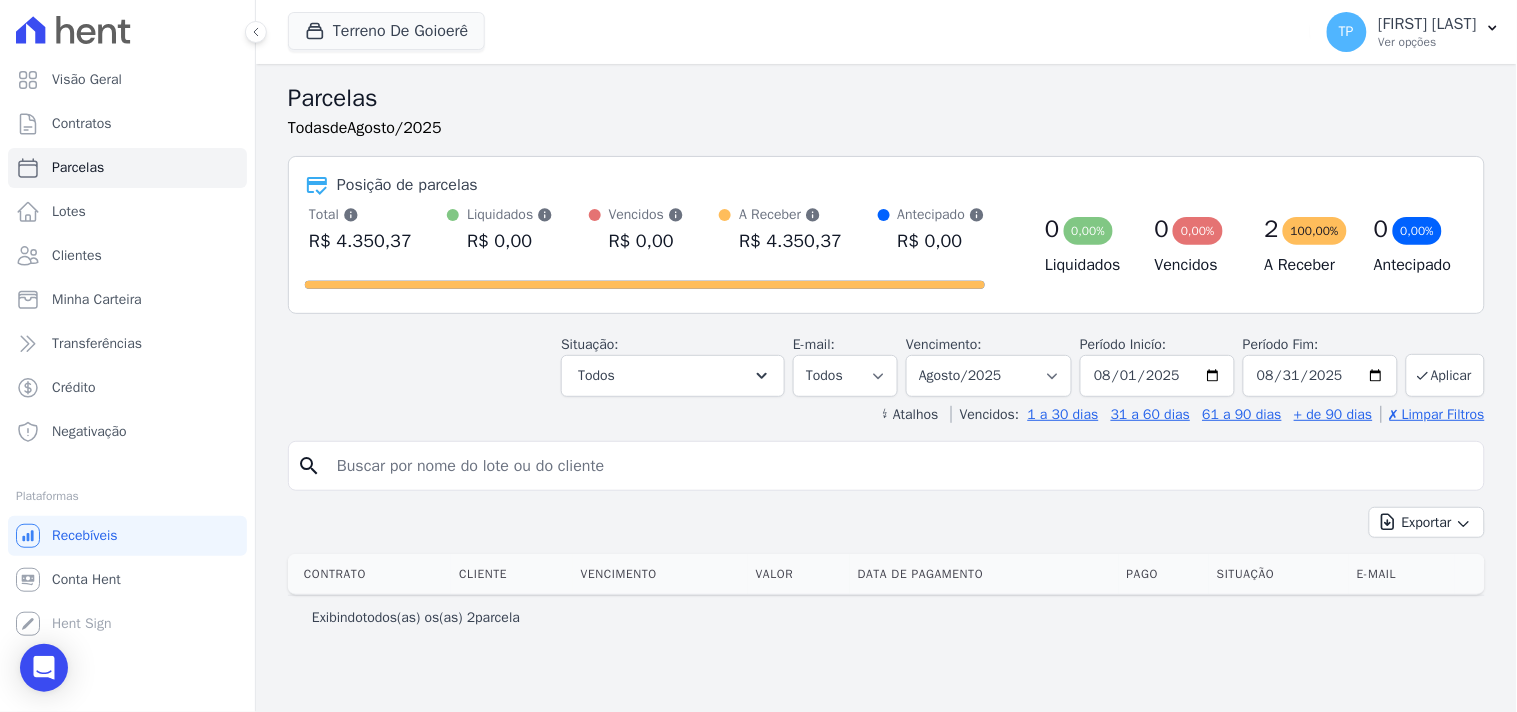 click on "Visão Geral
Contratos
Parcelas
Lotes
Clientes
Minha Carteira
Transferências
Crédito
Negativação" at bounding box center (127, 256) 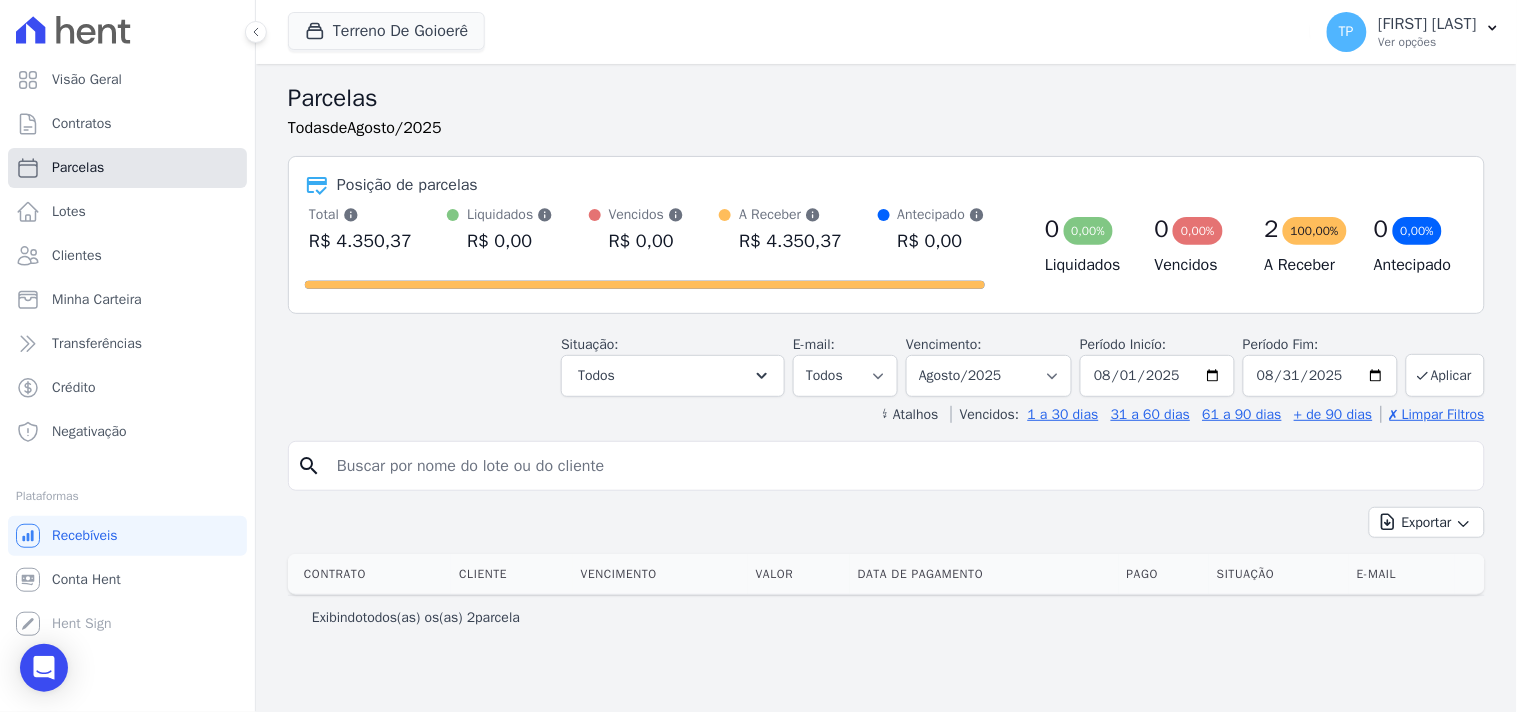 click on "Parcelas" at bounding box center [78, 168] 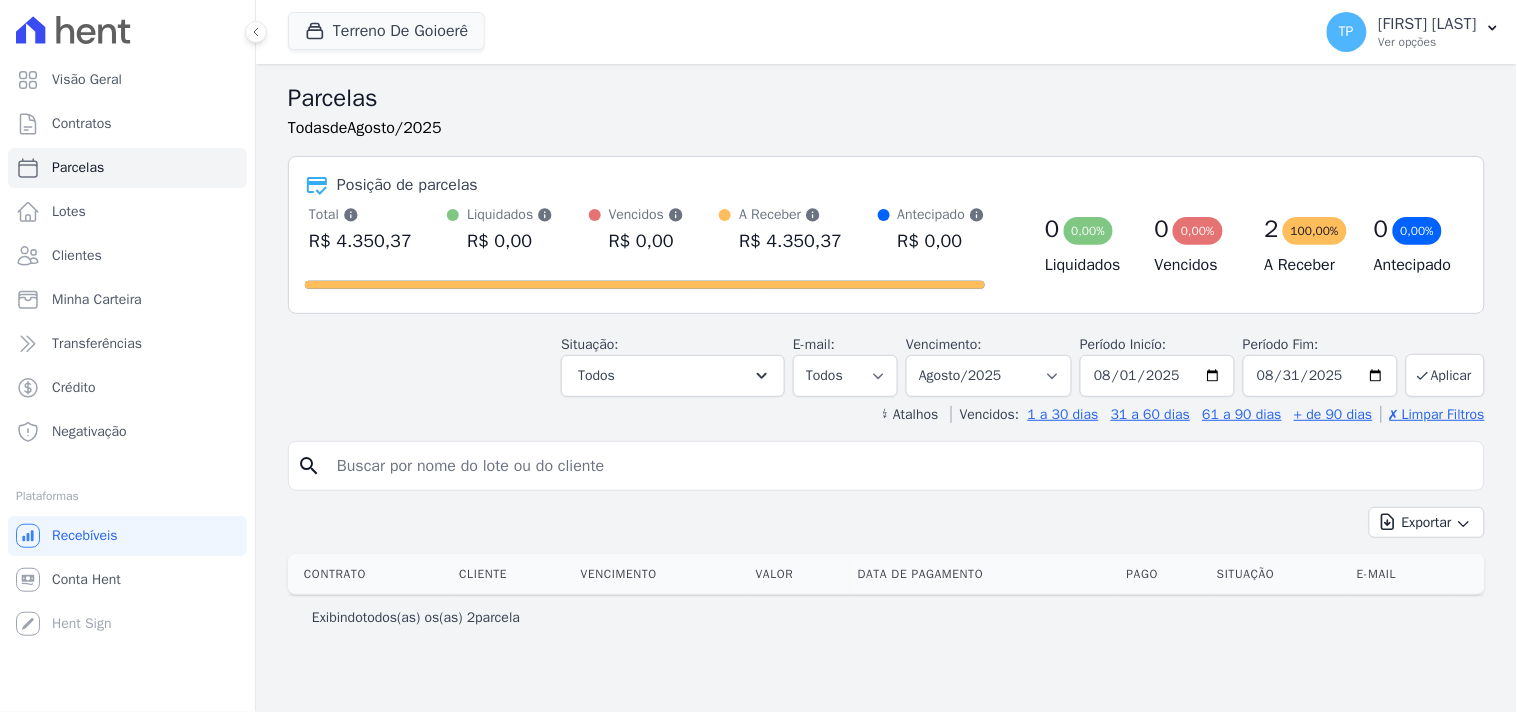 select 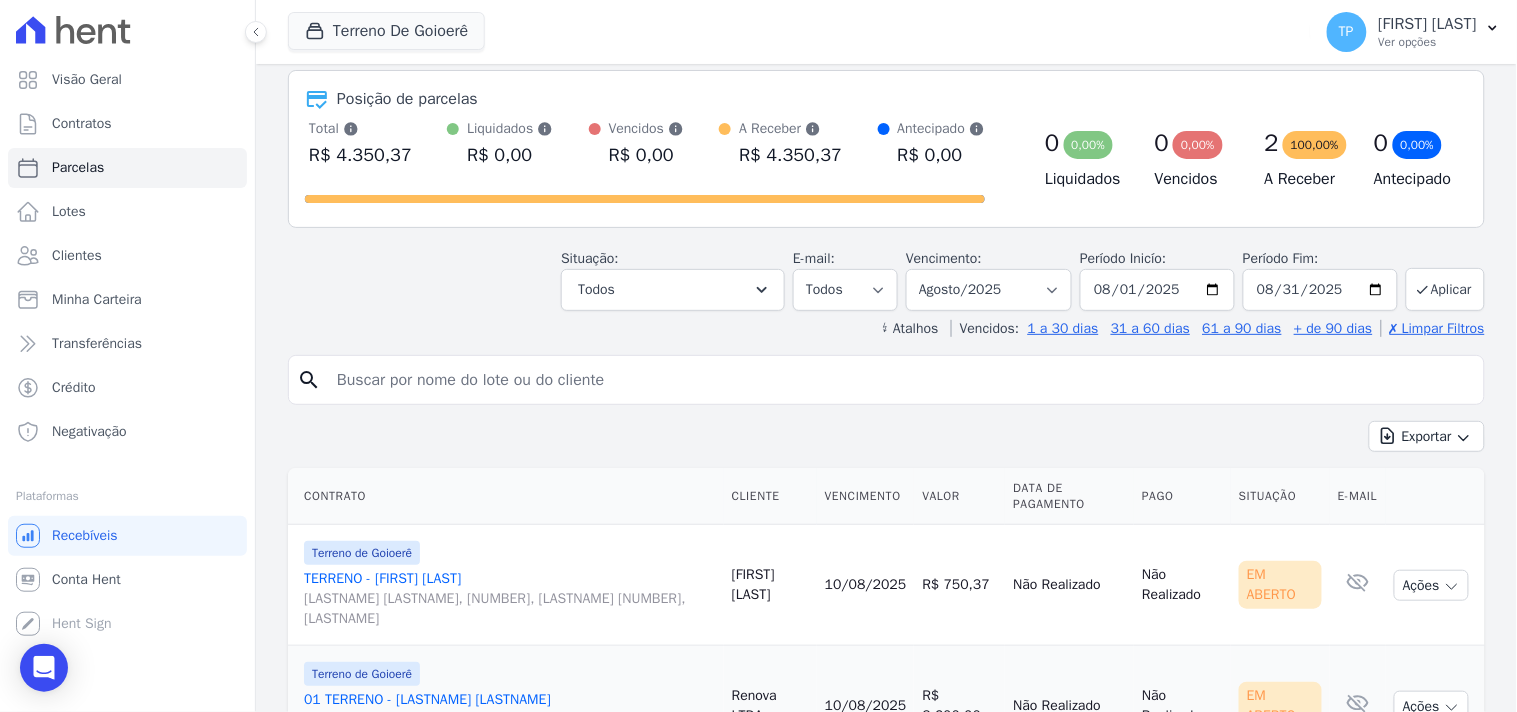 scroll, scrollTop: 202, scrollLeft: 0, axis: vertical 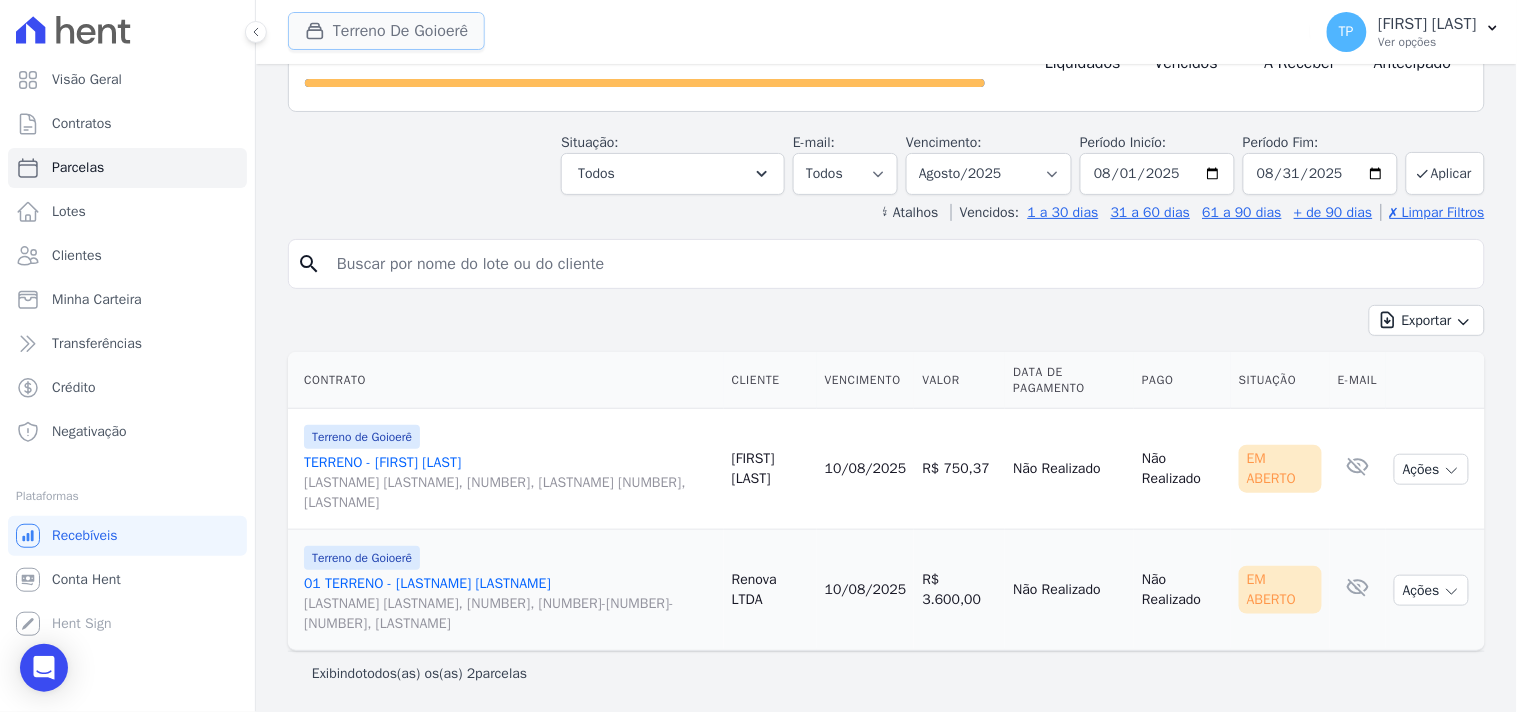 click on "Terreno De Goioerê" at bounding box center (386, 31) 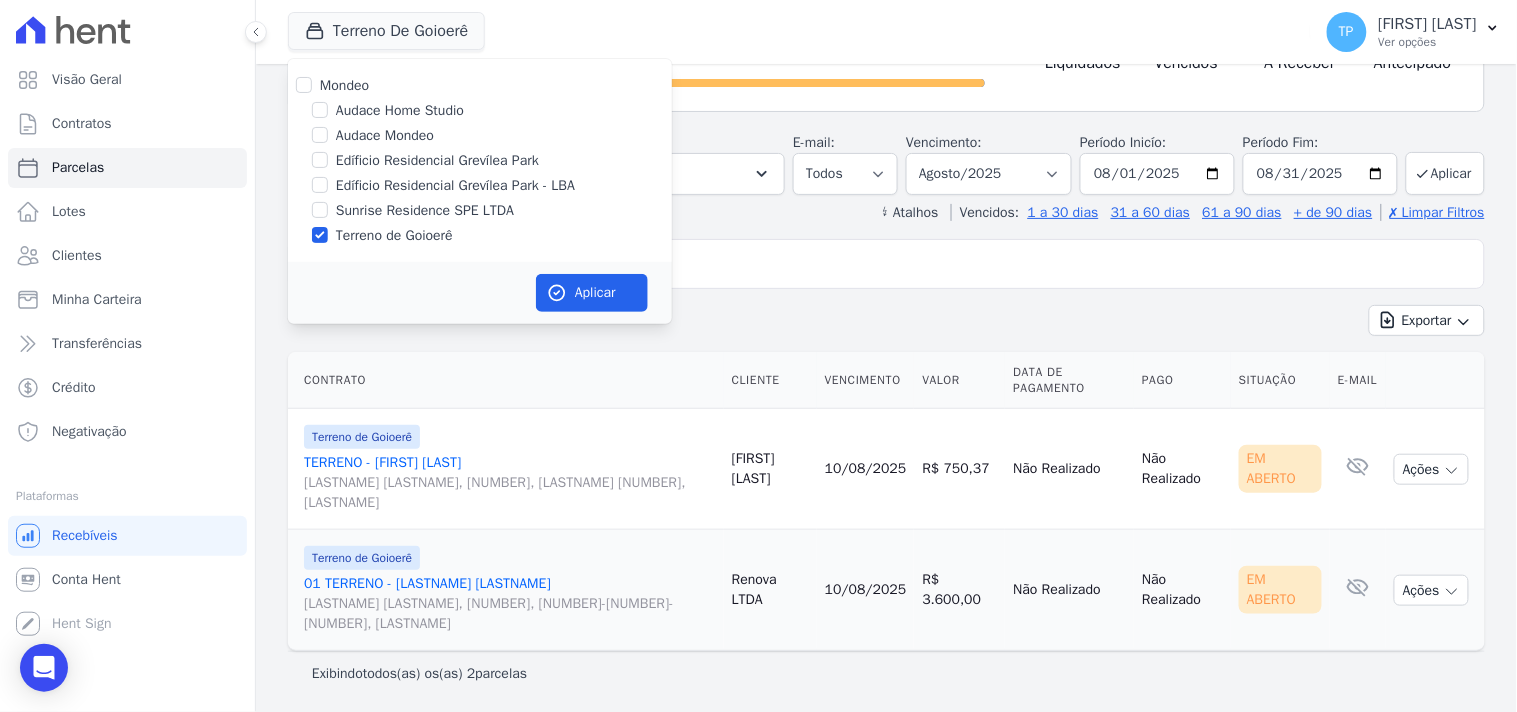 click on "Sunrise Residence SPE LTDA" at bounding box center (425, 210) 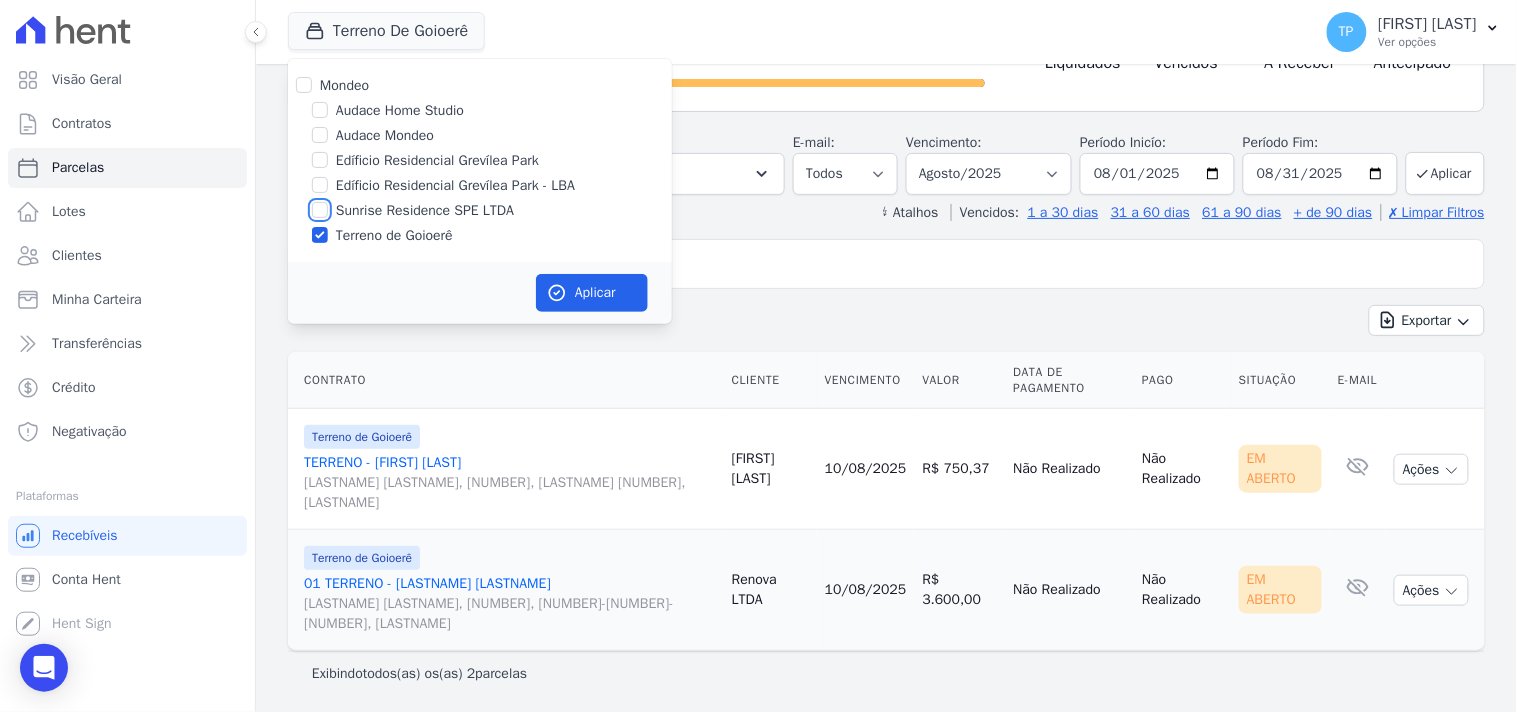 click on "Sunrise Residence SPE LTDA" at bounding box center [320, 210] 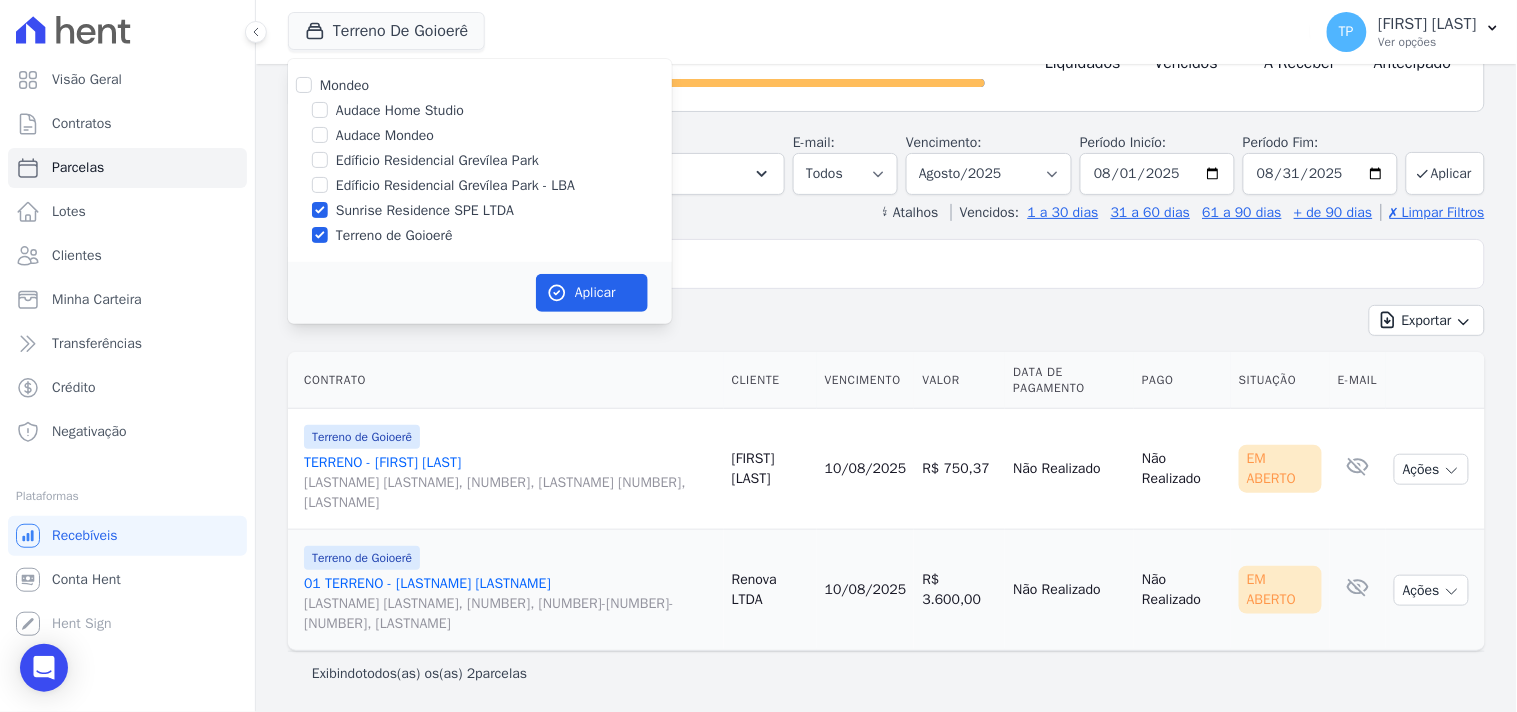 click on "Mondeo
Audace Home Studio
Audace Mondeo
Edíficio Residencial Grevílea Park
Edíficio Residencial Grevílea Park - LBA
Sunrise Residence SPE LTDA" at bounding box center (480, 160) 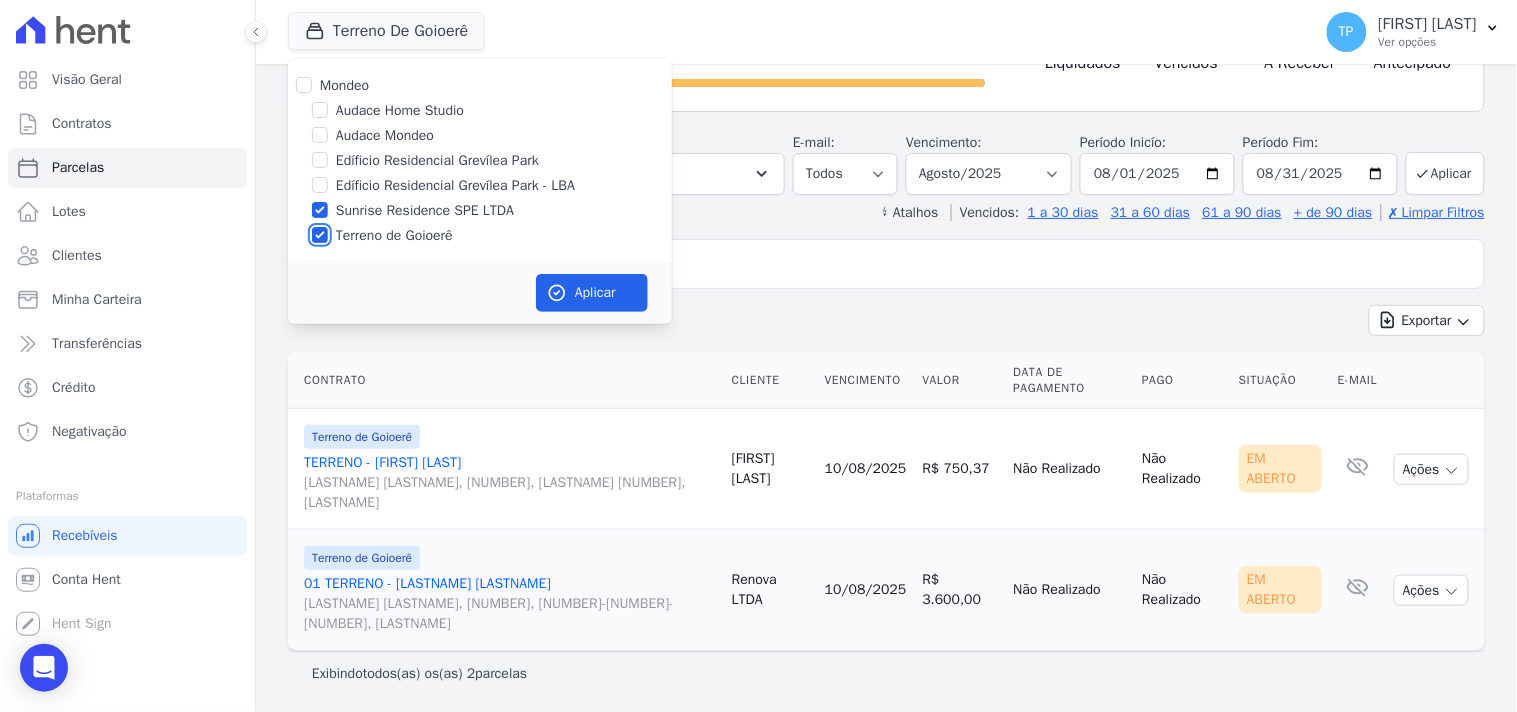 checkbox on "false" 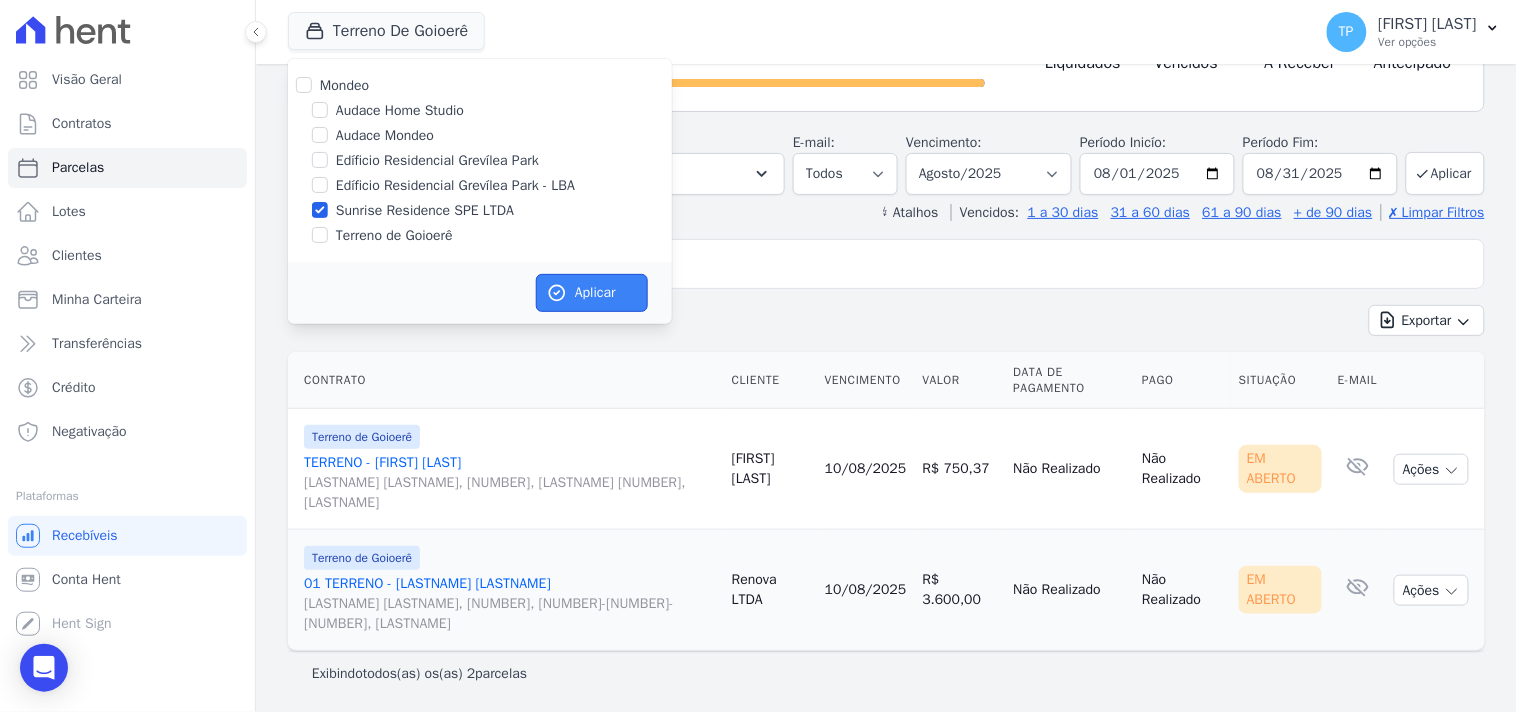 click on "Aplicar" at bounding box center [592, 293] 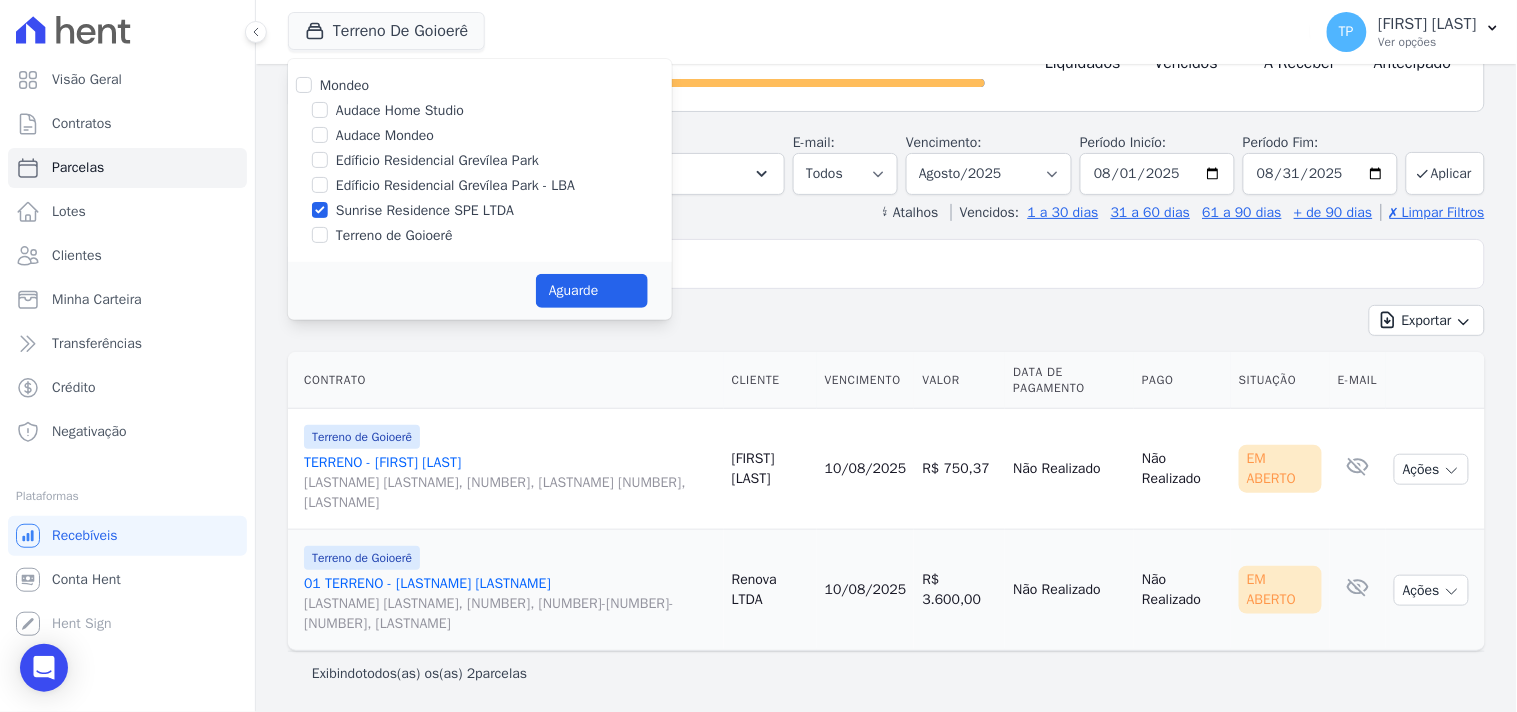 select 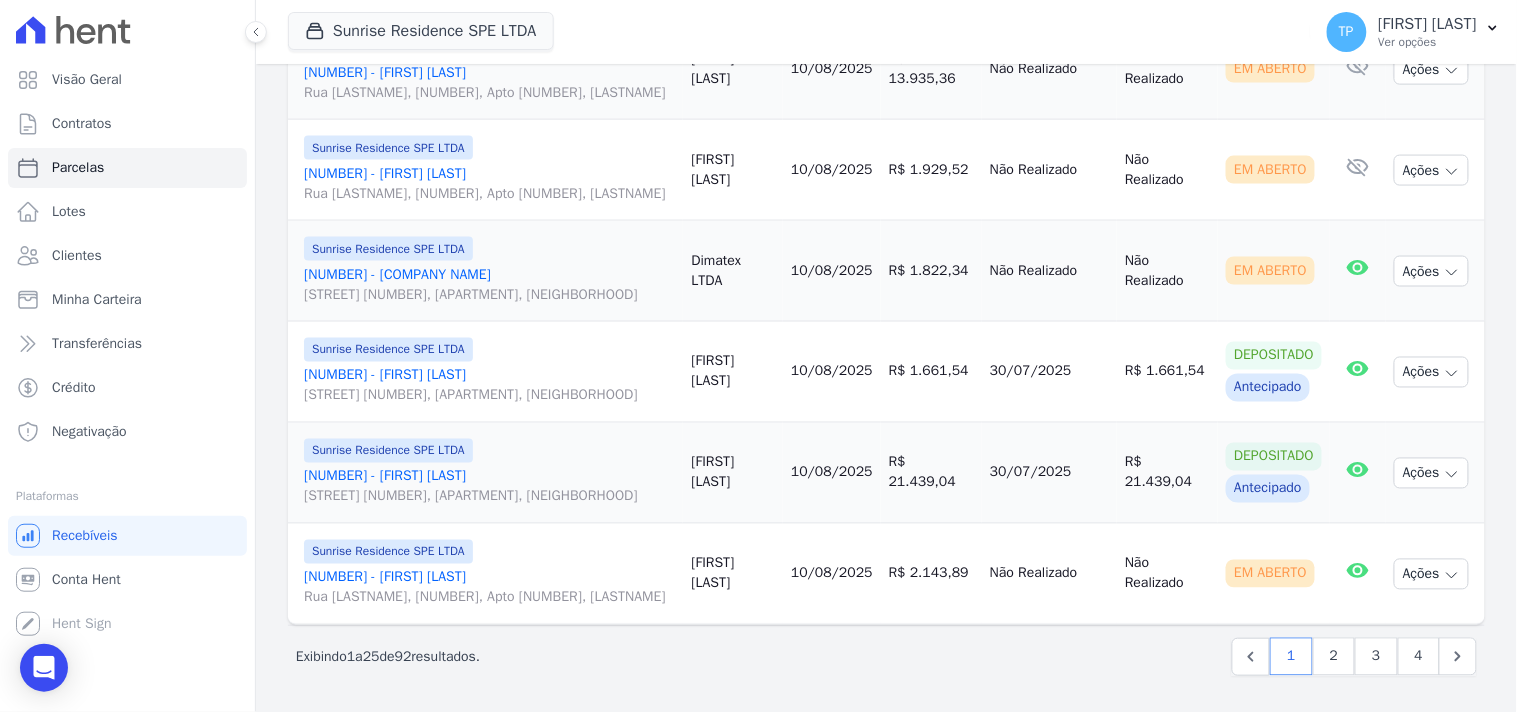 scroll, scrollTop: 2833, scrollLeft: 0, axis: vertical 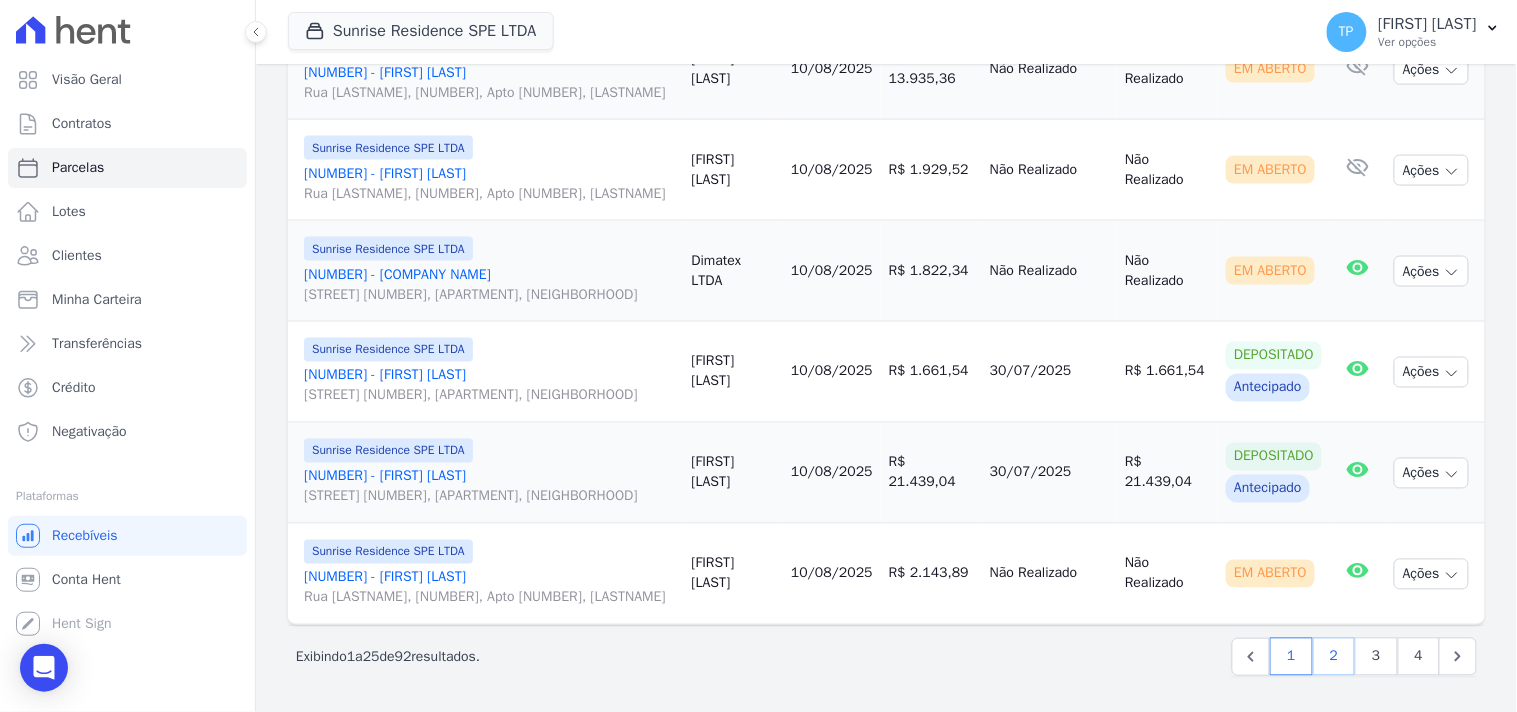 click on "2" at bounding box center [1334, 657] 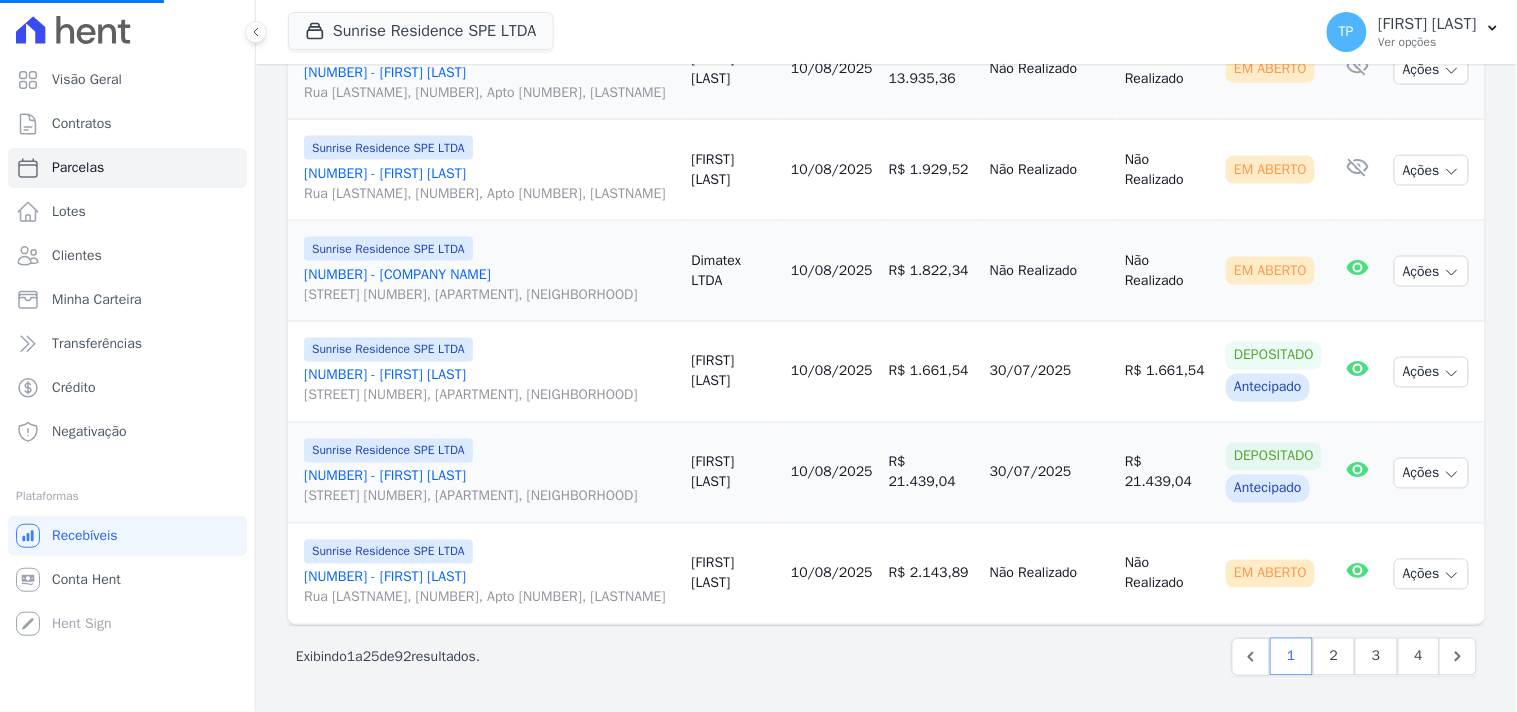 select 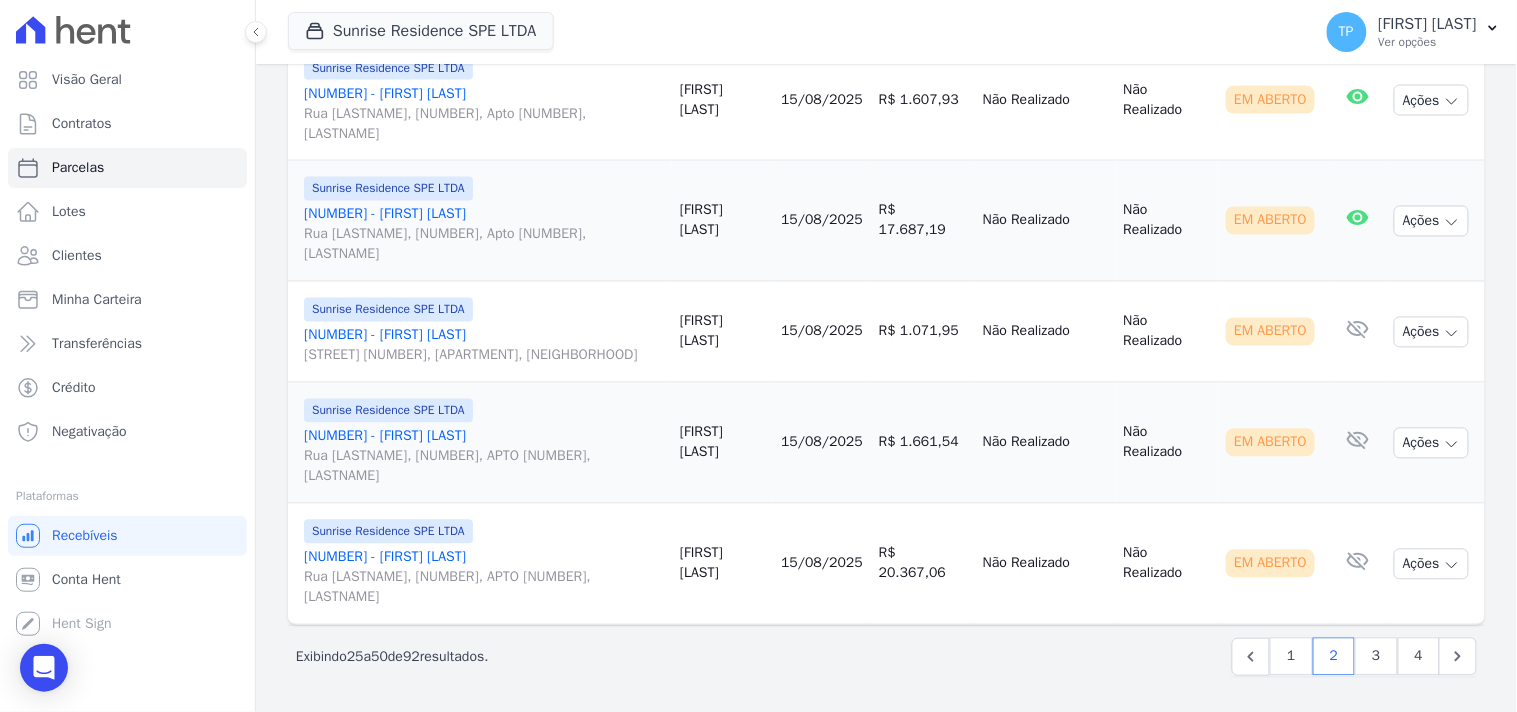 scroll, scrollTop: 3013, scrollLeft: 0, axis: vertical 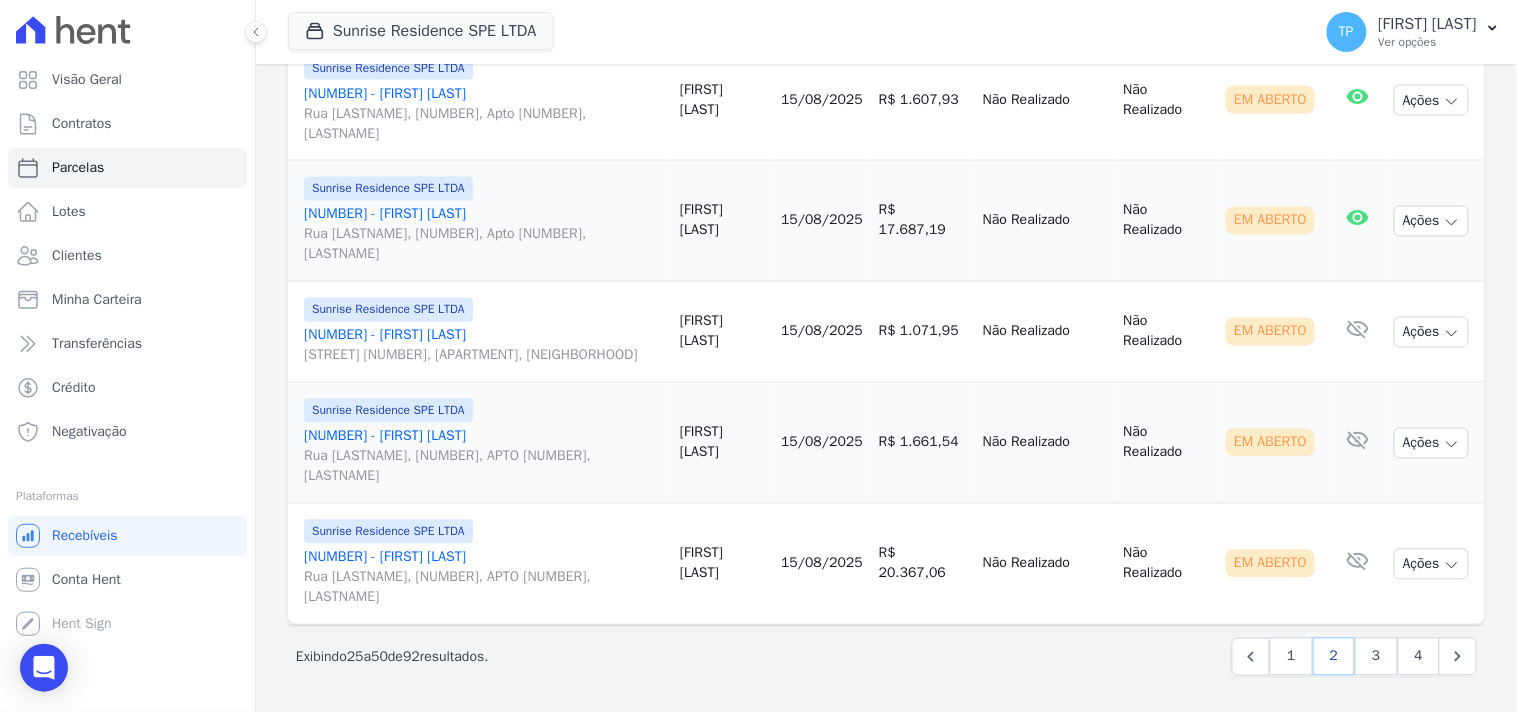 click on "2" at bounding box center (1334, 657) 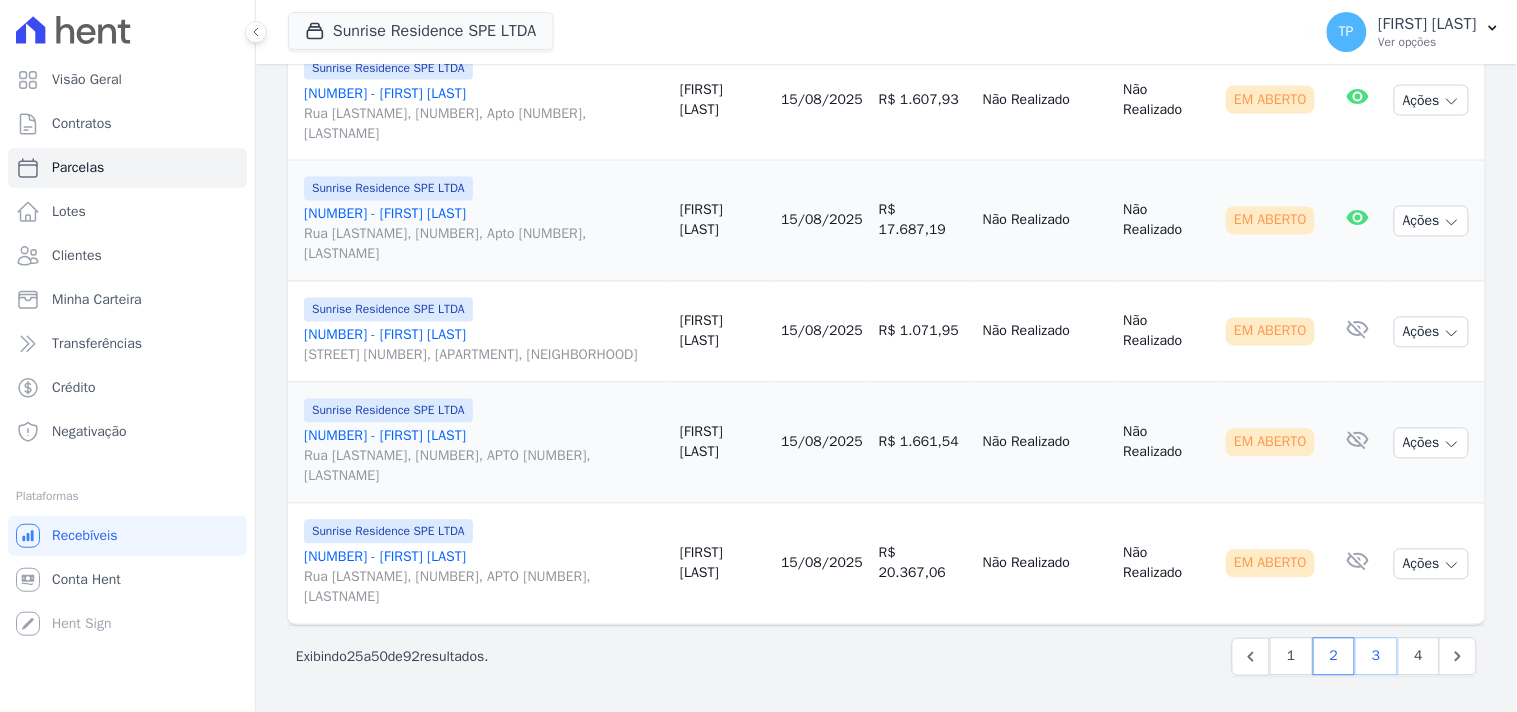 click on "3" at bounding box center (1376, 657) 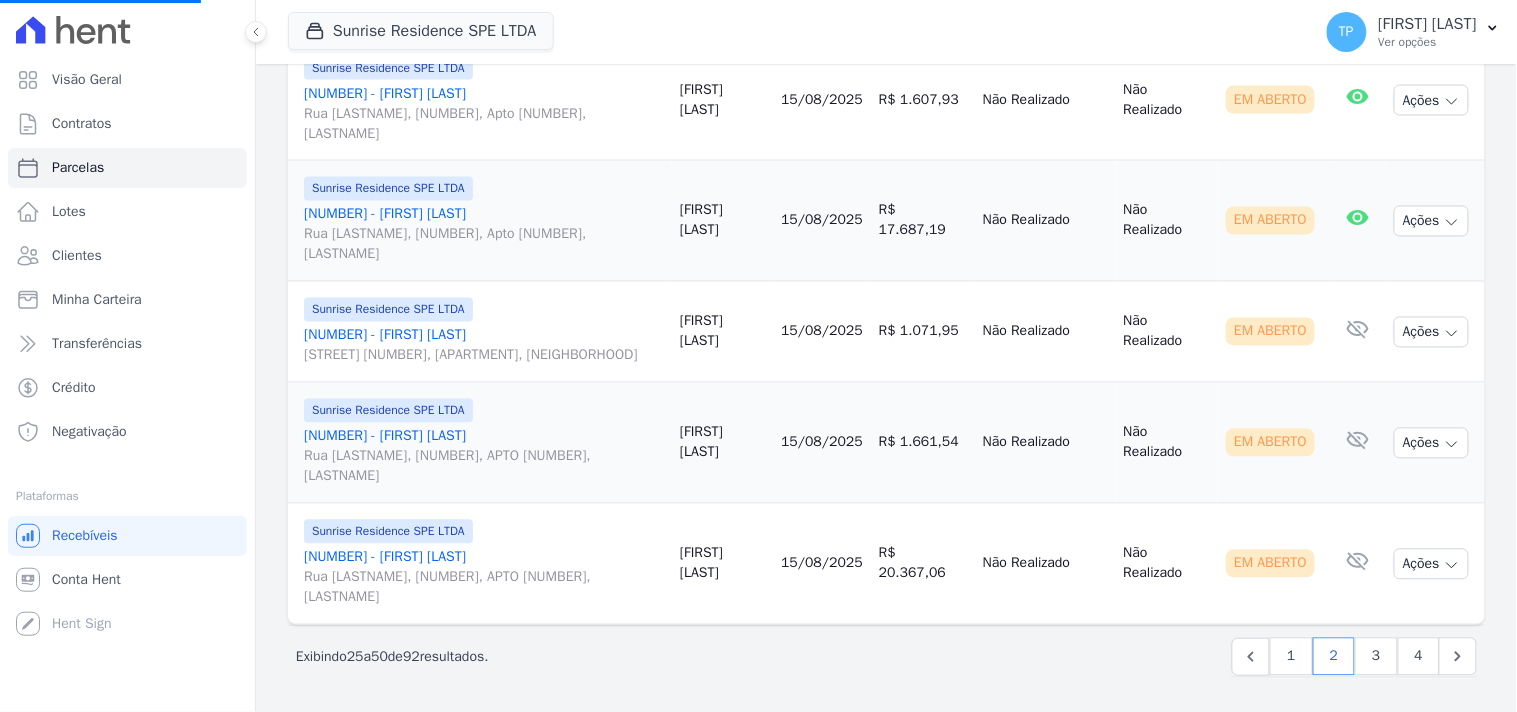 select 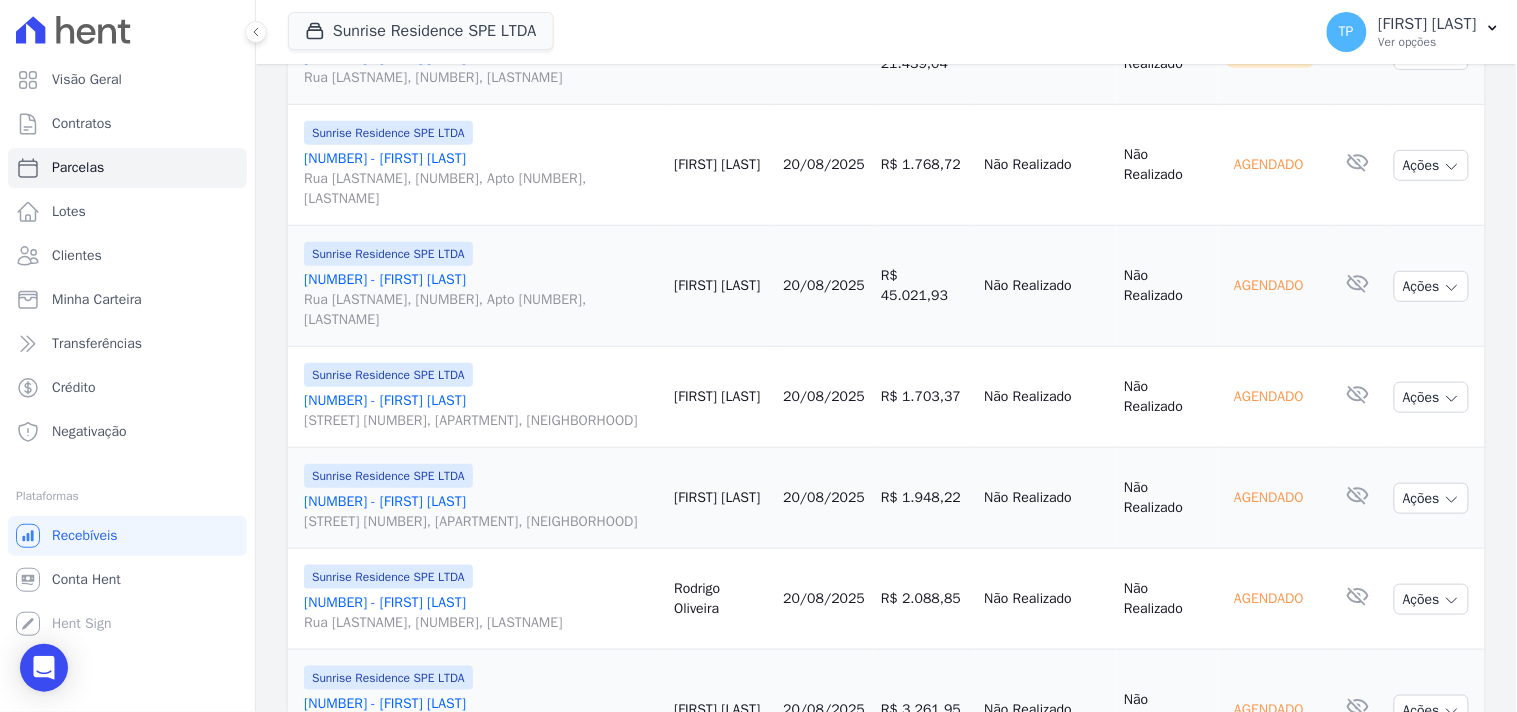 scroll, scrollTop: 1888, scrollLeft: 0, axis: vertical 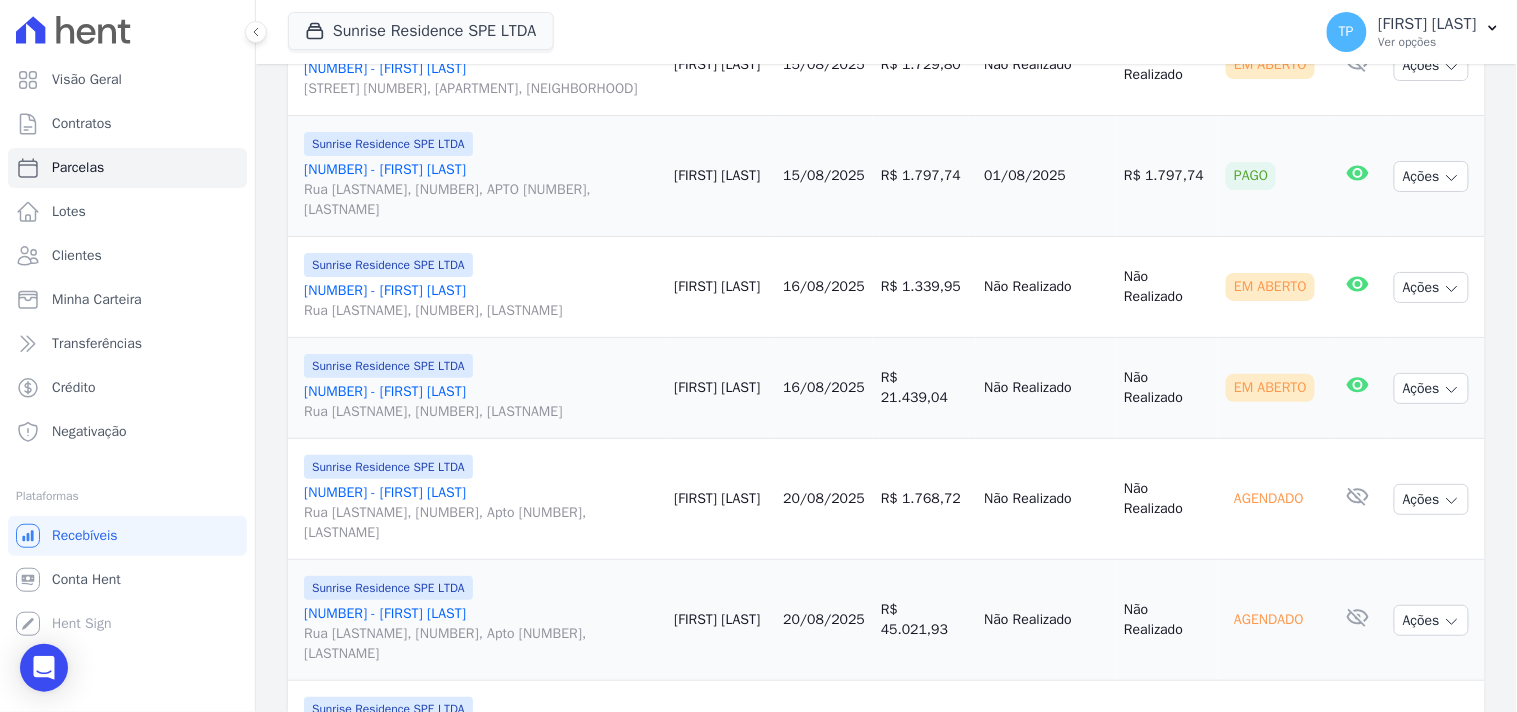 drag, startPoint x: 963, startPoint y: 354, endPoint x: 1075, endPoint y: 348, distance: 112.1606 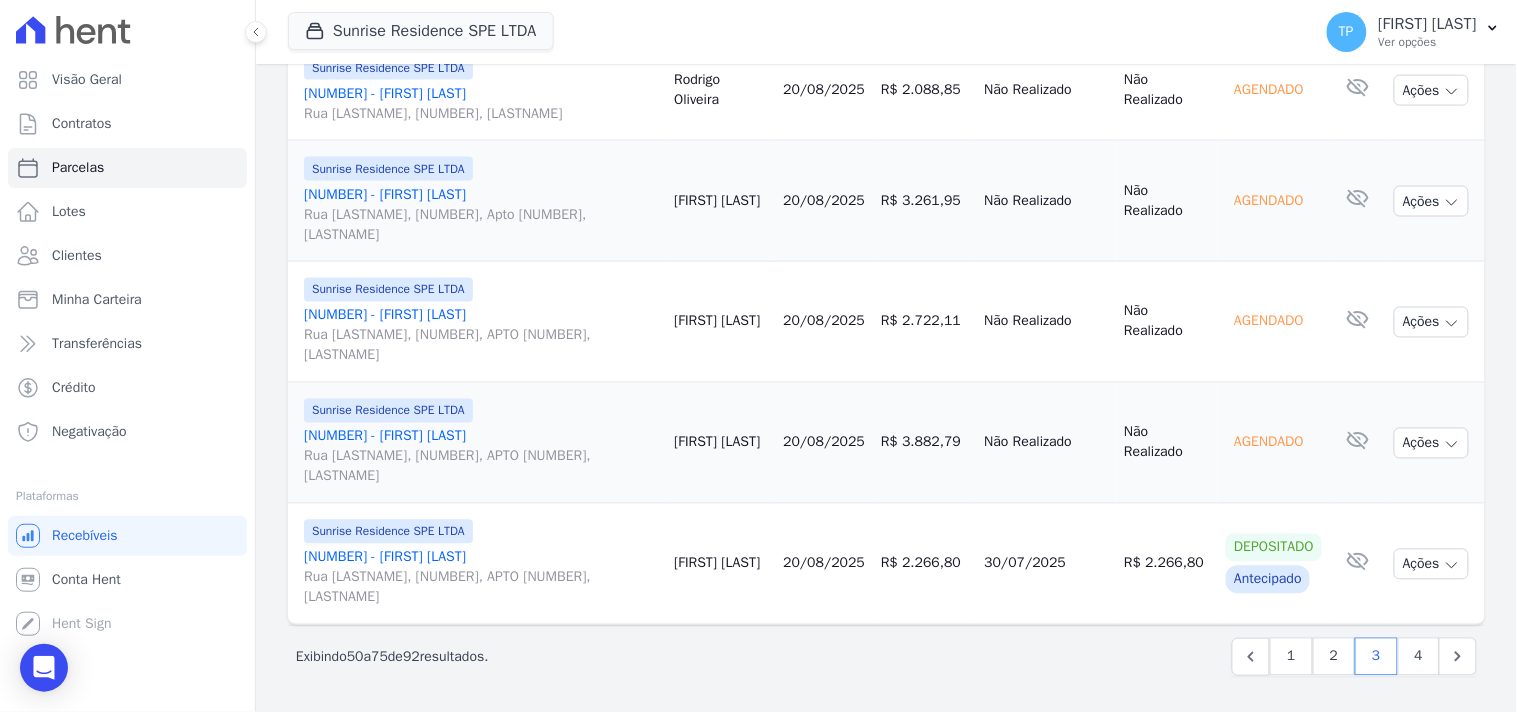 scroll, scrollTop: 3013, scrollLeft: 0, axis: vertical 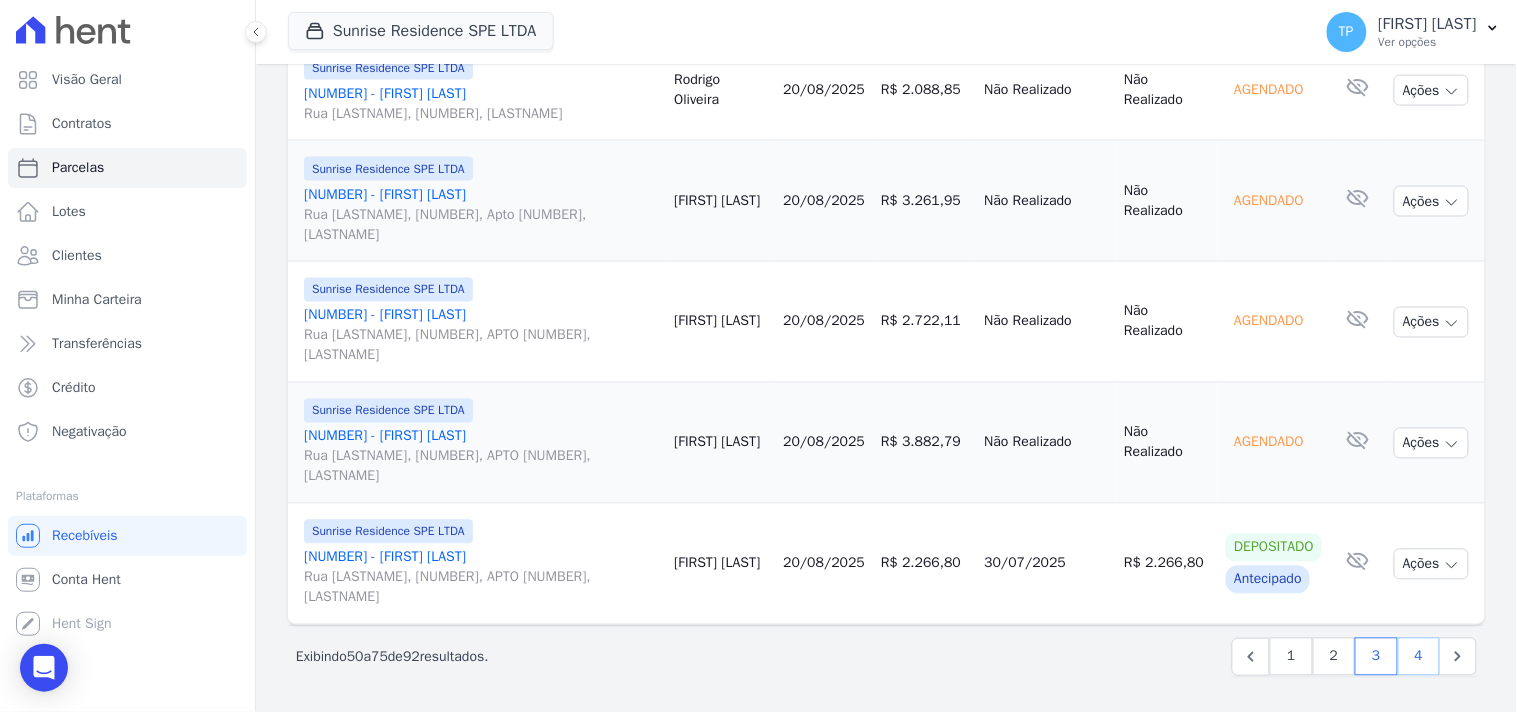 click on "4" at bounding box center [1419, 657] 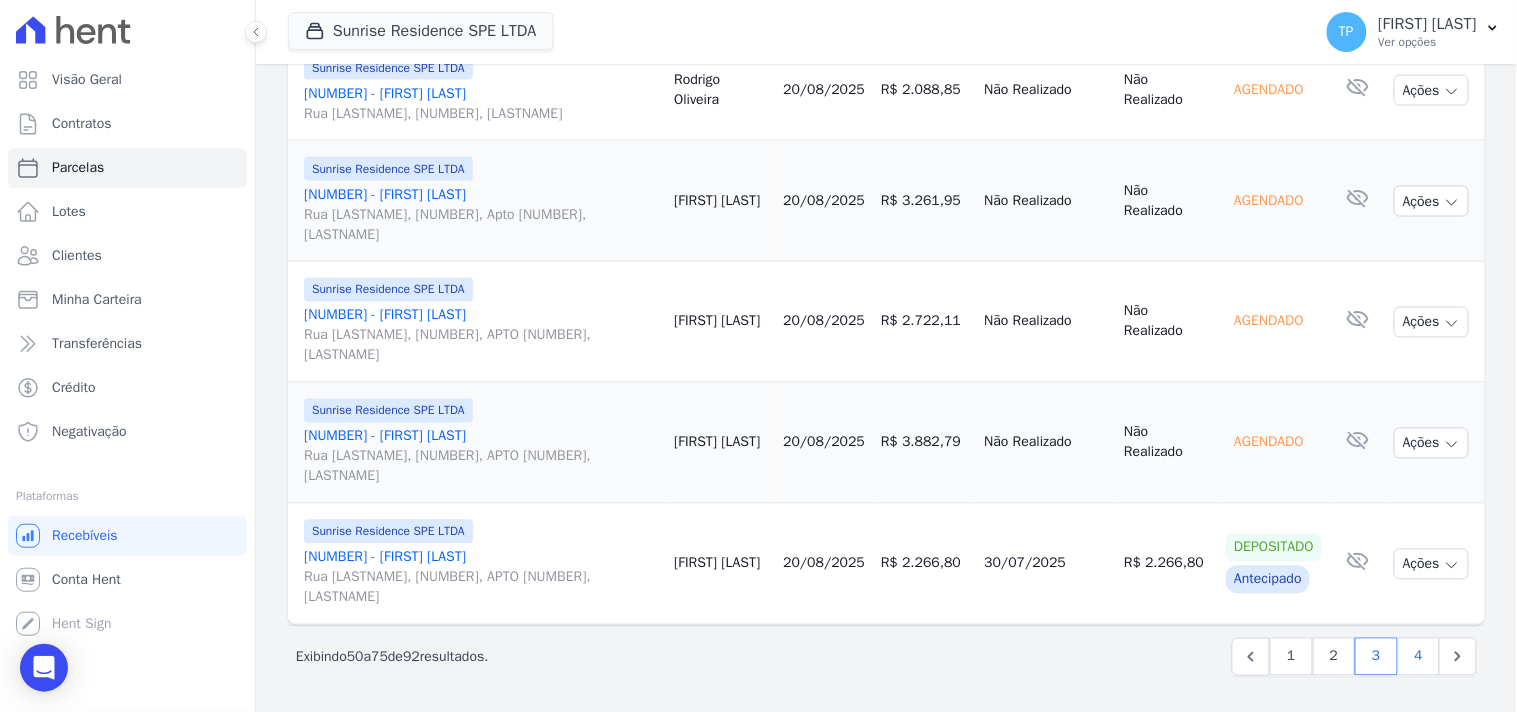 select 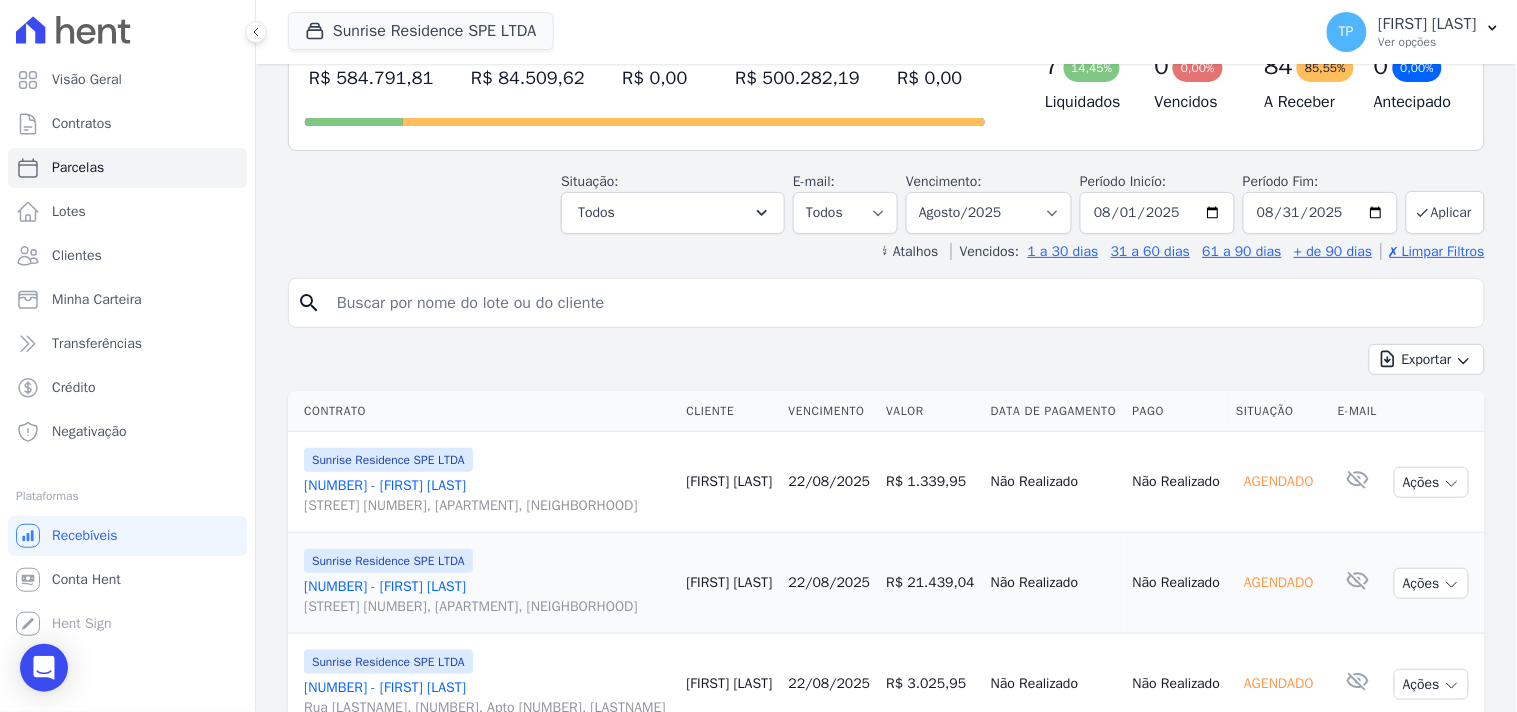 scroll, scrollTop: 0, scrollLeft: 0, axis: both 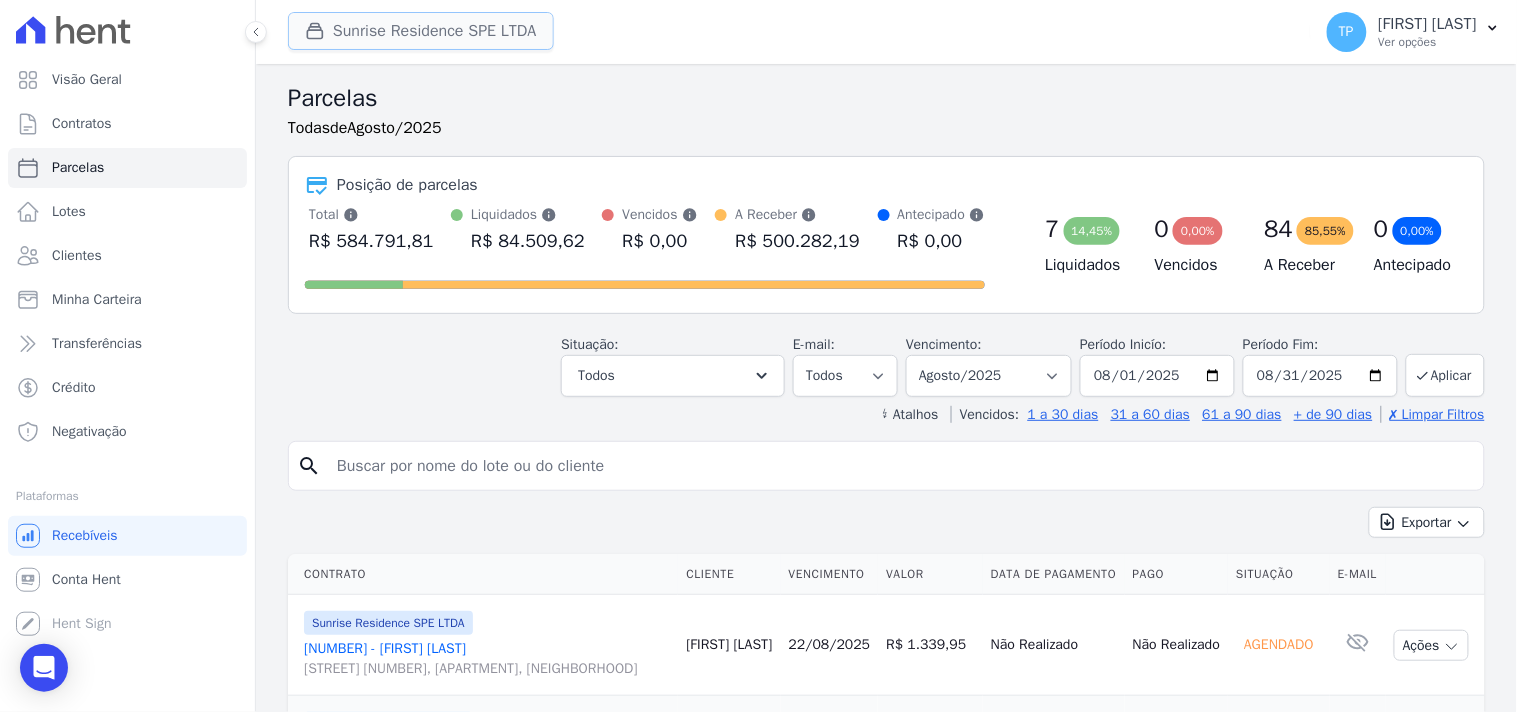 click on "Sunrise Residence SPE LTDA" at bounding box center [421, 31] 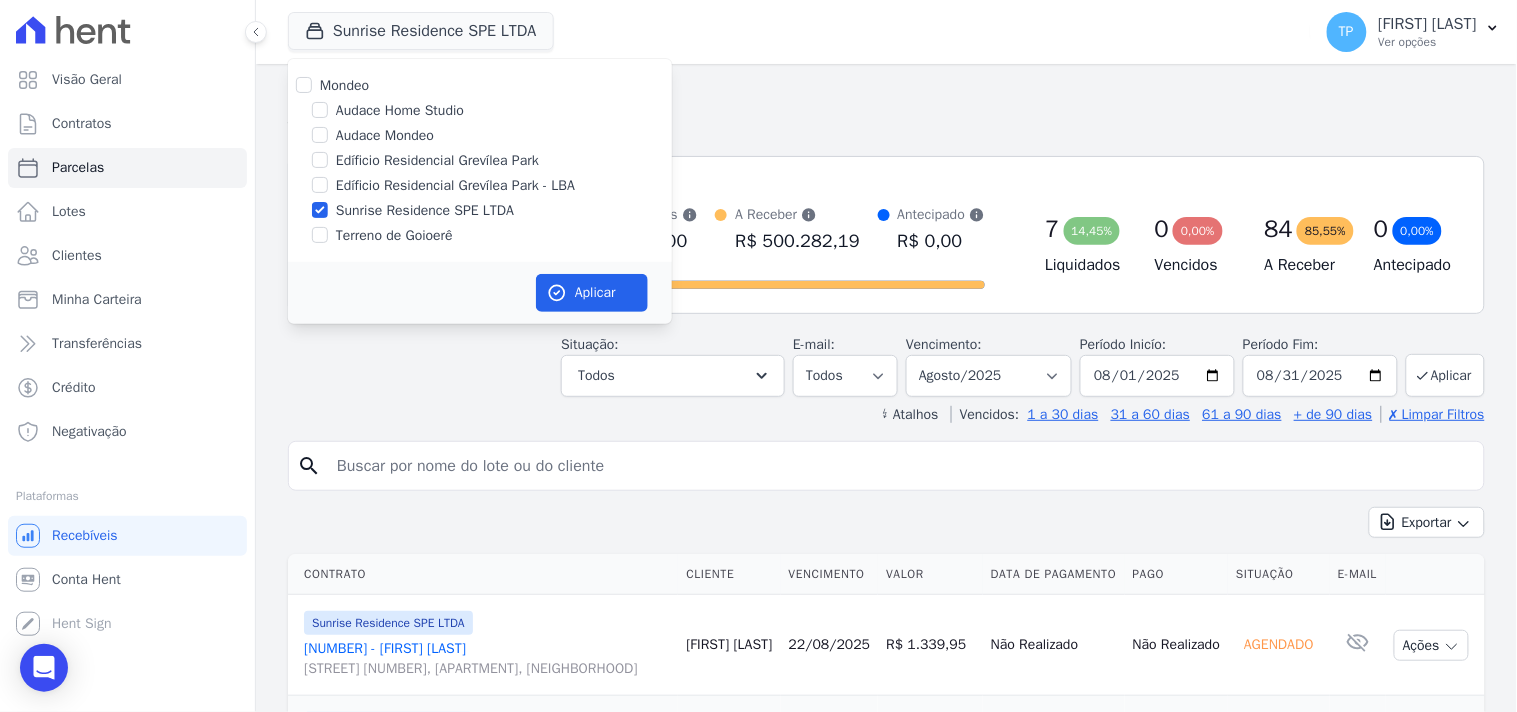click on "Terreno de Goioerê" at bounding box center (394, 235) 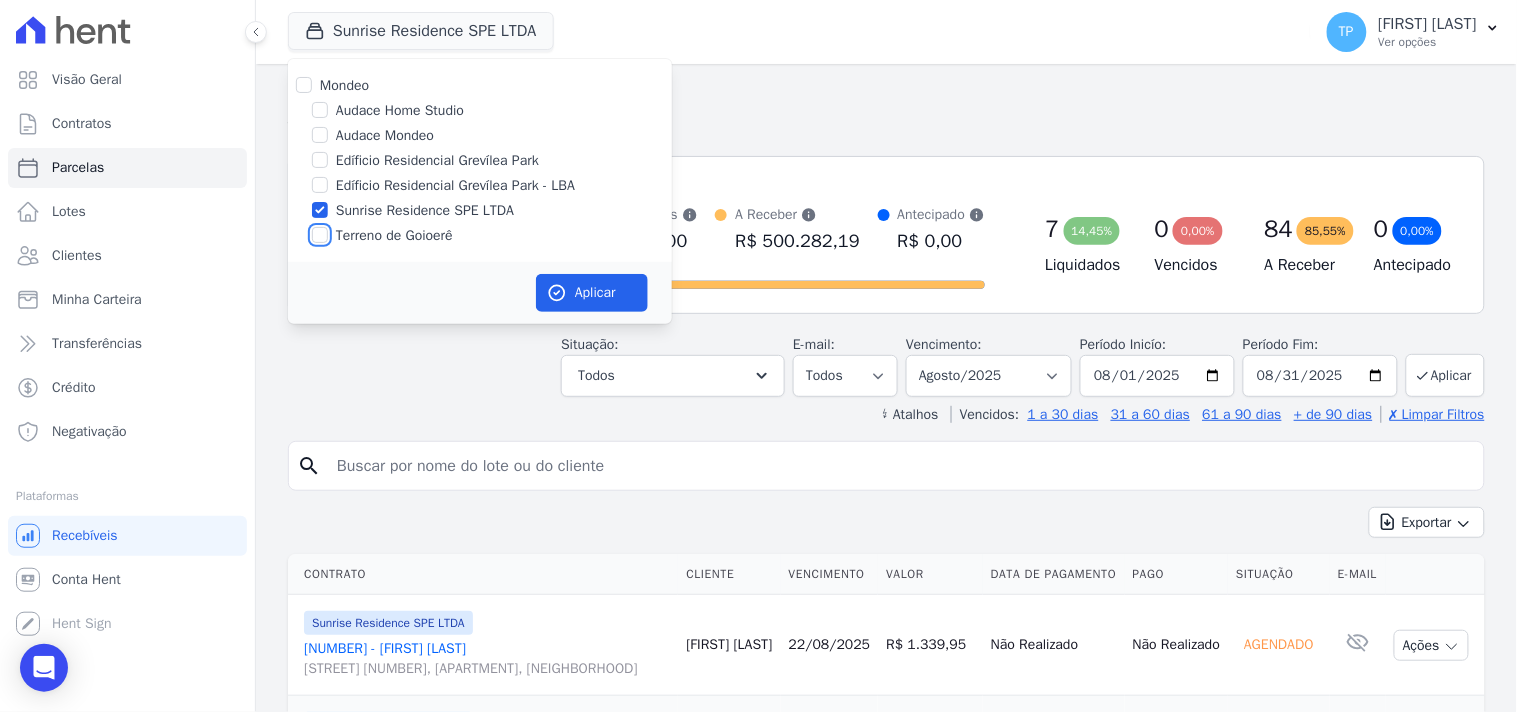 click on "Terreno de Goioerê" at bounding box center [320, 235] 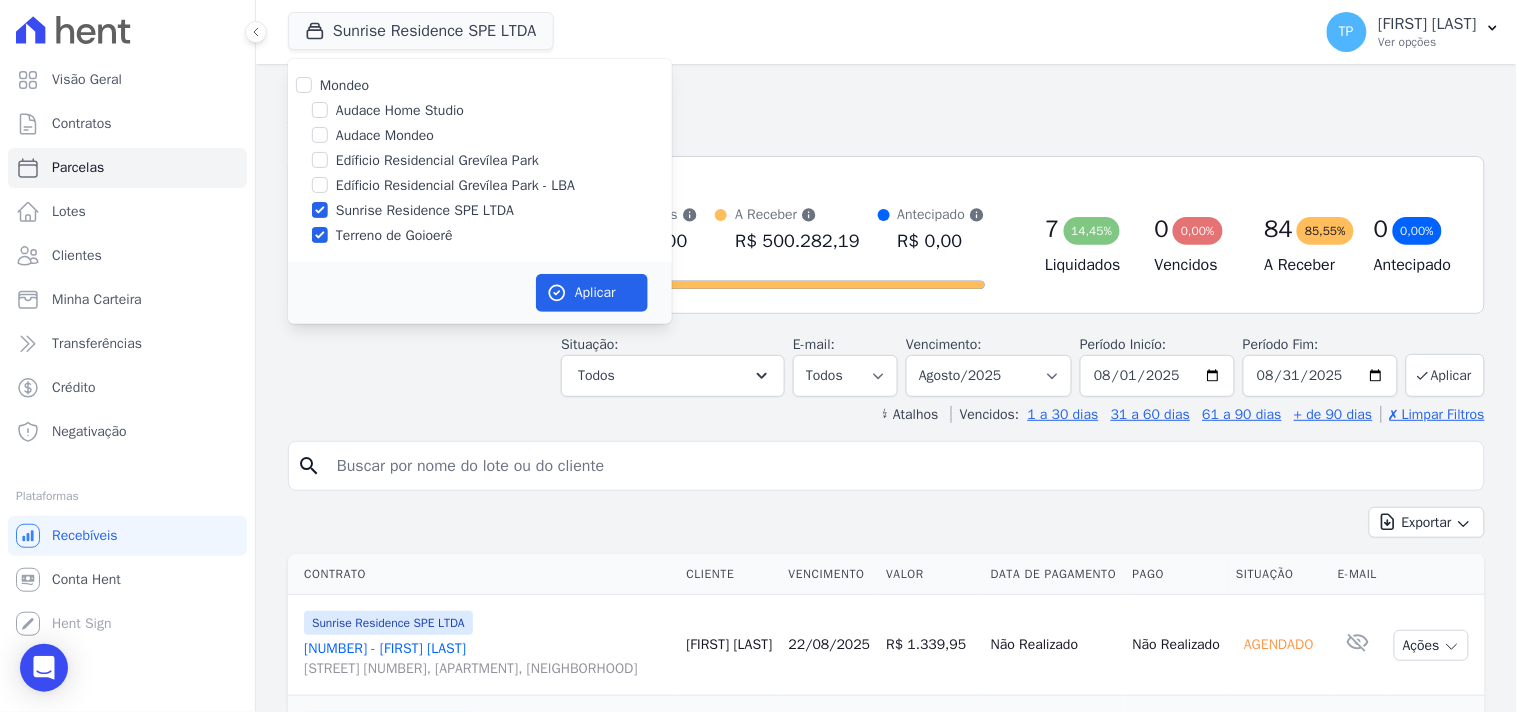 drag, startPoint x: 456, startPoint y: 214, endPoint x: 468, endPoint y: 205, distance: 15 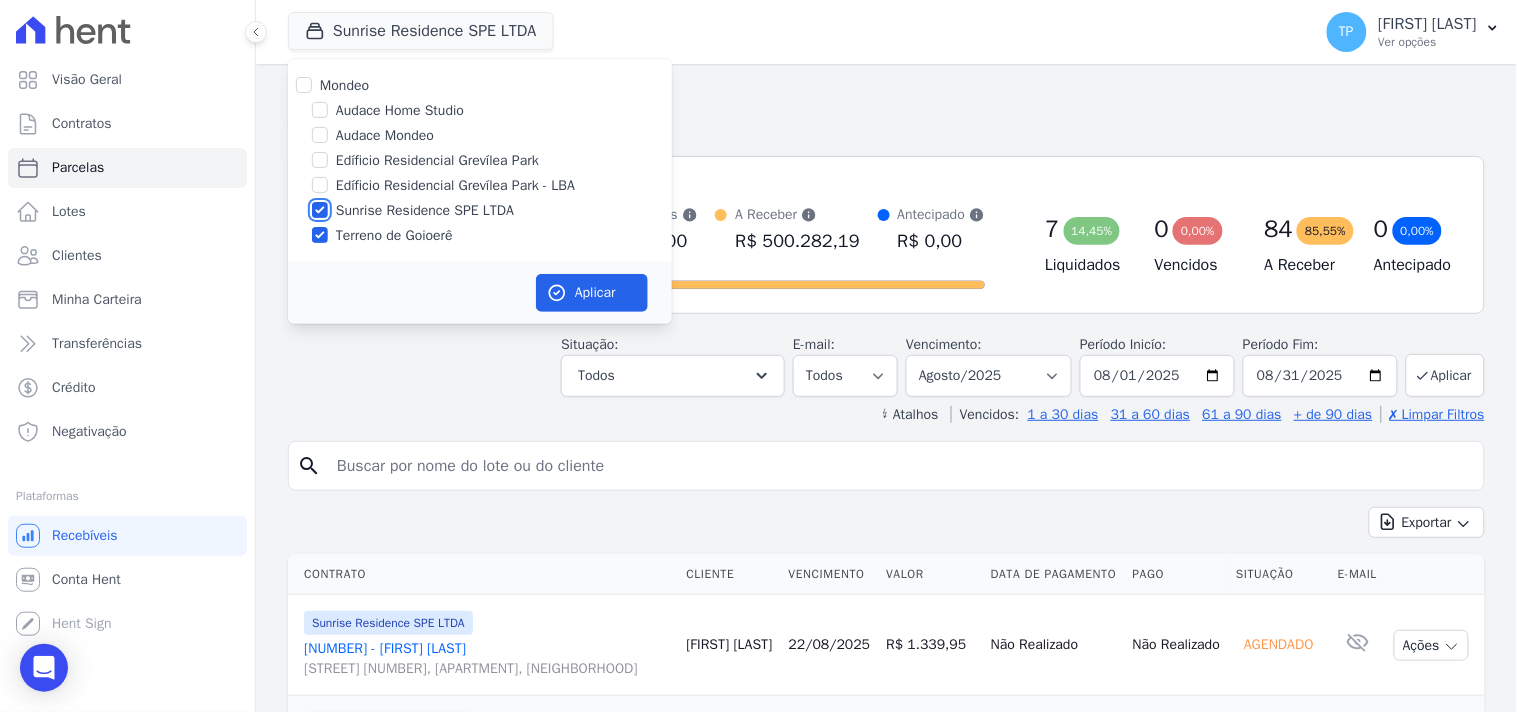 checkbox on "false" 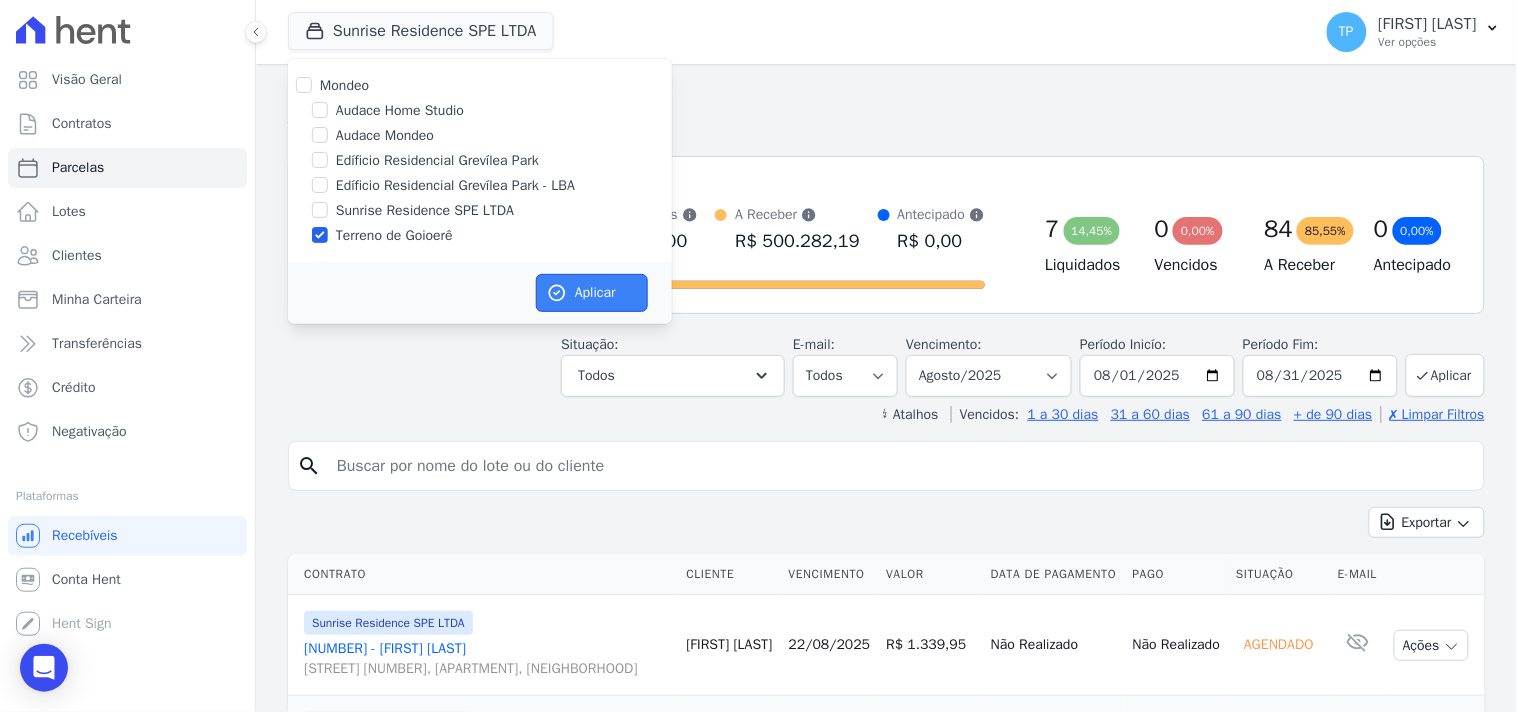 click on "Aplicar" at bounding box center (592, 293) 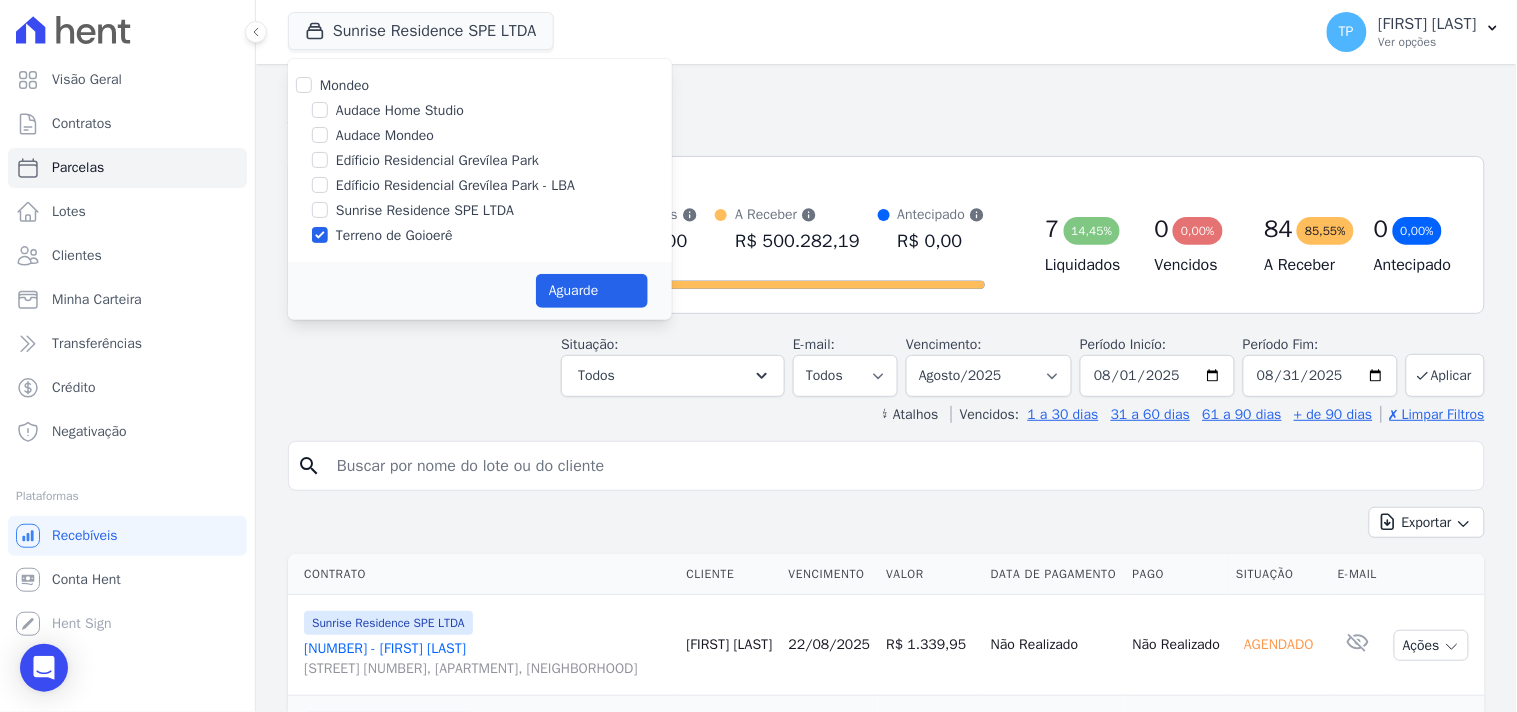 select 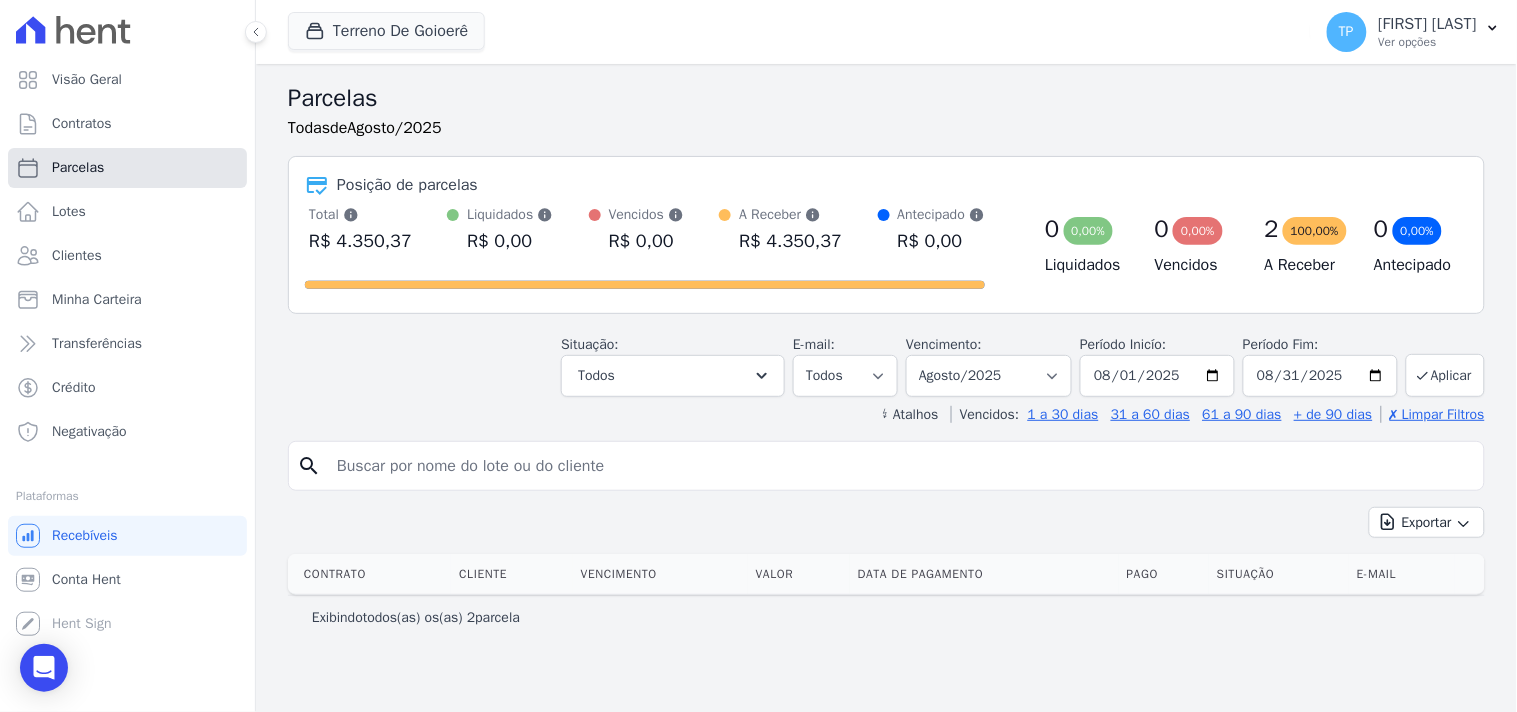 click on "Parcelas" at bounding box center (127, 168) 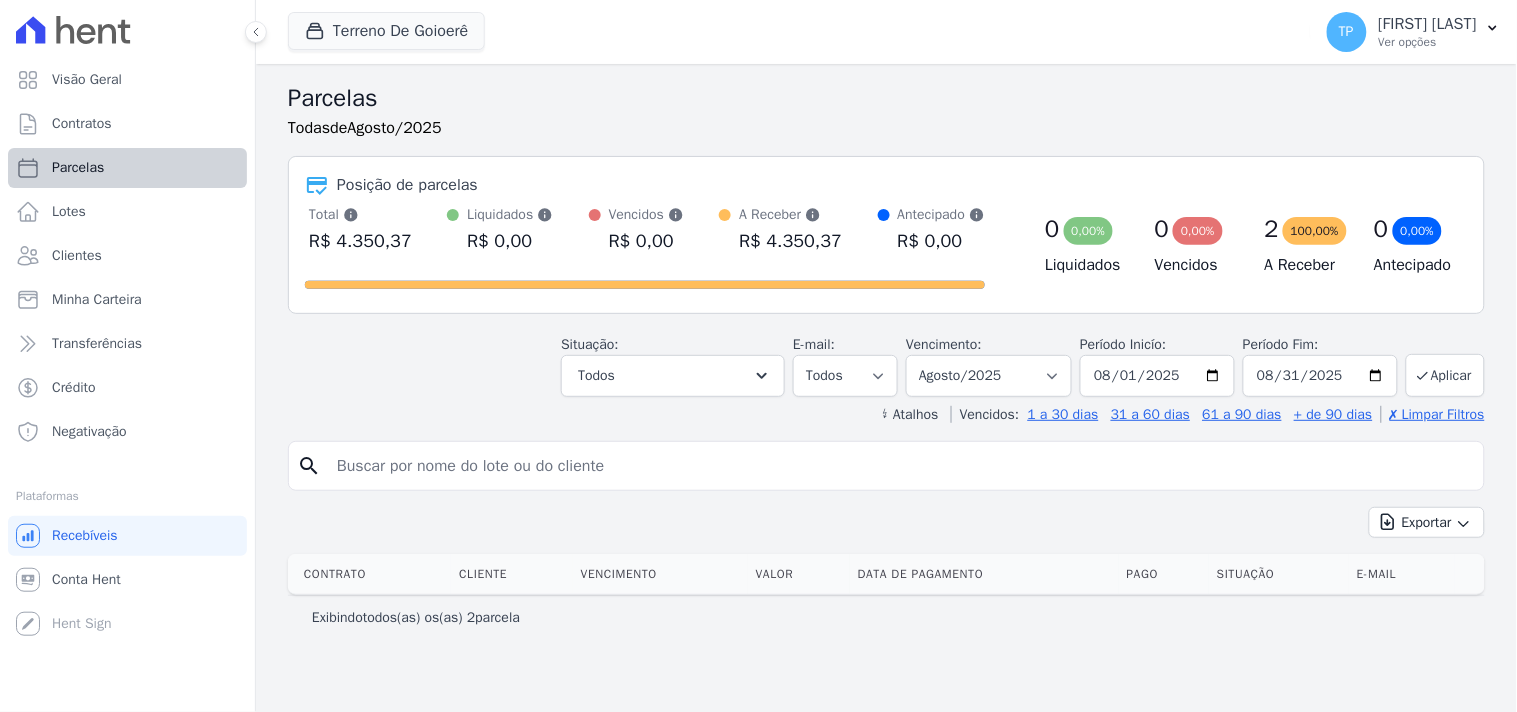 select 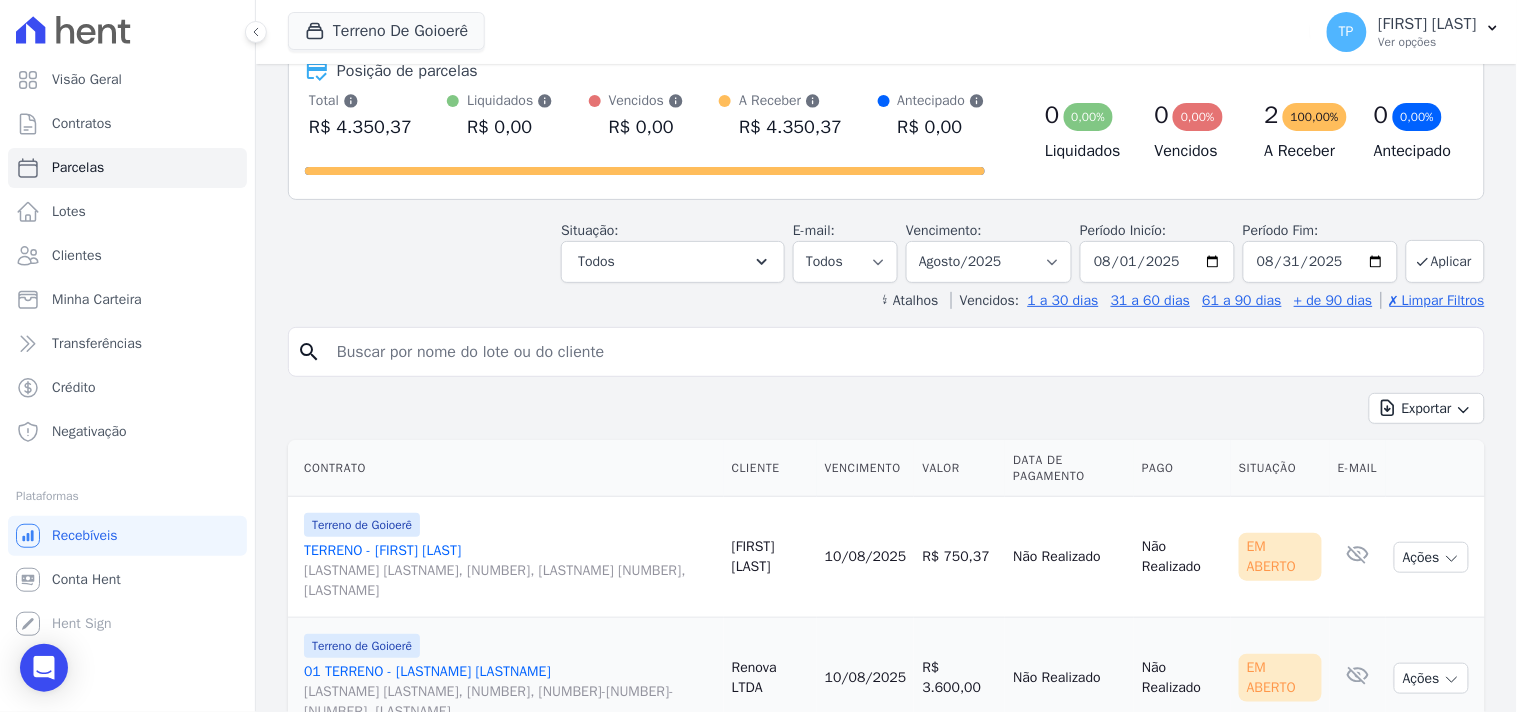 scroll, scrollTop: 202, scrollLeft: 0, axis: vertical 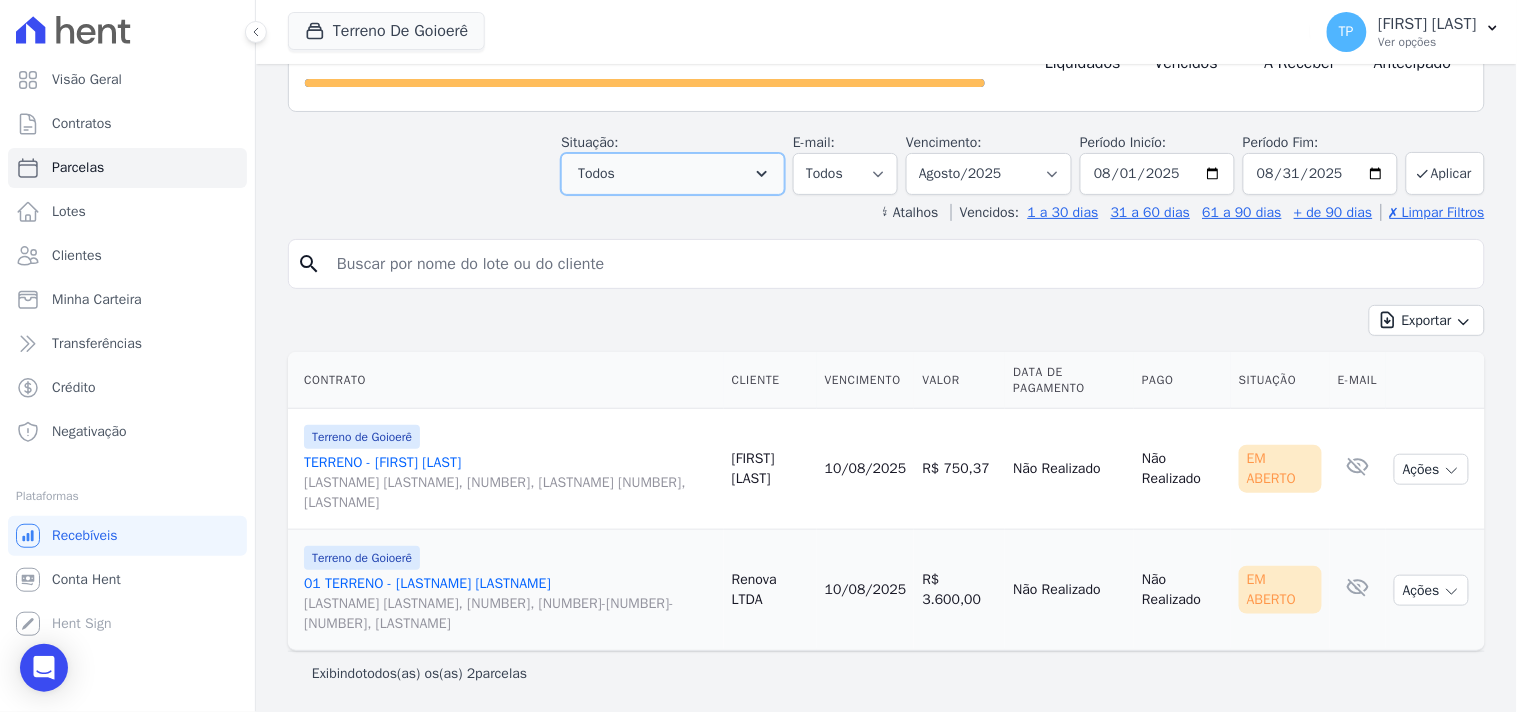 click on "Todos" at bounding box center [673, 174] 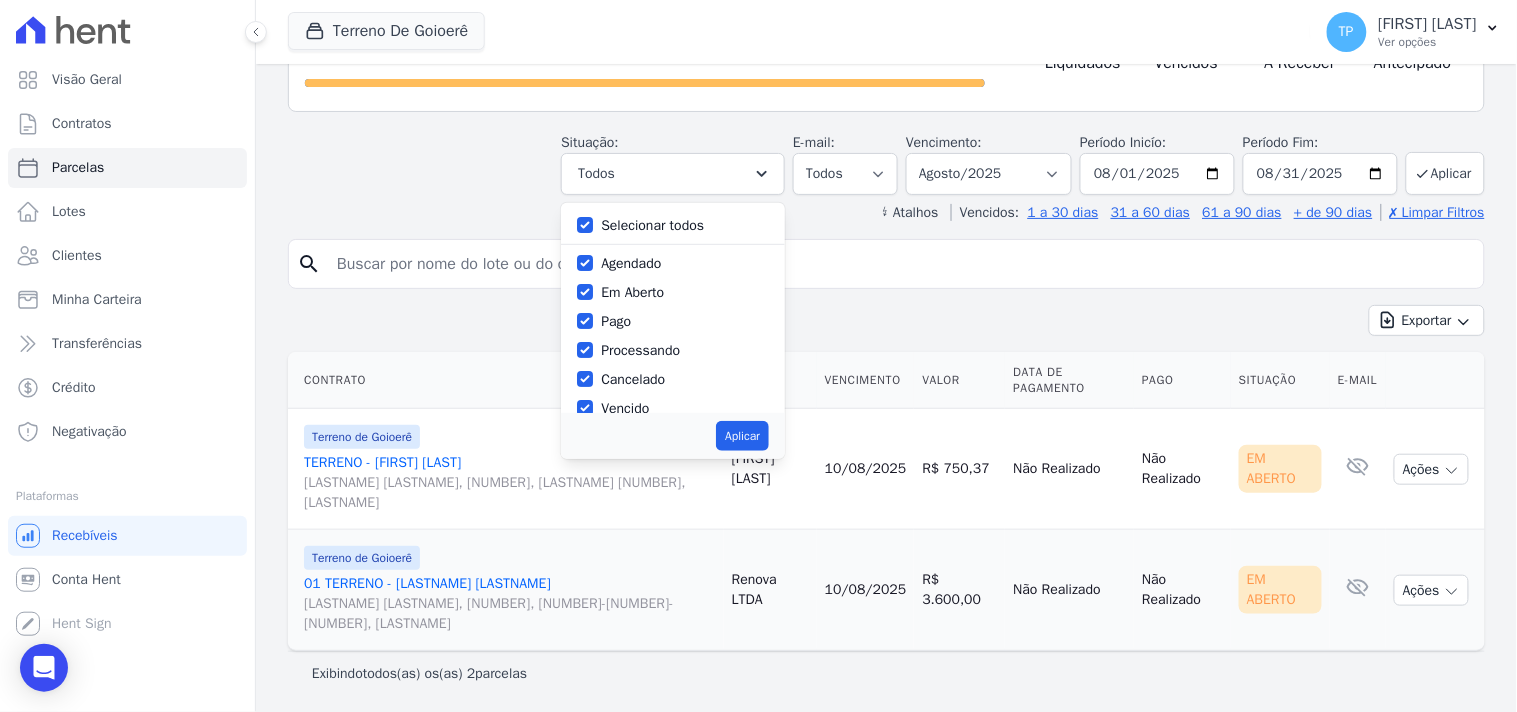 click on "Selecionar todos" at bounding box center (652, 225) 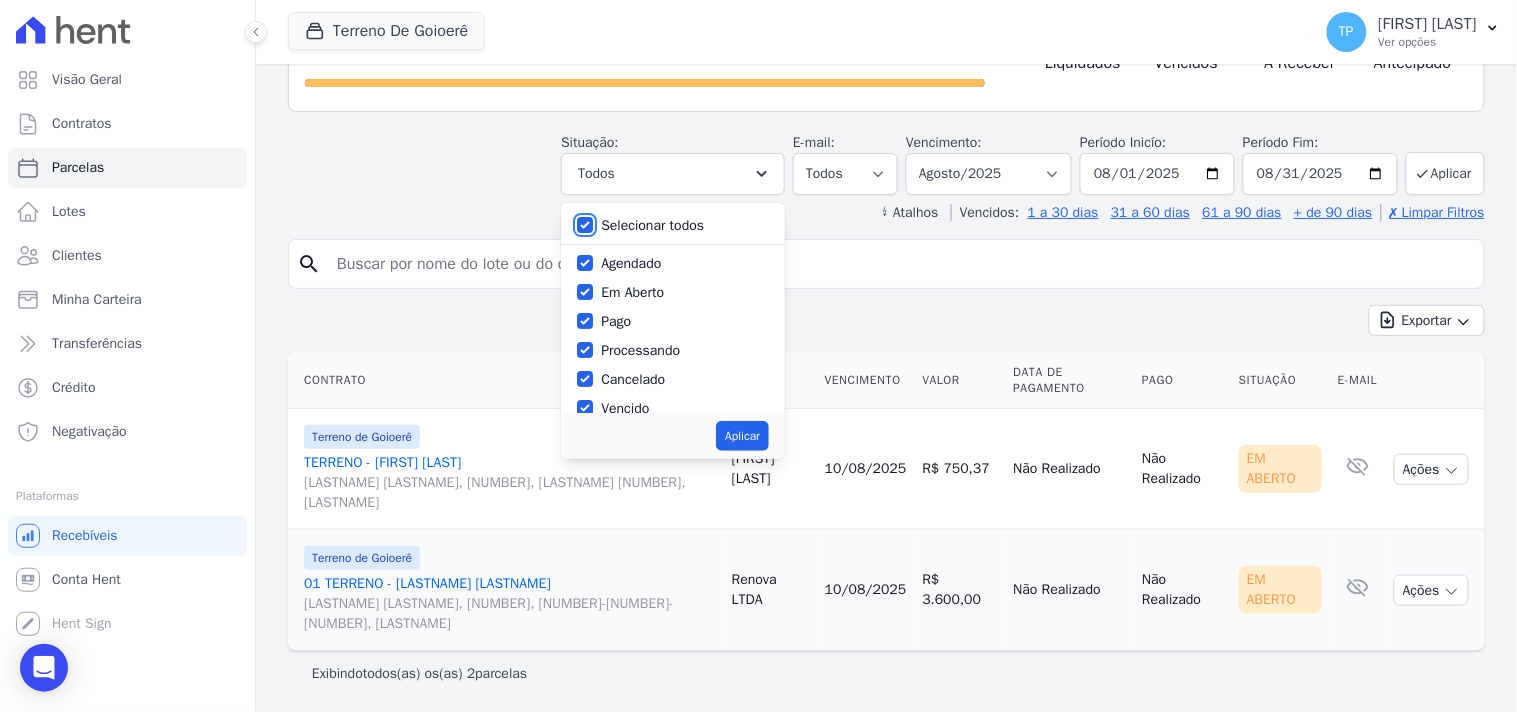 checkbox on "false" 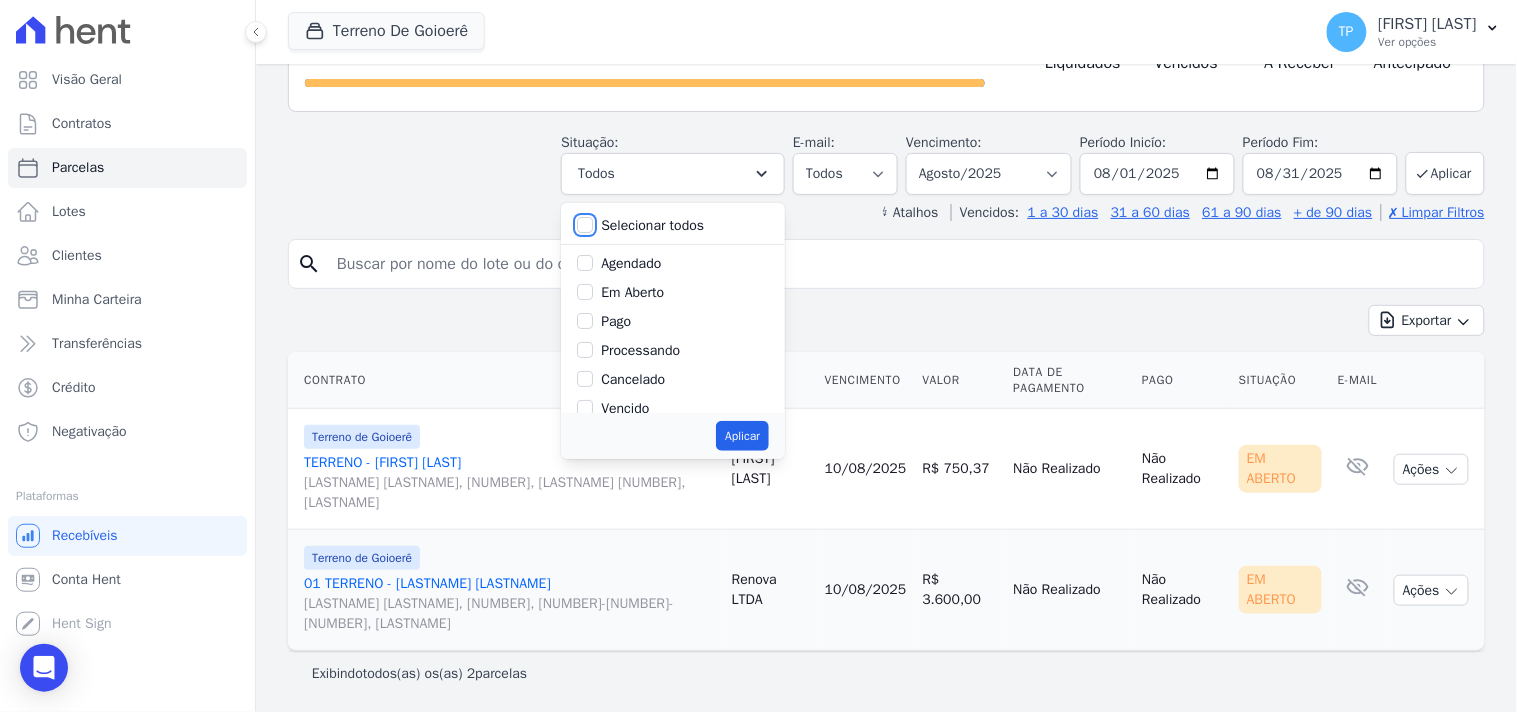 checkbox on "false" 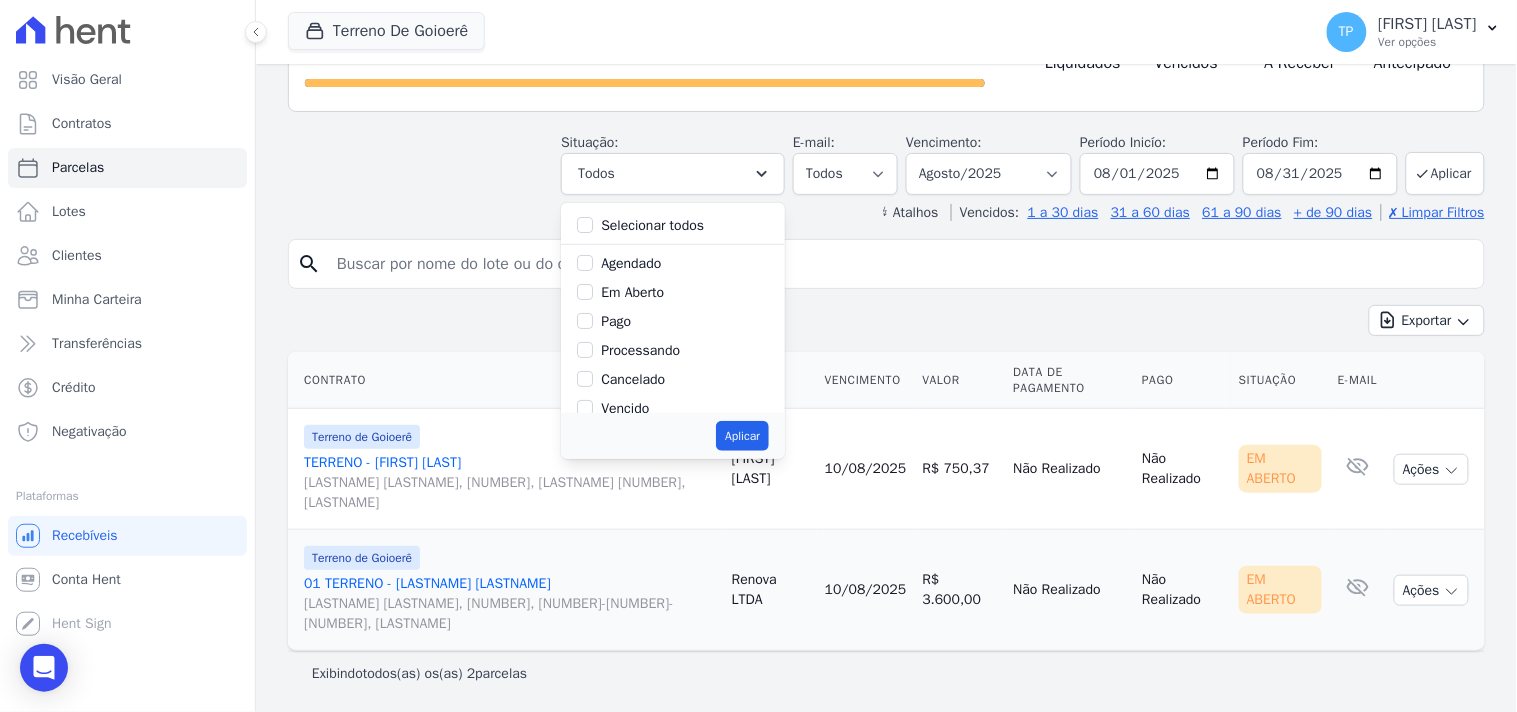click on "Vencido" at bounding box center (625, 408) 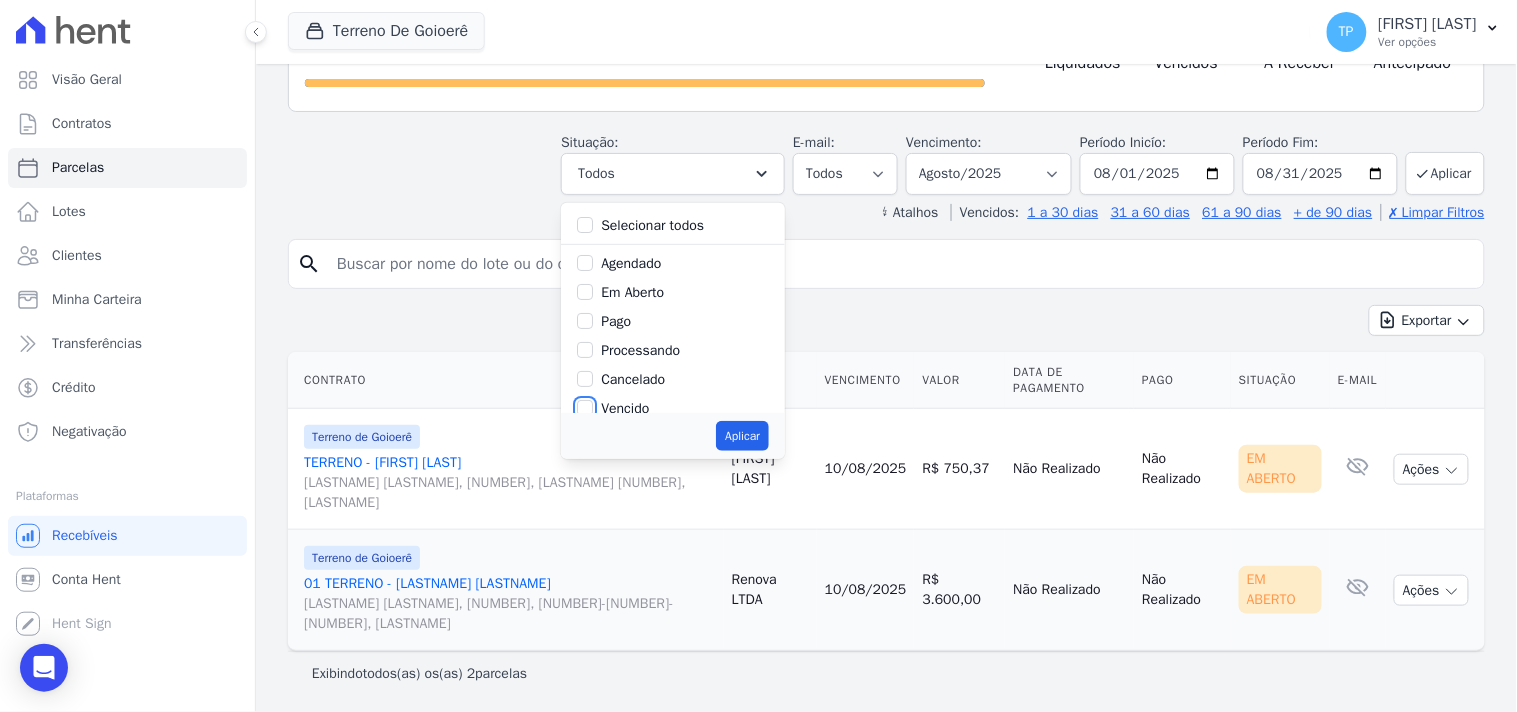 click on "Vencido" at bounding box center (585, 408) 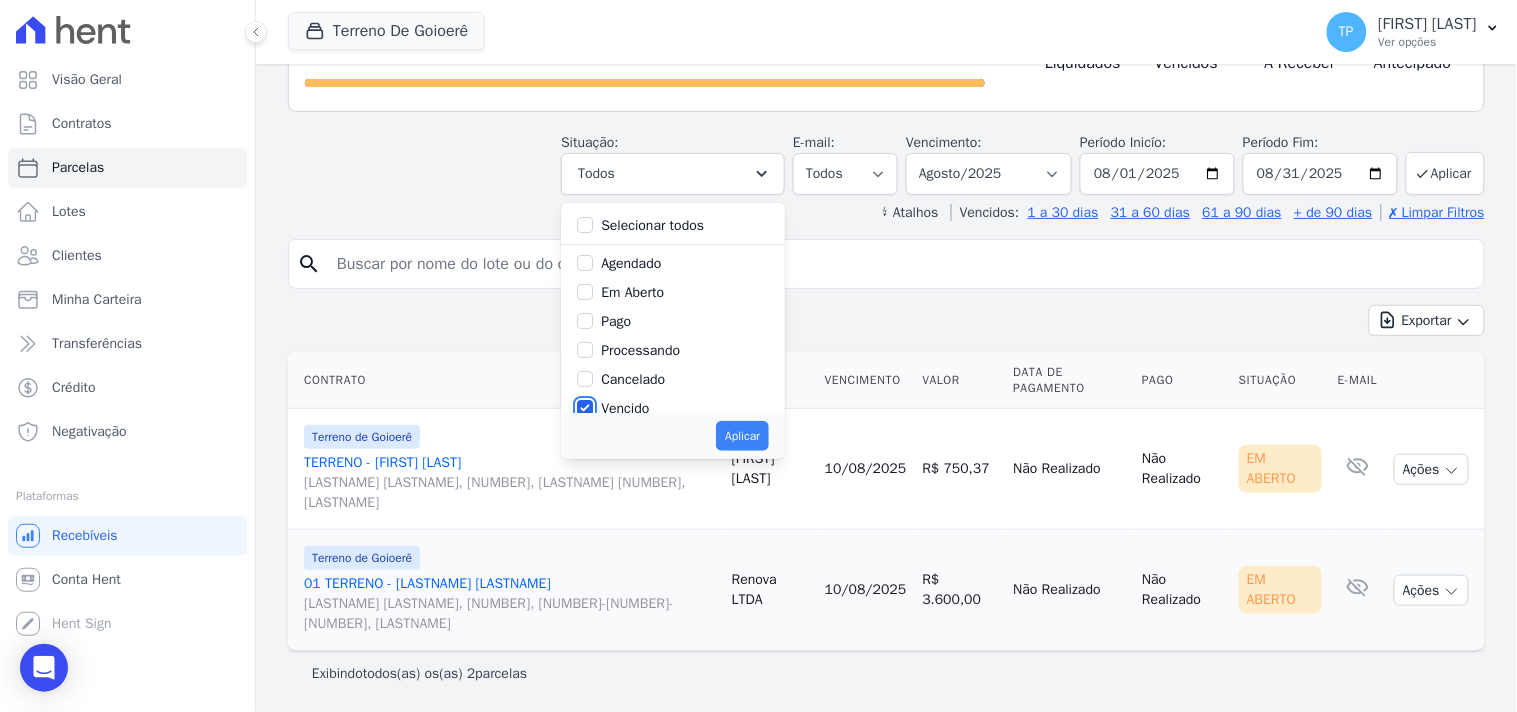 scroll, scrollTop: 3, scrollLeft: 0, axis: vertical 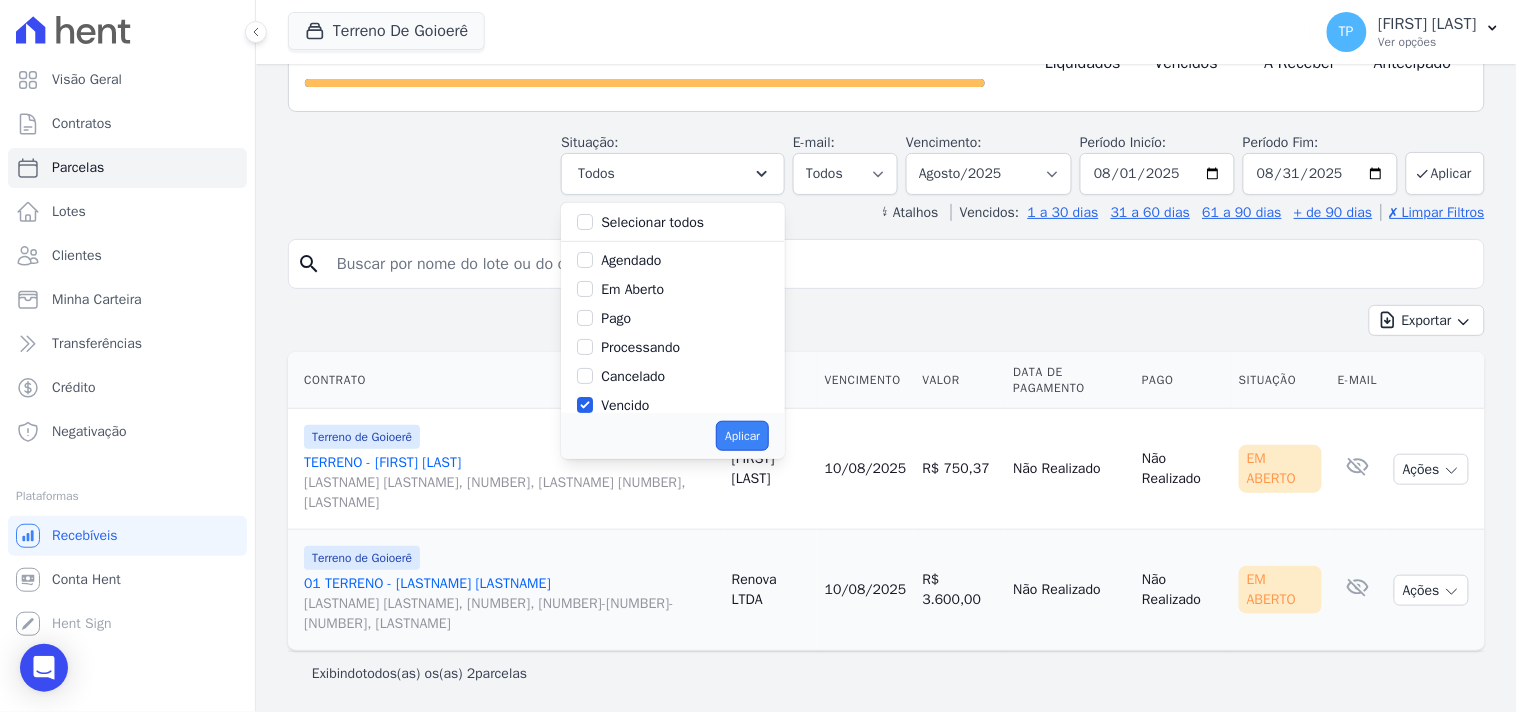 click on "Aplicar" at bounding box center [742, 436] 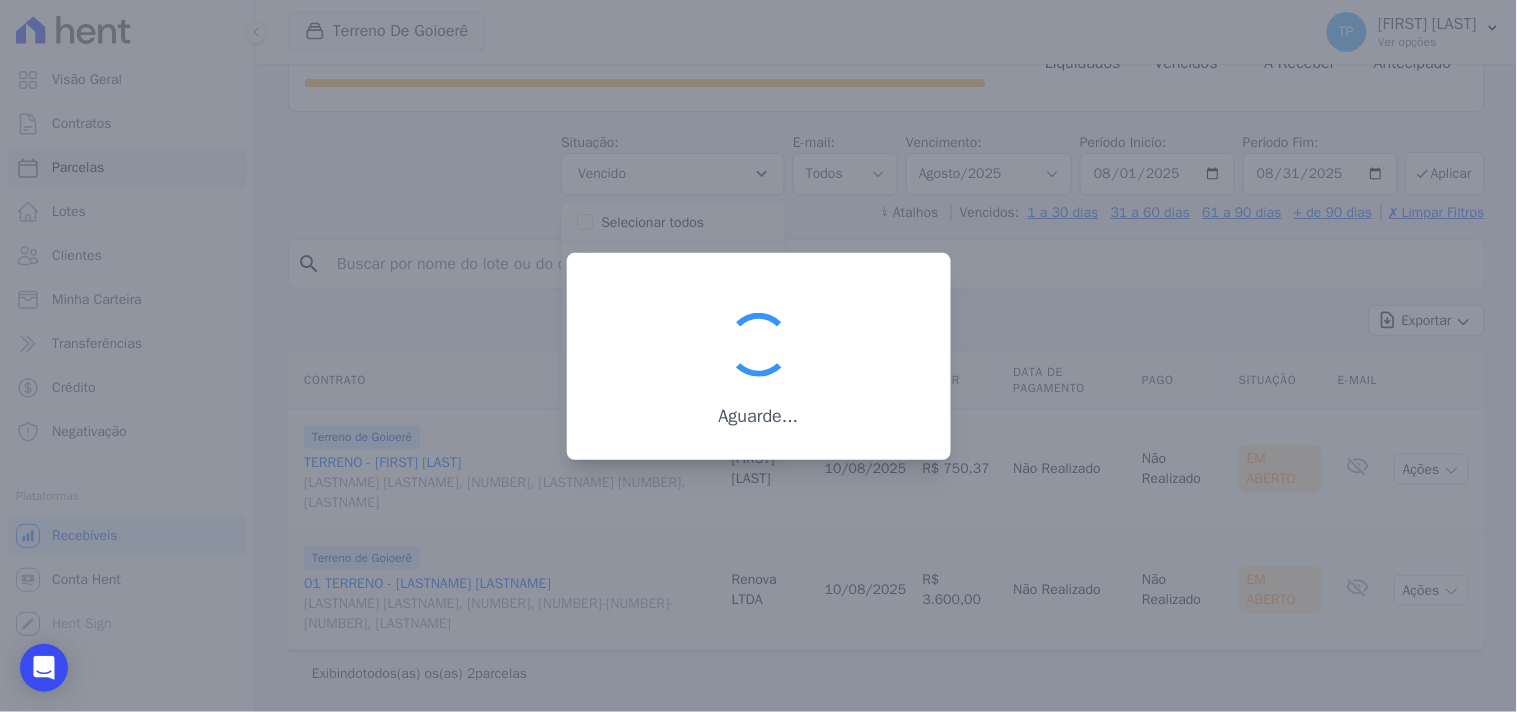 scroll, scrollTop: 38, scrollLeft: 0, axis: vertical 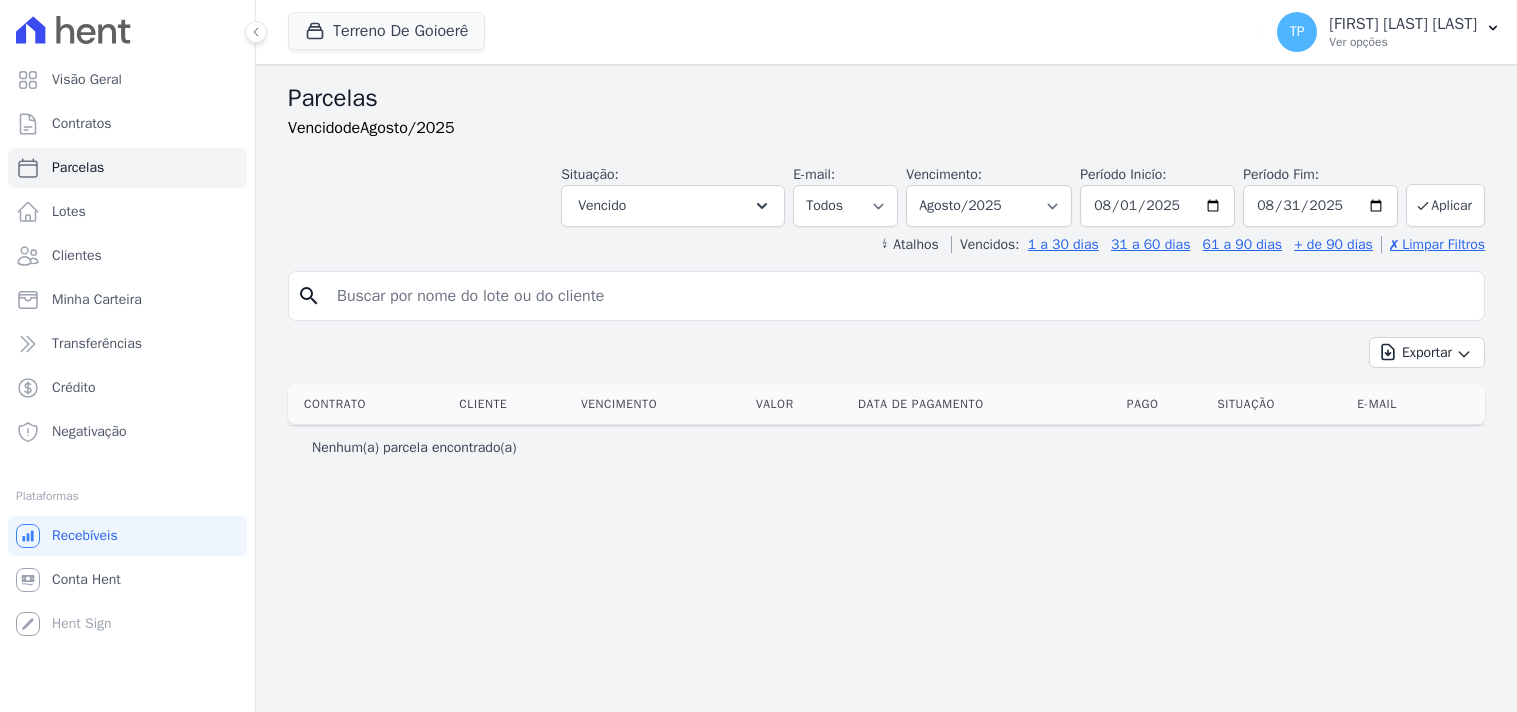 select 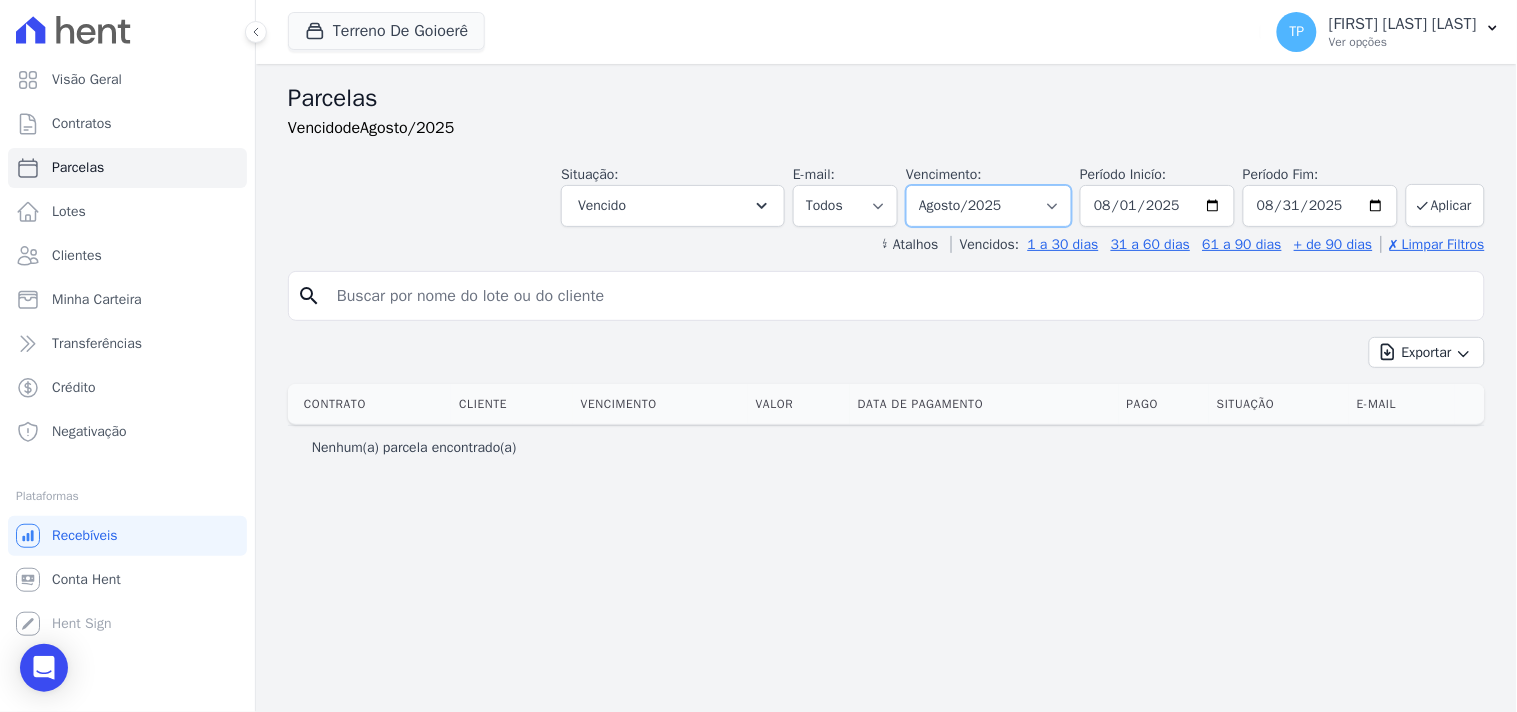 click on "Filtrar por período
────────
Todos os meses
Agosto/2024
Setembro/2024
Outubro/2024
Novembro/2024
Dezembro/2024
Janeiro/2025
Fevereiro/2025
Março/2025
Abril/2025
Maio/2025
Junho/2025
Julho/2025
Agosto/2025
Setembro/2025
Outubro/2025
Novembro/2025
Dezembro/2025
Janeiro/2026
Fevereiro/2026
Março/2026
Abril/2026
Maio/2026
Junho/2026
Julho/2026
Agosto/2026
Setembro/2026
Outubro/2026
Novembro/2026
Dezembro/2026
Janeiro/2027
Fevereiro/2027
Março/2027
Abril/2027
Maio/2027
Junho/2027
Julho/2027
Agosto/2027
Setembro/2027
Outubro/2027
Novembro/2027
Dezembro/2027
Janeiro/2028
Fevereiro/2028
Março/2028
Abril/2028
Maio/2028
Junho/2028
Julho/2028
Agosto/2028
Setembro/2028
Outubro/2028
Novembro/2028
Dezembro/2028
Janeiro/2029
Fevereiro/2029
Março/2029
Abril/2029
Maio/2029
Junho/2029
Julho/2029
Agosto/2029
Setembro/2029
Outubro/2029
Novembro/2029" at bounding box center (989, 206) 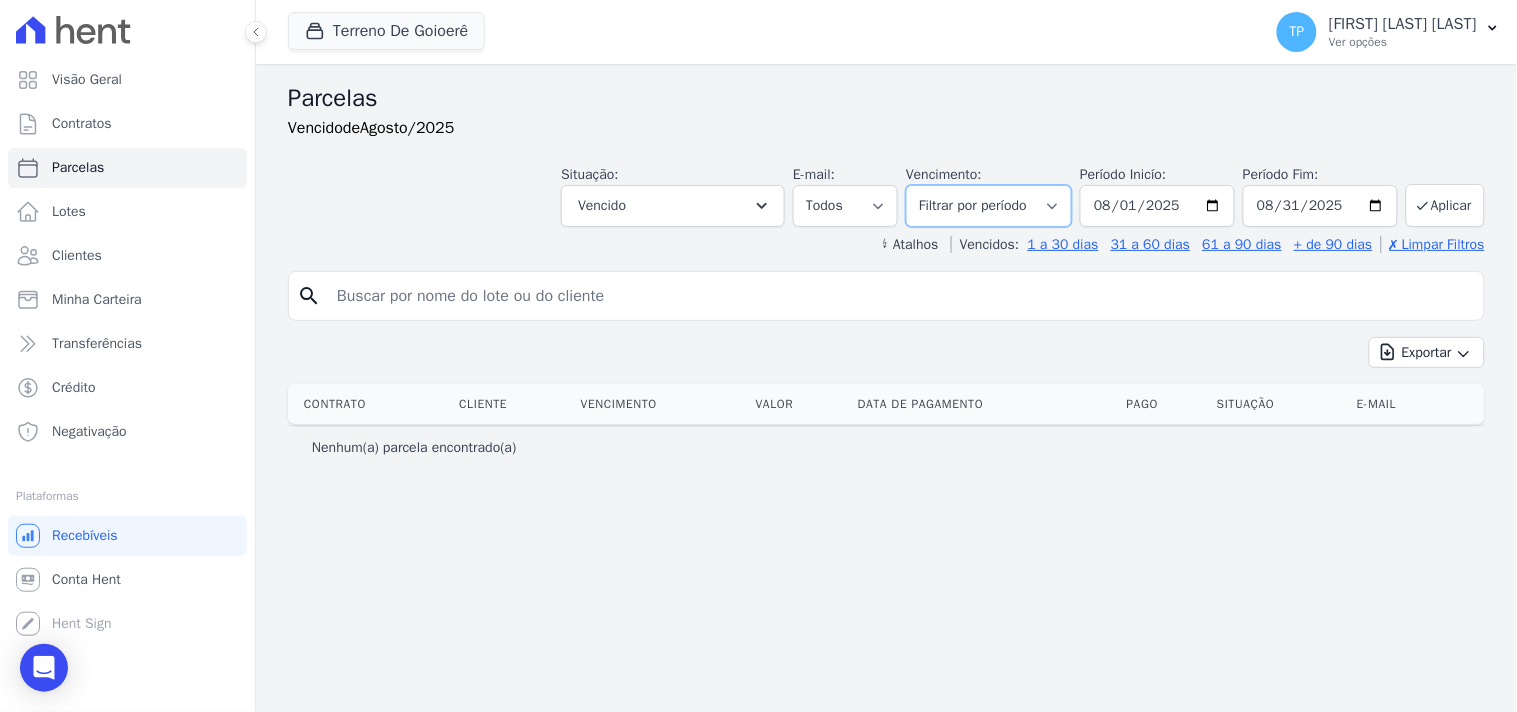 click on "Filtrar por período
────────
Todos os meses
Agosto/2024
Setembro/2024
Outubro/2024
Novembro/2024
Dezembro/2024
Janeiro/2025
Fevereiro/2025
Março/2025
Abril/2025
Maio/2025
Junho/2025
Julho/2025
Agosto/2025
Setembro/2025
Outubro/2025
Novembro/2025
Dezembro/2025
Janeiro/2026
Fevereiro/2026
Março/2026
Abril/2026
Maio/2026
Junho/2026
Julho/2026
Agosto/2026
Setembro/2026
Outubro/2026
Novembro/2026
Dezembro/2026
Janeiro/2027
Fevereiro/2027
Março/2027
Abril/2027
Maio/2027
Junho/2027
Julho/2027
Agosto/2027
Setembro/2027
Outubro/2027
Novembro/2027
Dezembro/2027
Janeiro/2028
Fevereiro/2028
Março/2028
Abril/2028
Maio/2028
Junho/2028
Julho/2028
Agosto/2028
Setembro/2028
Outubro/2028
Novembro/2028
Dezembro/2028
Janeiro/2029
Fevereiro/2029
Março/2029
Abril/2029
Maio/2029
Junho/2029
Julho/2029
Agosto/2029
Setembro/2029
Outubro/2029
Novembro/2029" at bounding box center (989, 206) 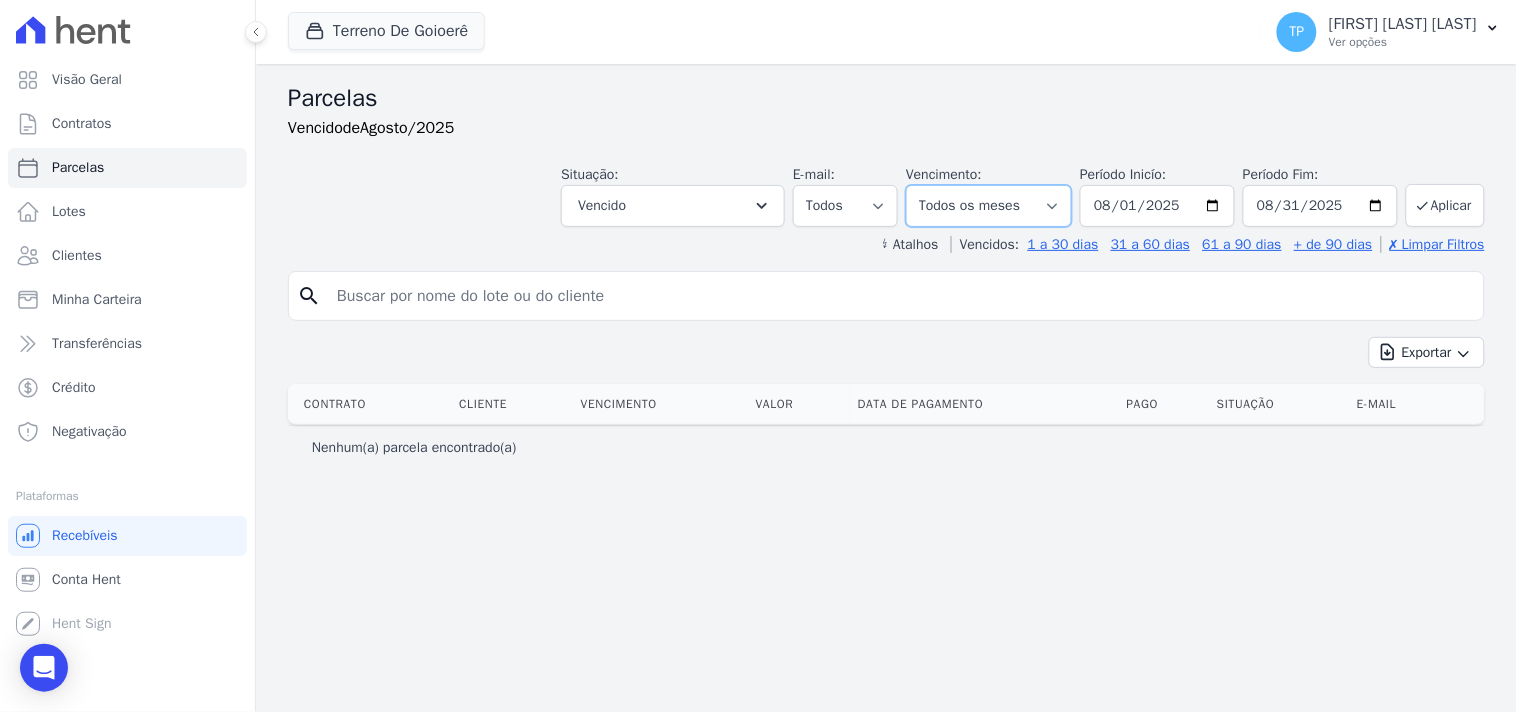 click on "Filtrar por período
────────
Todos os meses
Agosto/2024
Setembro/2024
Outubro/2024
Novembro/2024
Dezembro/2024
Janeiro/2025
Fevereiro/2025
Março/2025
Abril/2025
Maio/2025
Junho/2025
Julho/2025
Agosto/2025
Setembro/2025
Outubro/2025
Novembro/2025
Dezembro/2025
Janeiro/2026
Fevereiro/2026
Março/2026
Abril/2026
Maio/2026
Junho/2026
Julho/2026
Agosto/2026
Setembro/2026
Outubro/2026
Novembro/2026
Dezembro/2026
Janeiro/2027
Fevereiro/2027
Março/2027
Abril/2027
Maio/2027
Junho/2027
Julho/2027
Agosto/2027
Setembro/2027
Outubro/2027
Novembro/2027
Dezembro/2027
Janeiro/2028
Fevereiro/2028
Março/2028
Abril/2028
Maio/2028
Junho/2028
Julho/2028
Agosto/2028
Setembro/2028
Outubro/2028
Novembro/2028
Dezembro/2028
Janeiro/2029
Fevereiro/2029
Março/2029
Abril/2029
Maio/2029
Junho/2029
Julho/2029
Agosto/2029
Setembro/2029
Outubro/2029
Novembro/2029" at bounding box center (989, 206) 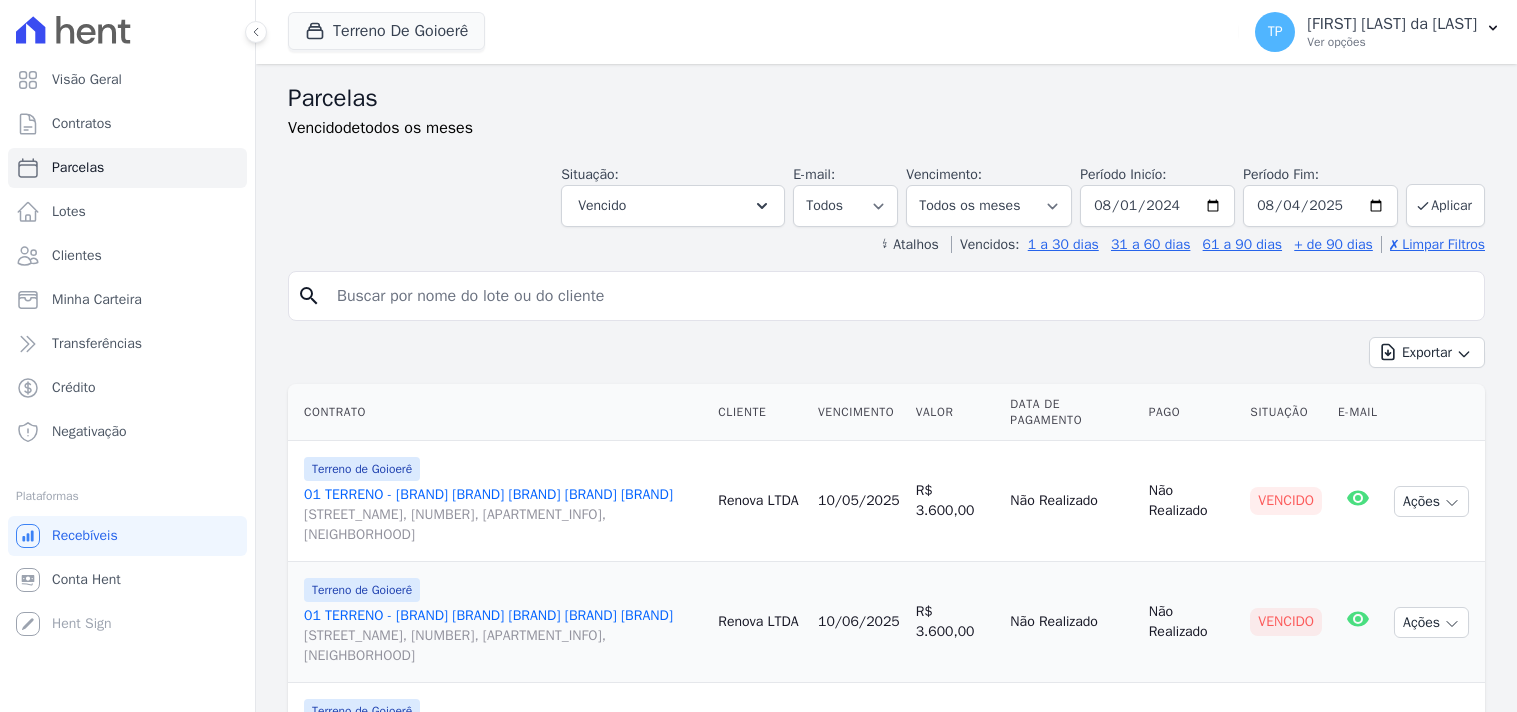 select 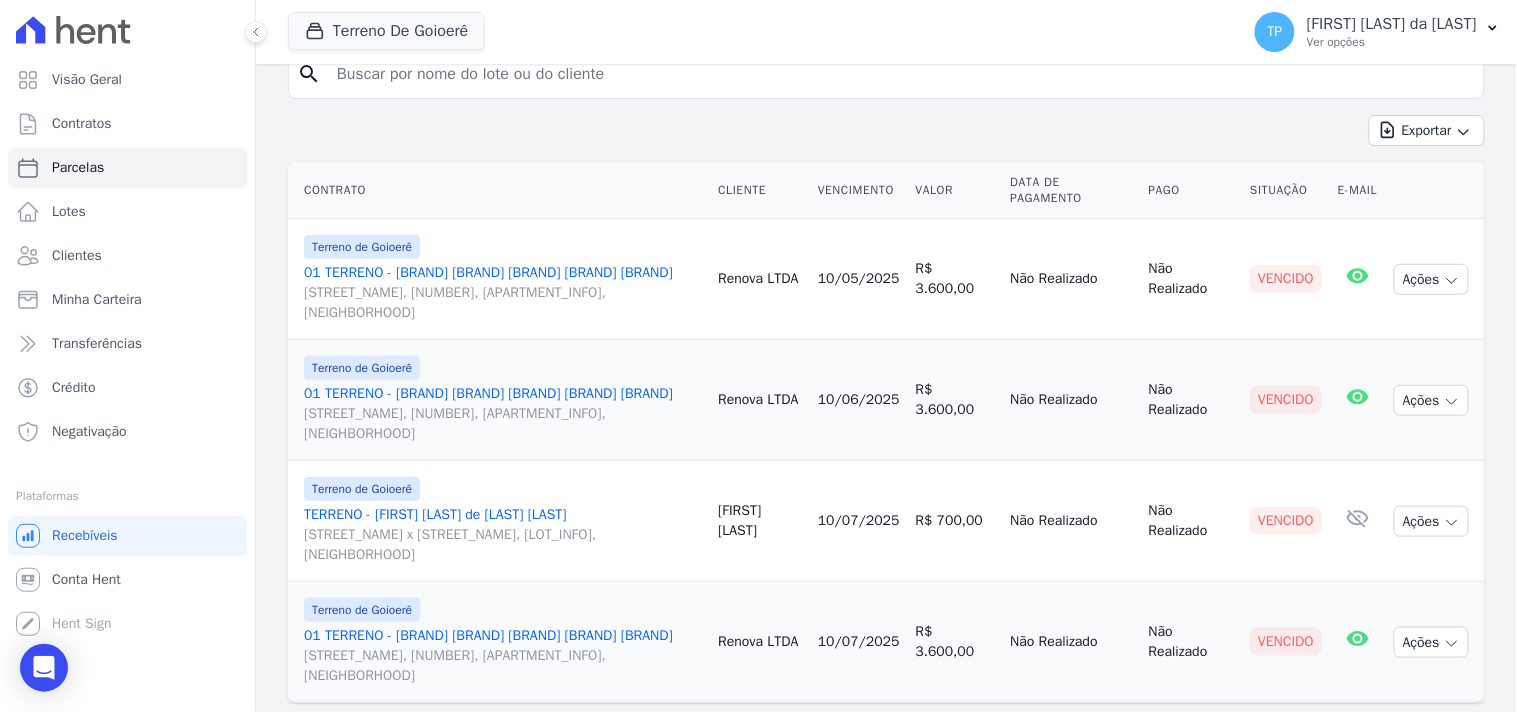 scroll, scrollTop: 274, scrollLeft: 0, axis: vertical 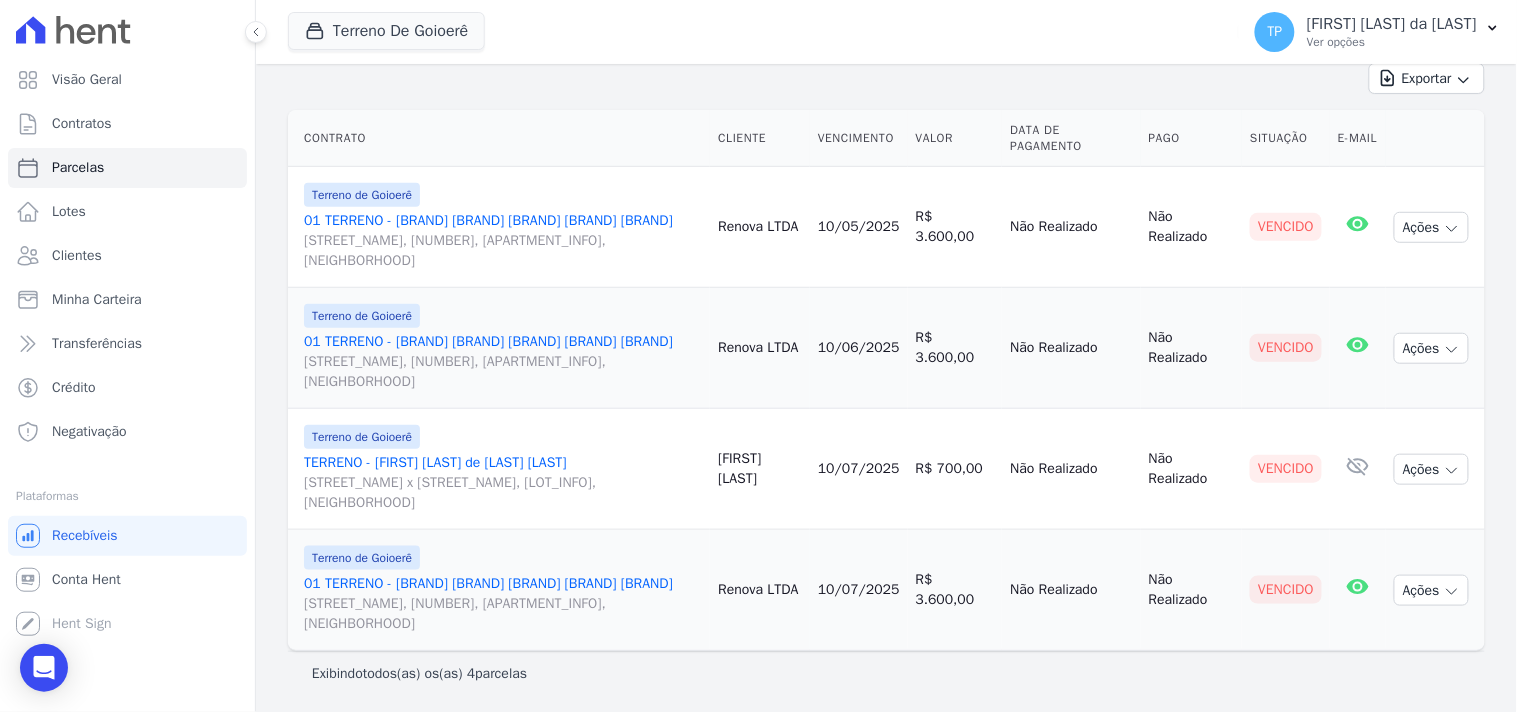 click on "TERRENO - MOACIR BRUNO DE ALMEIDA ROSSI
Avenida Dário de Moreira Castilho x Rua Engenheiro Beltrão, LOTE A1 QUADRA 163, CENTRO" at bounding box center [503, 483] 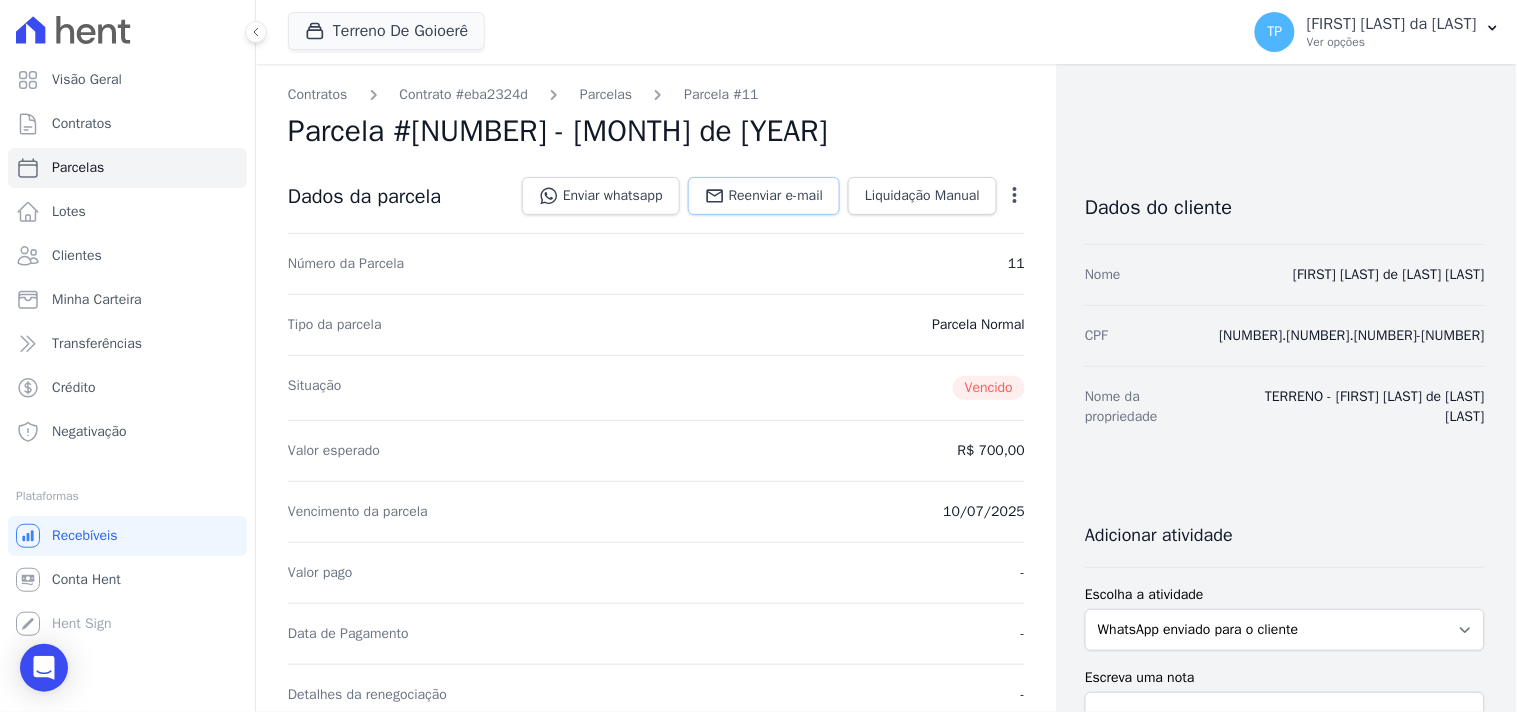 click on "Reenviar e-mail" at bounding box center (776, 196) 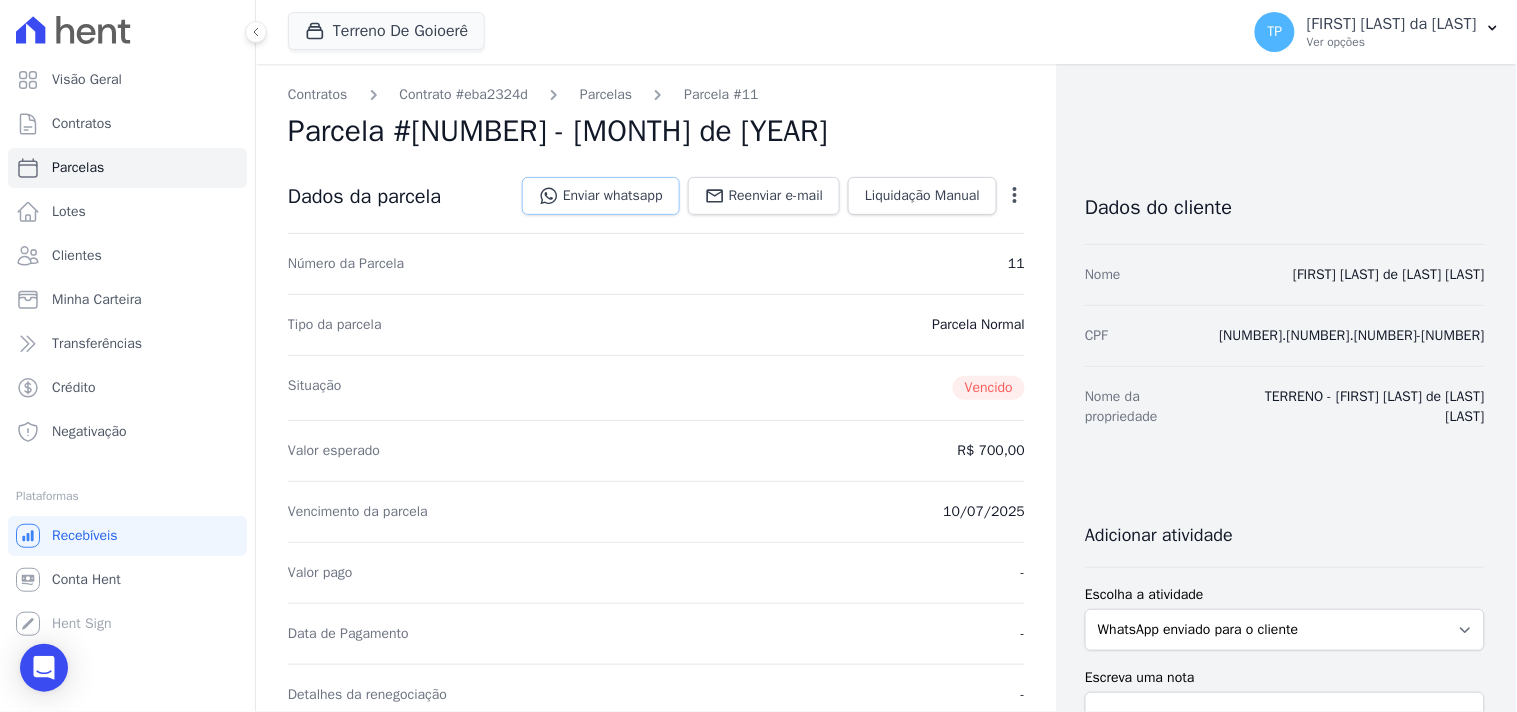 click on "Enviar whatsapp" at bounding box center [601, 196] 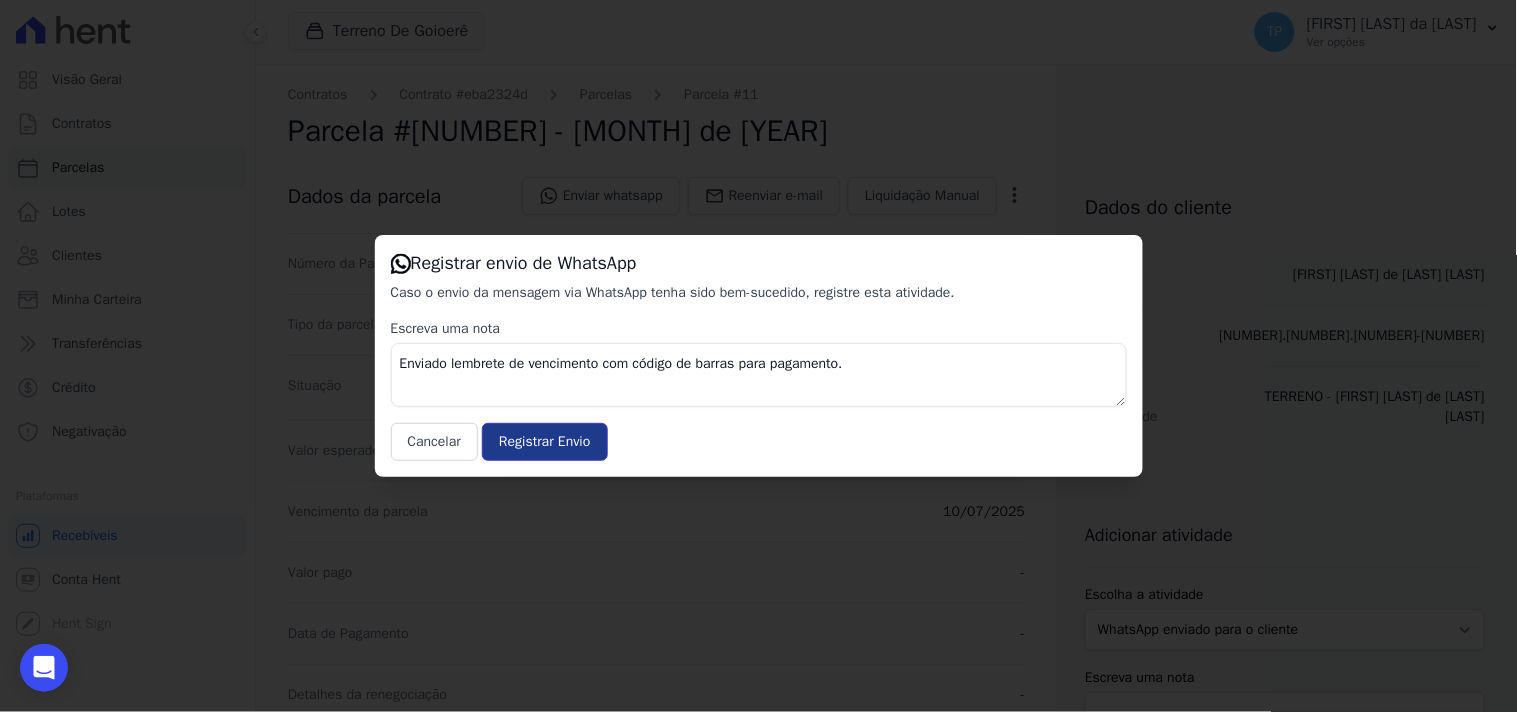click on "Registrar Envio" at bounding box center [544, 442] 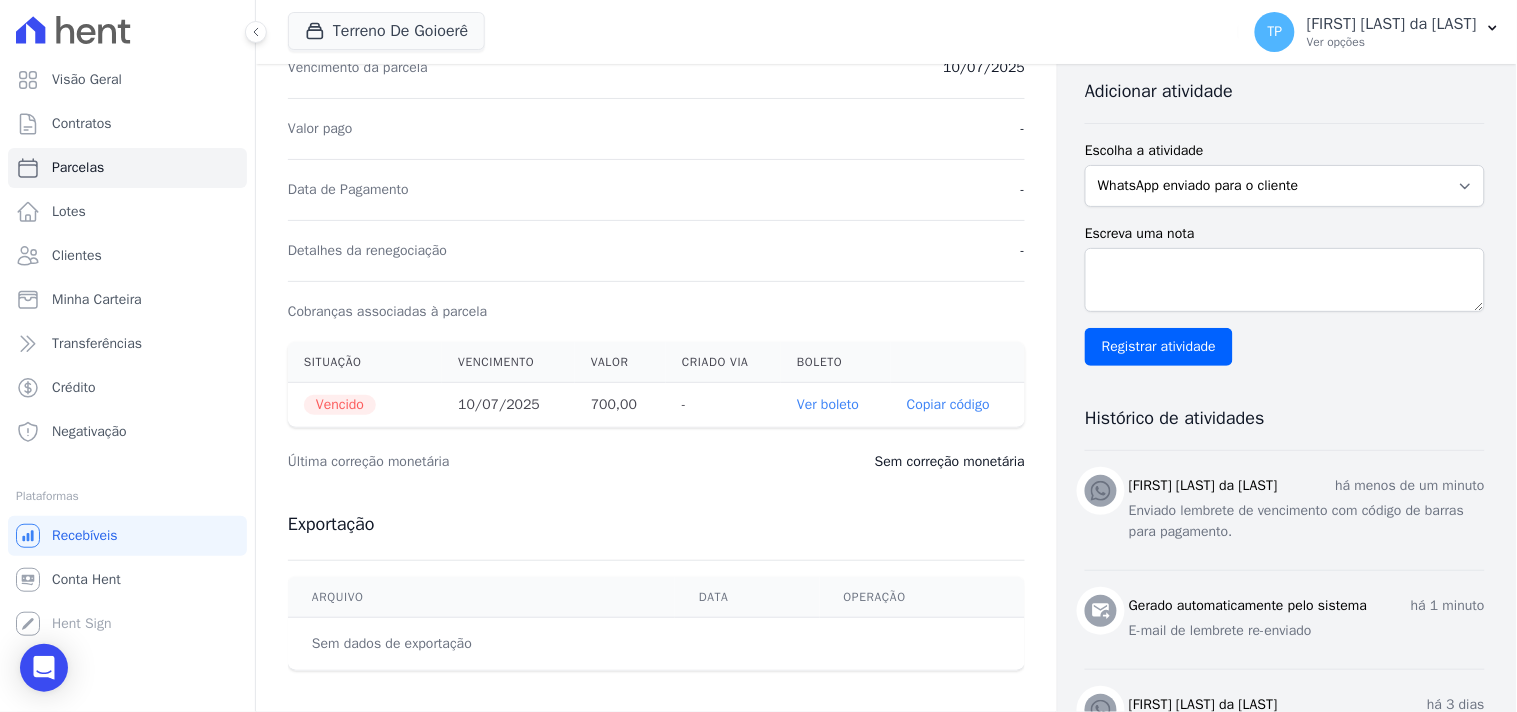scroll, scrollTop: 0, scrollLeft: 0, axis: both 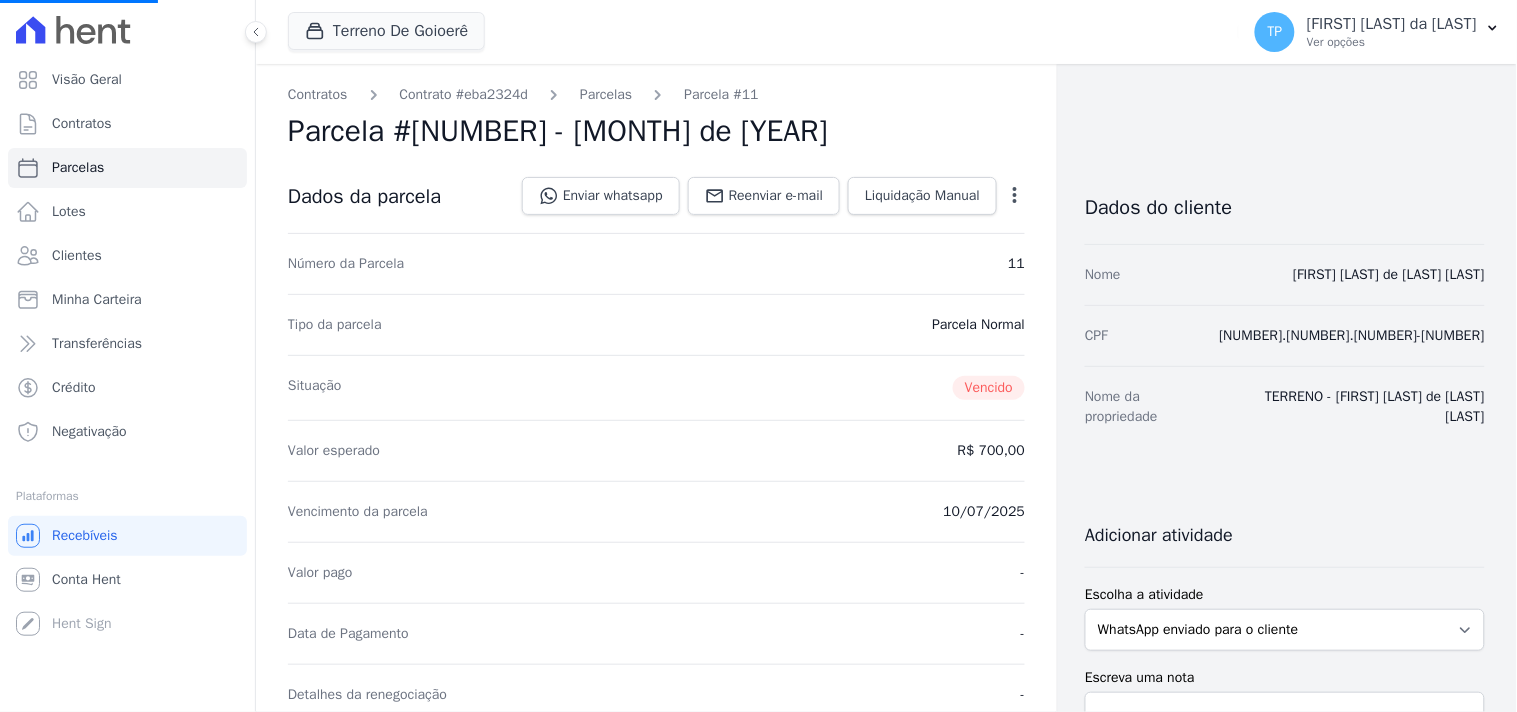 select 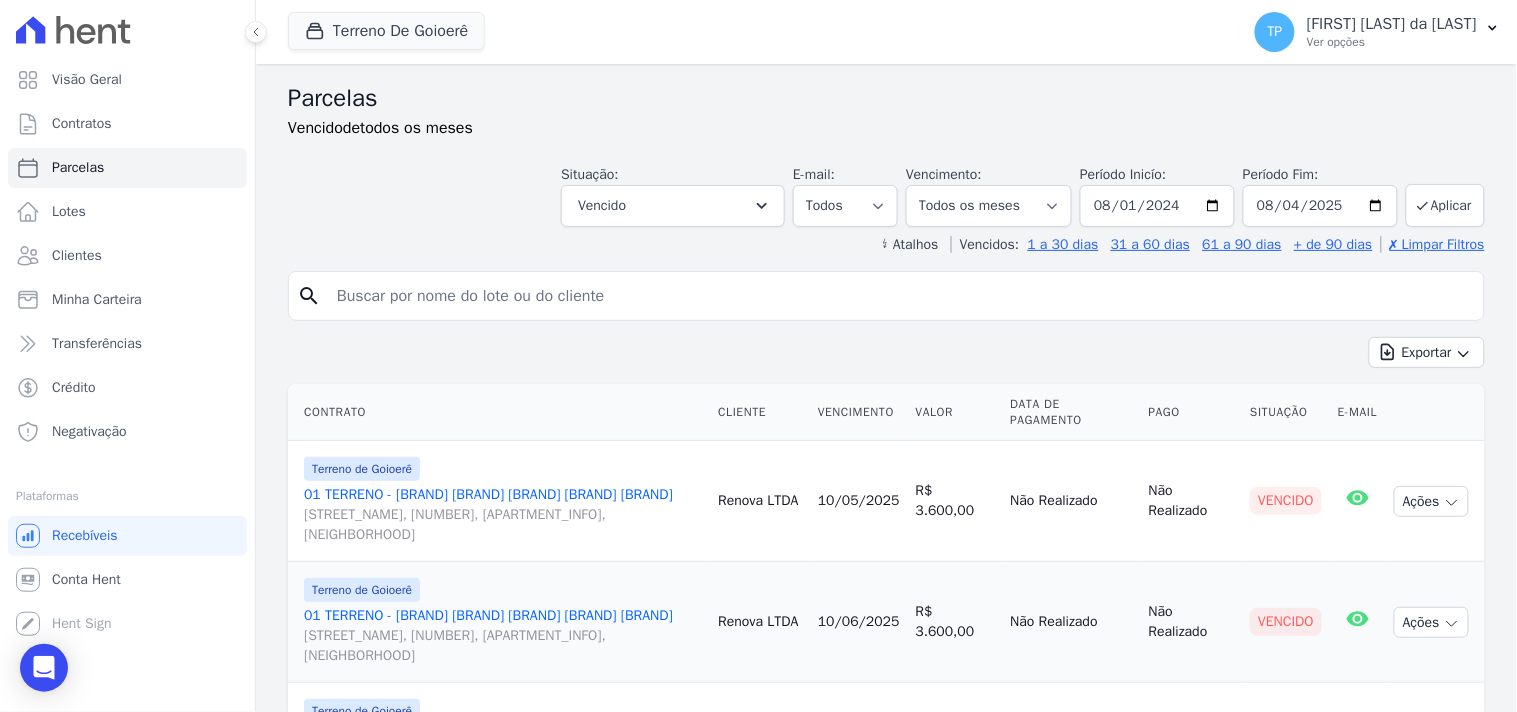 scroll, scrollTop: 274, scrollLeft: 0, axis: vertical 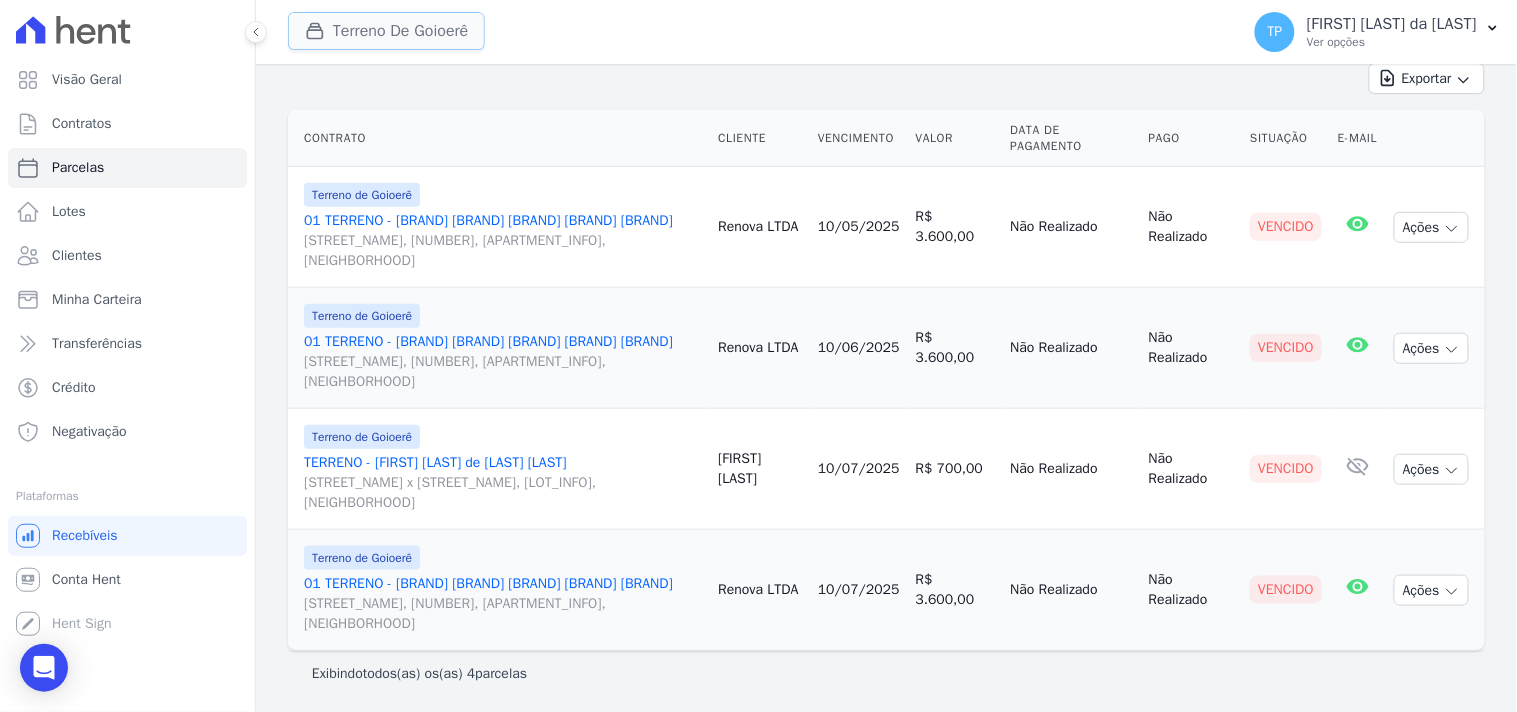 click on "Terreno De Goioerê" at bounding box center [386, 31] 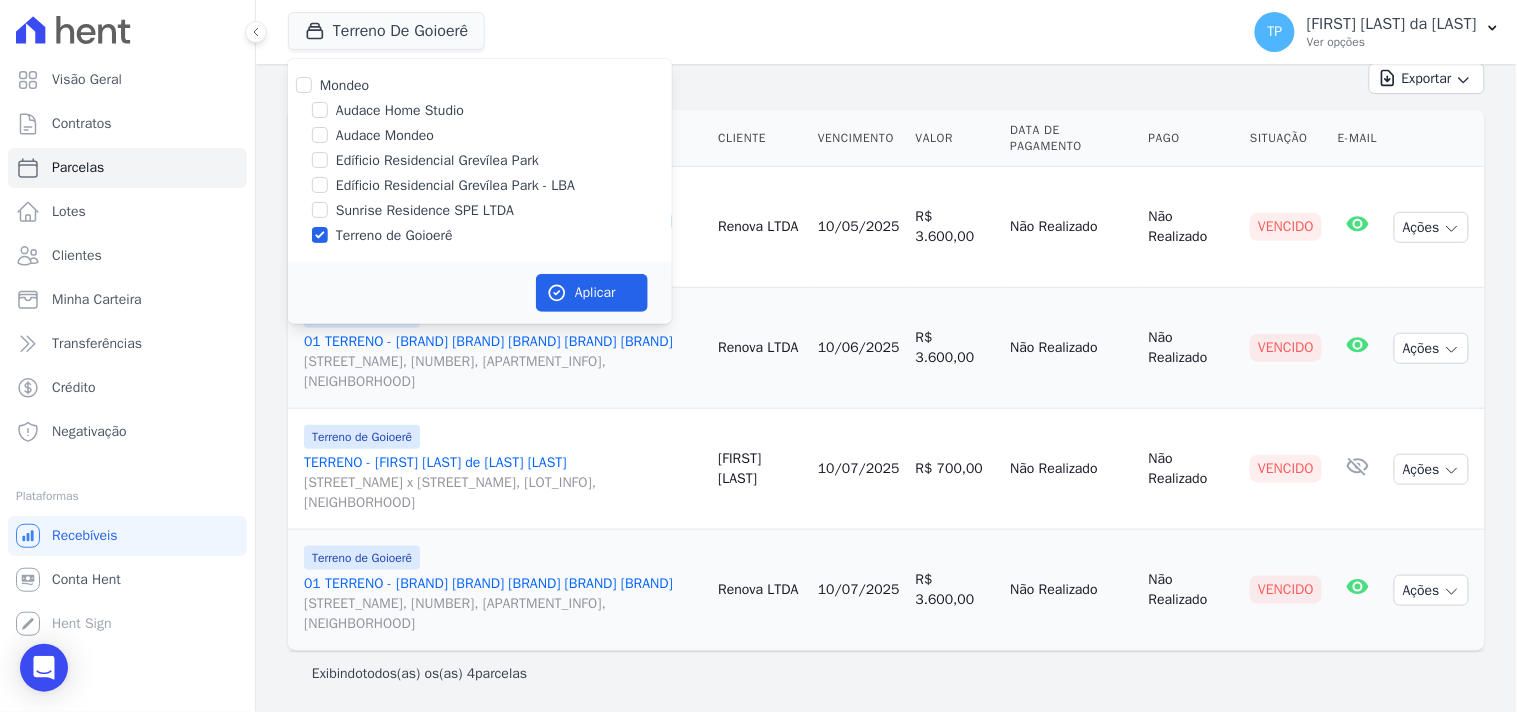 click on "Audace Mondeo" at bounding box center (385, 135) 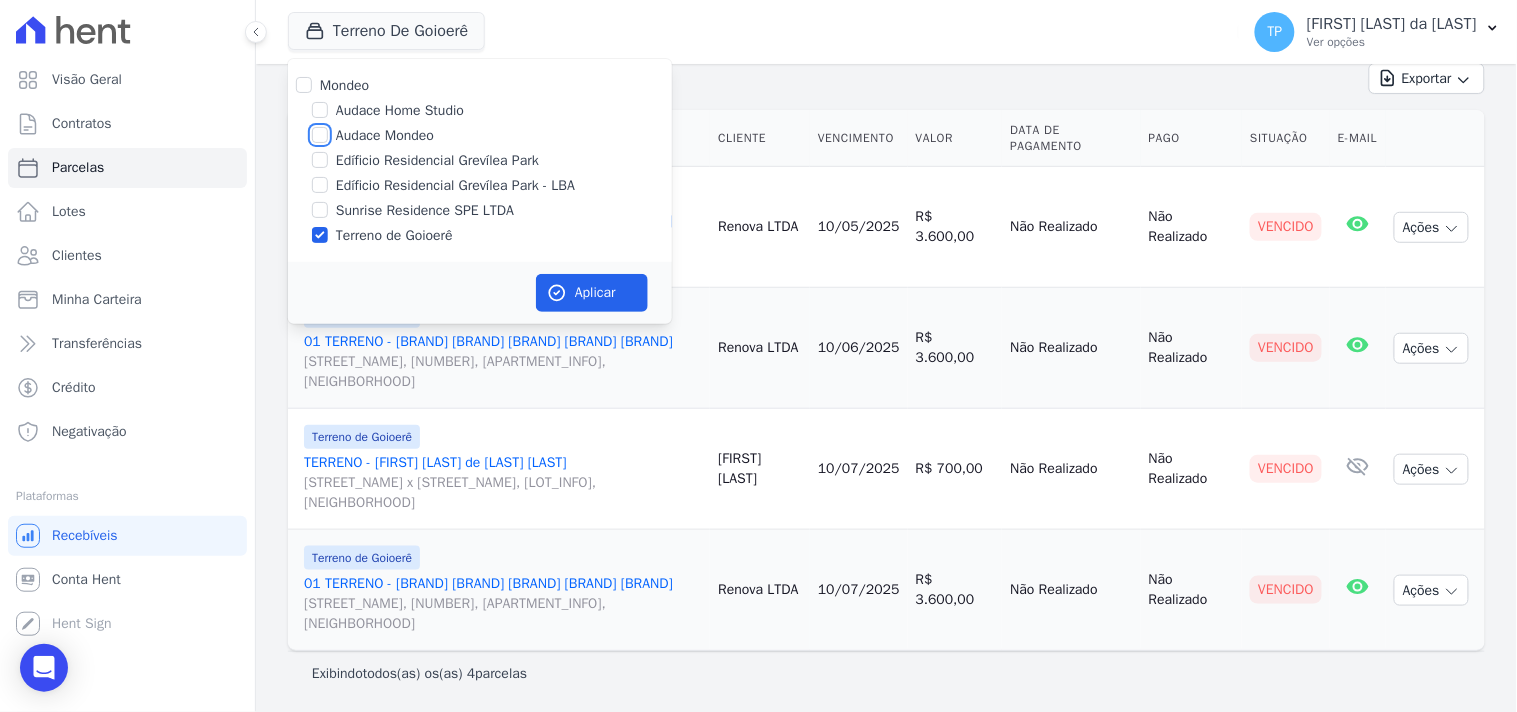 click on "Audace Mondeo" at bounding box center [320, 135] 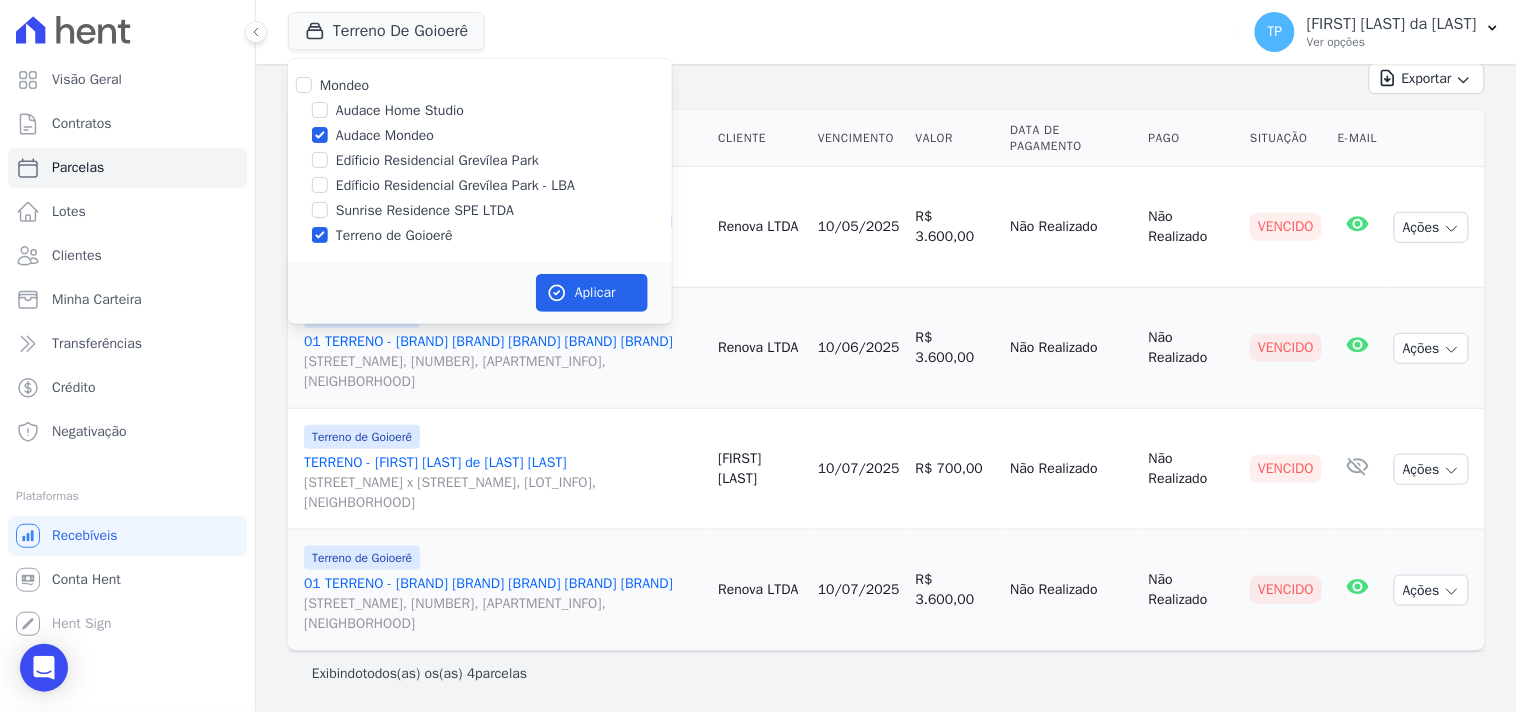 click on "Terreno de Goioerê" at bounding box center [394, 235] 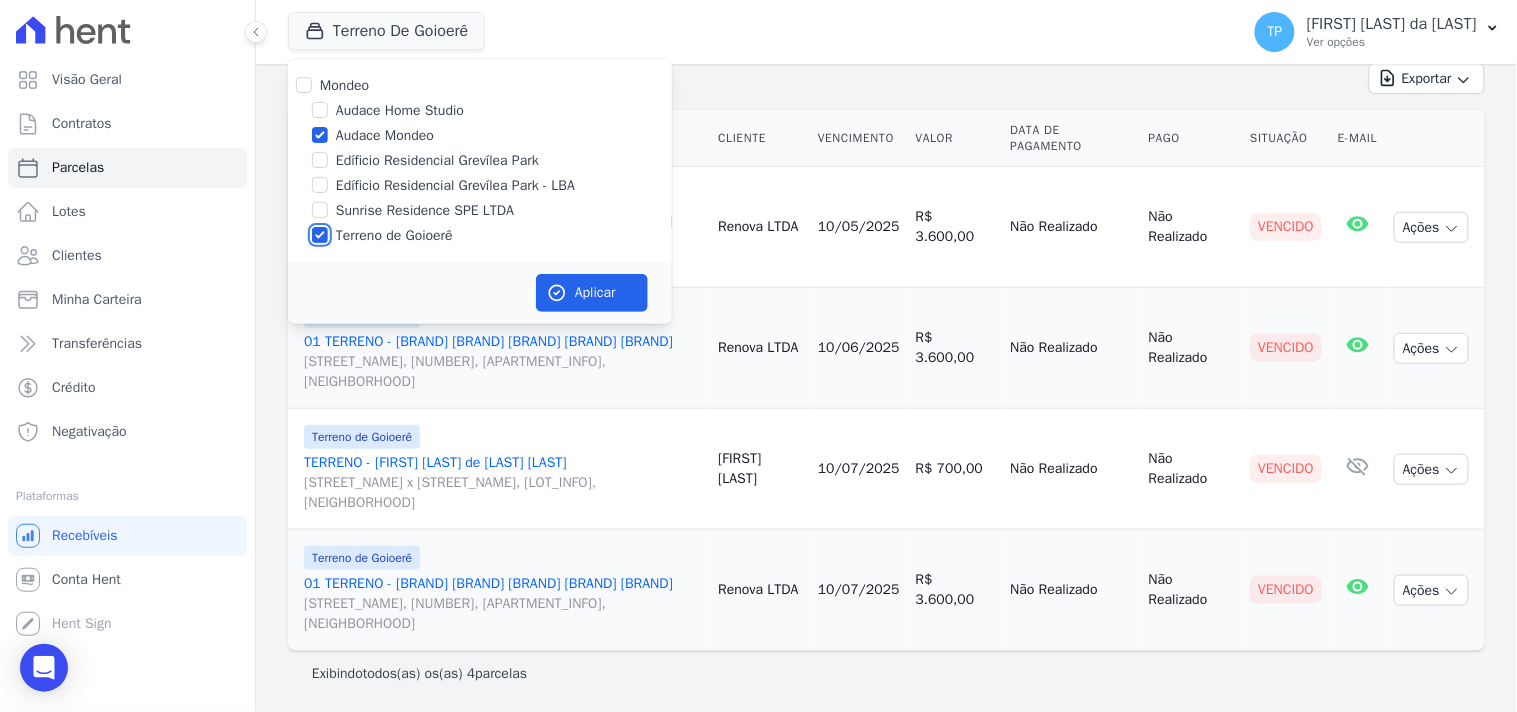 checkbox on "false" 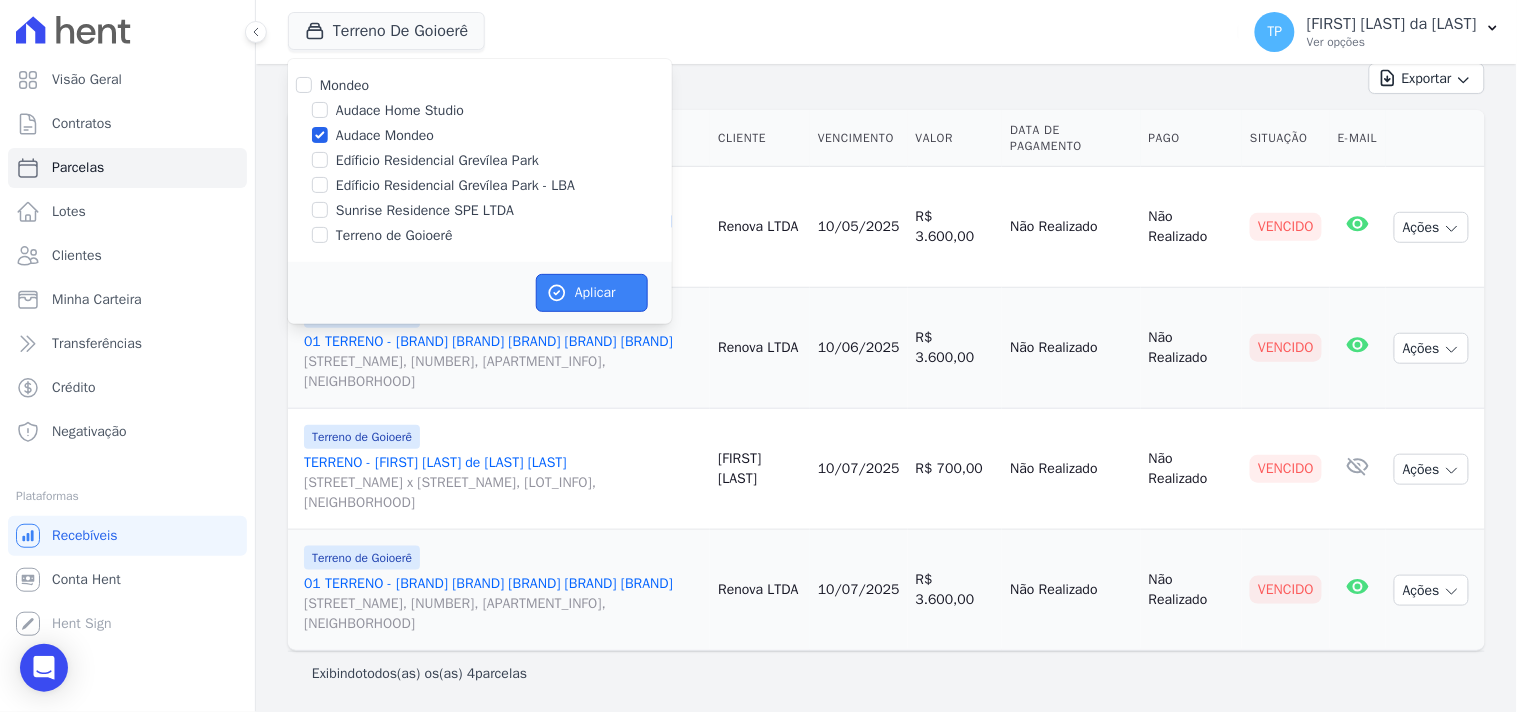 click on "Aplicar" at bounding box center [592, 293] 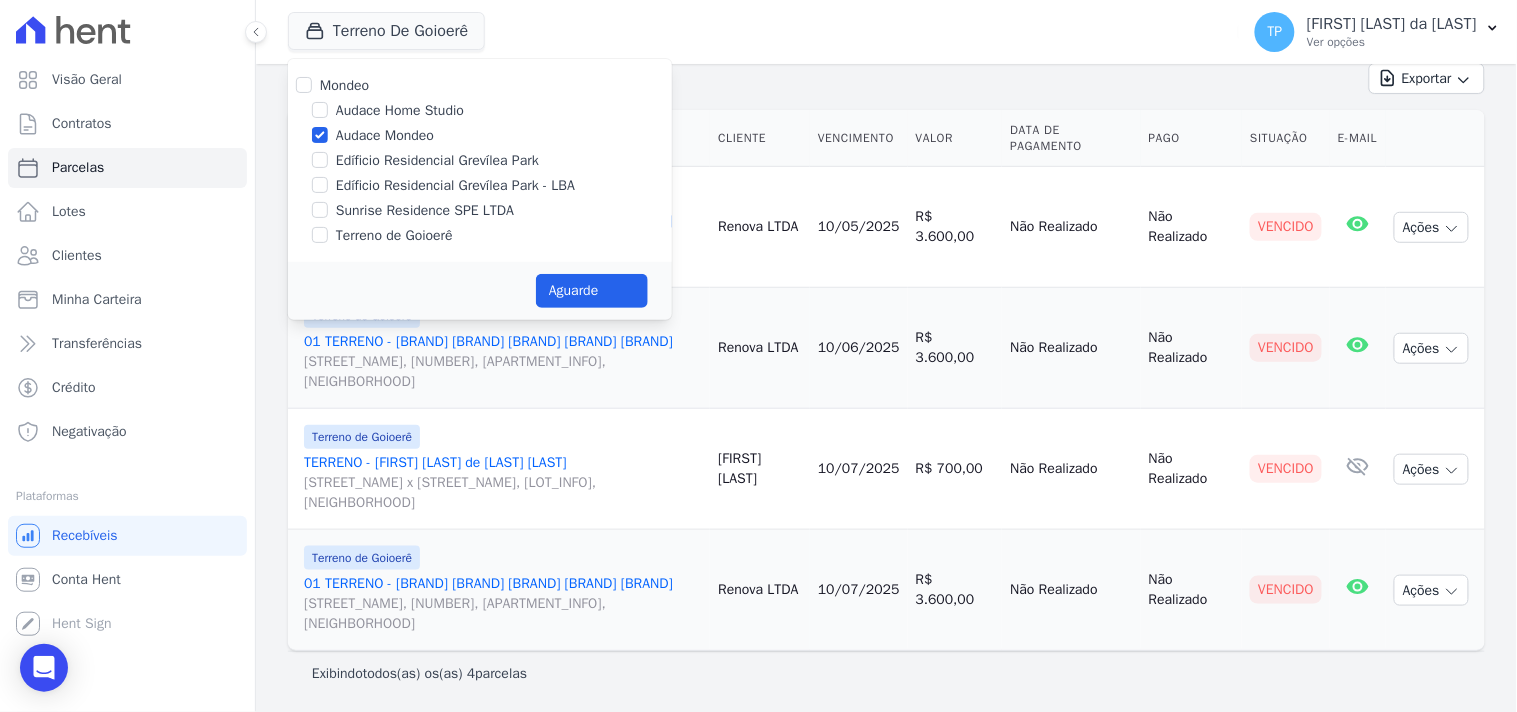 select 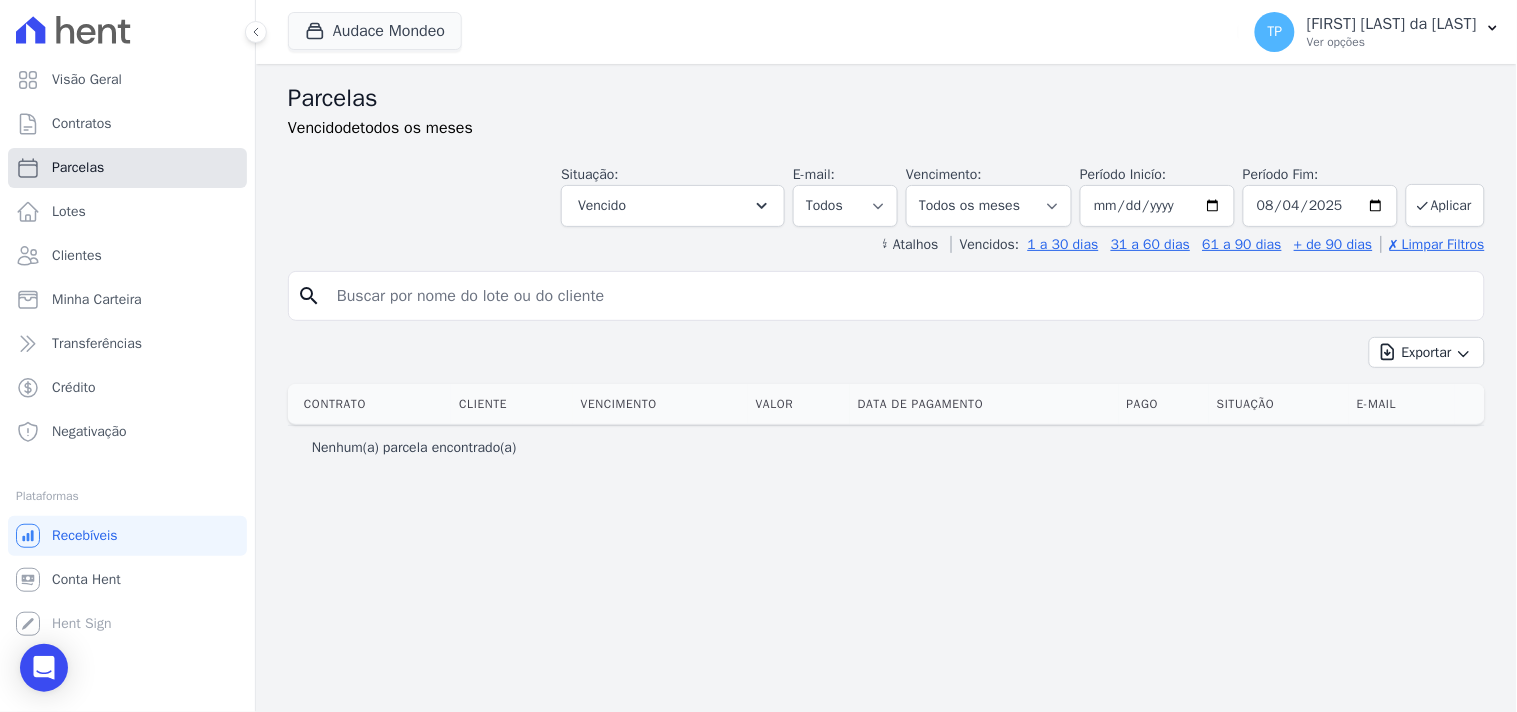 click on "Parcelas" at bounding box center [127, 168] 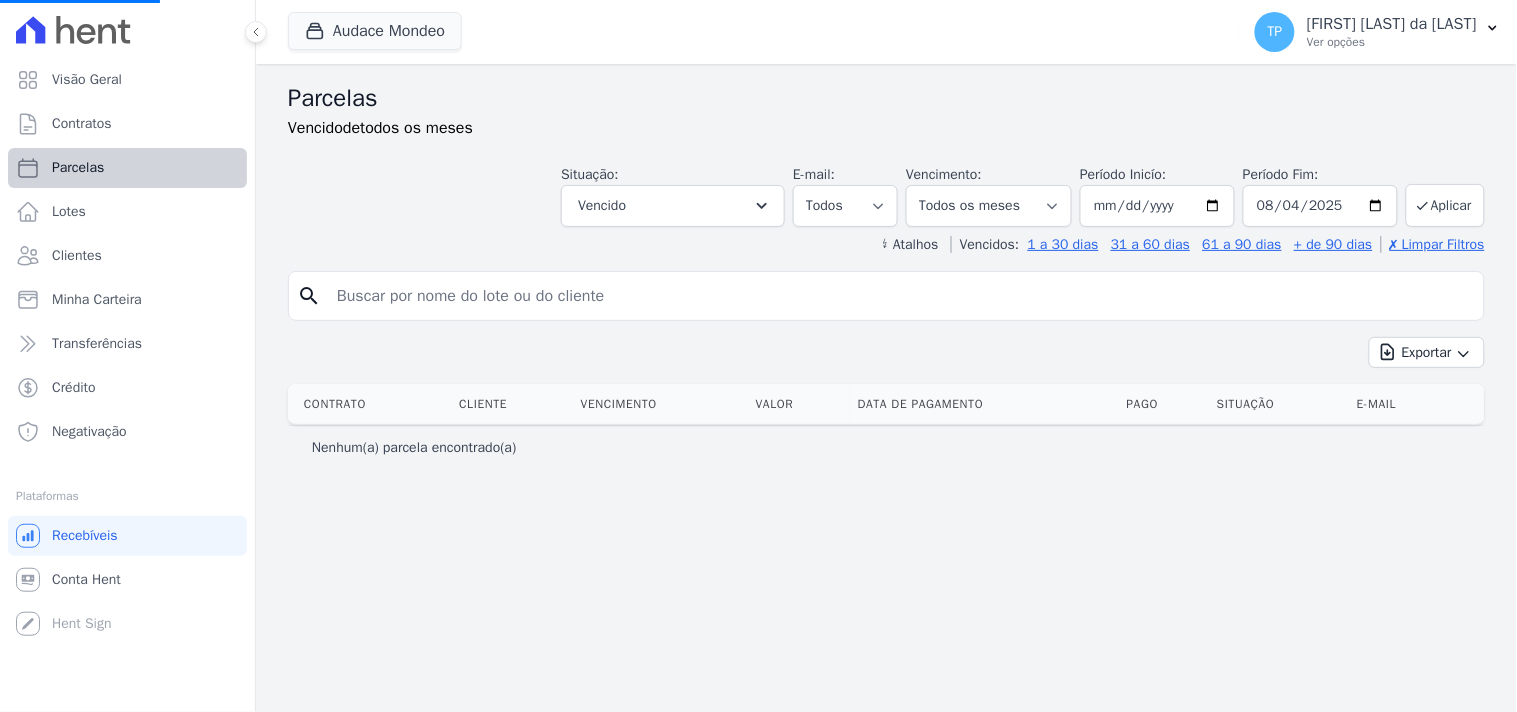 select 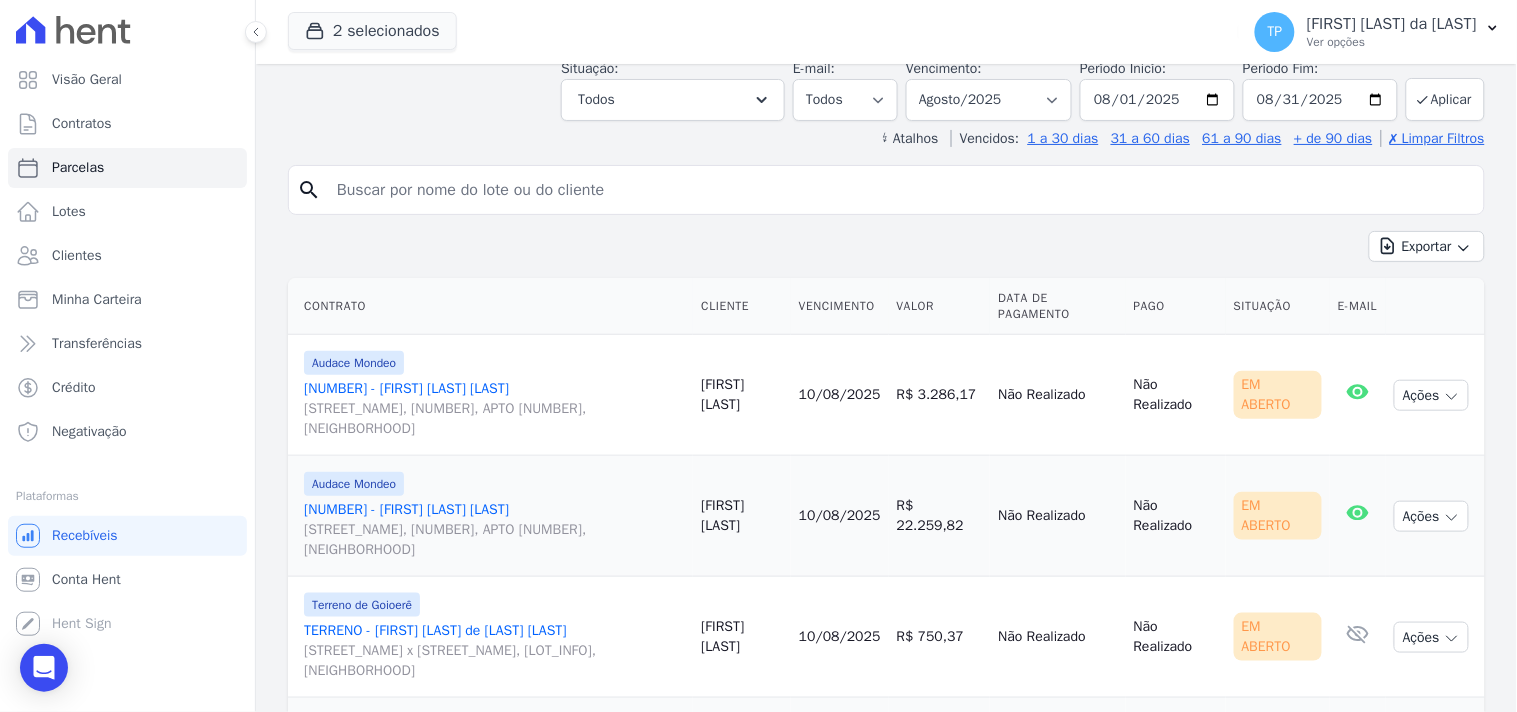scroll, scrollTop: 0, scrollLeft: 0, axis: both 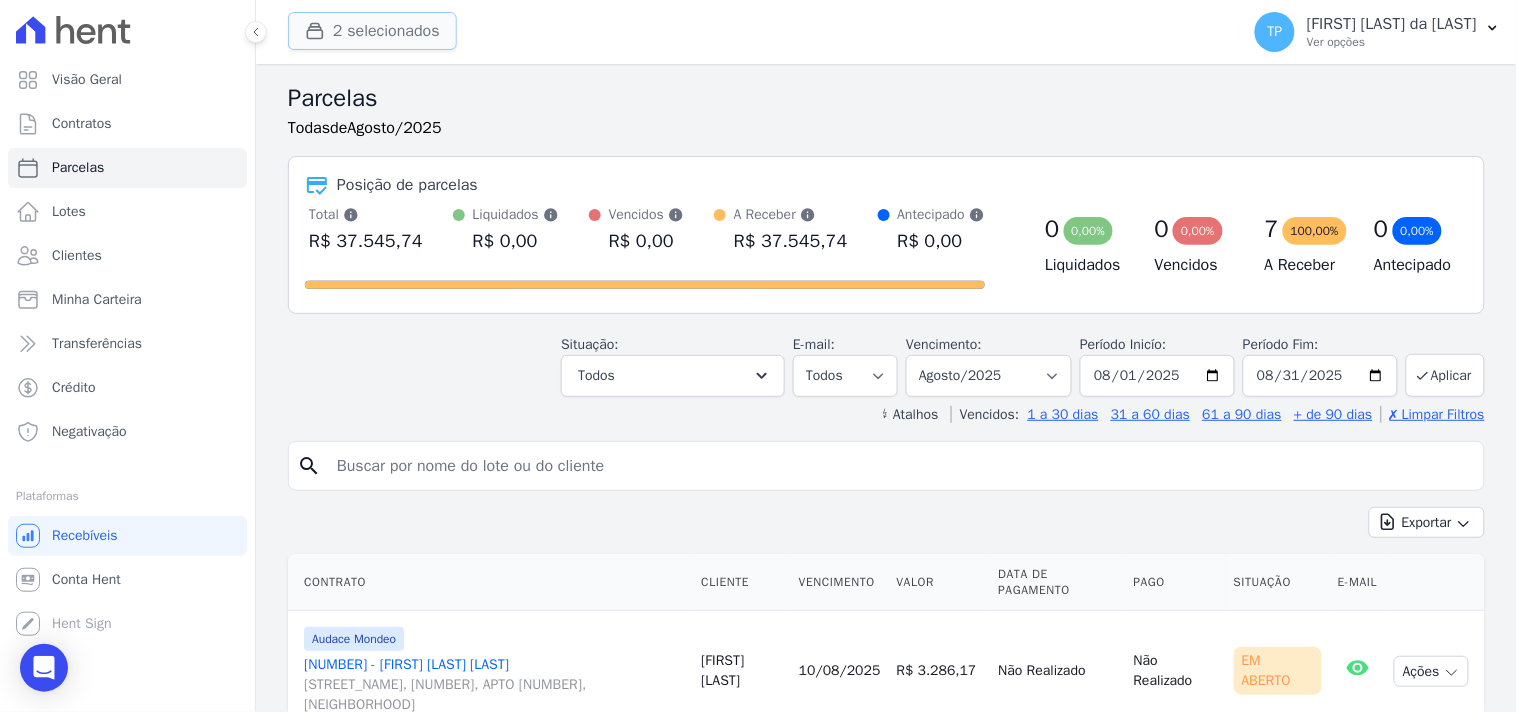 drag, startPoint x: 377, startPoint y: 18, endPoint x: 387, endPoint y: 57, distance: 40.261642 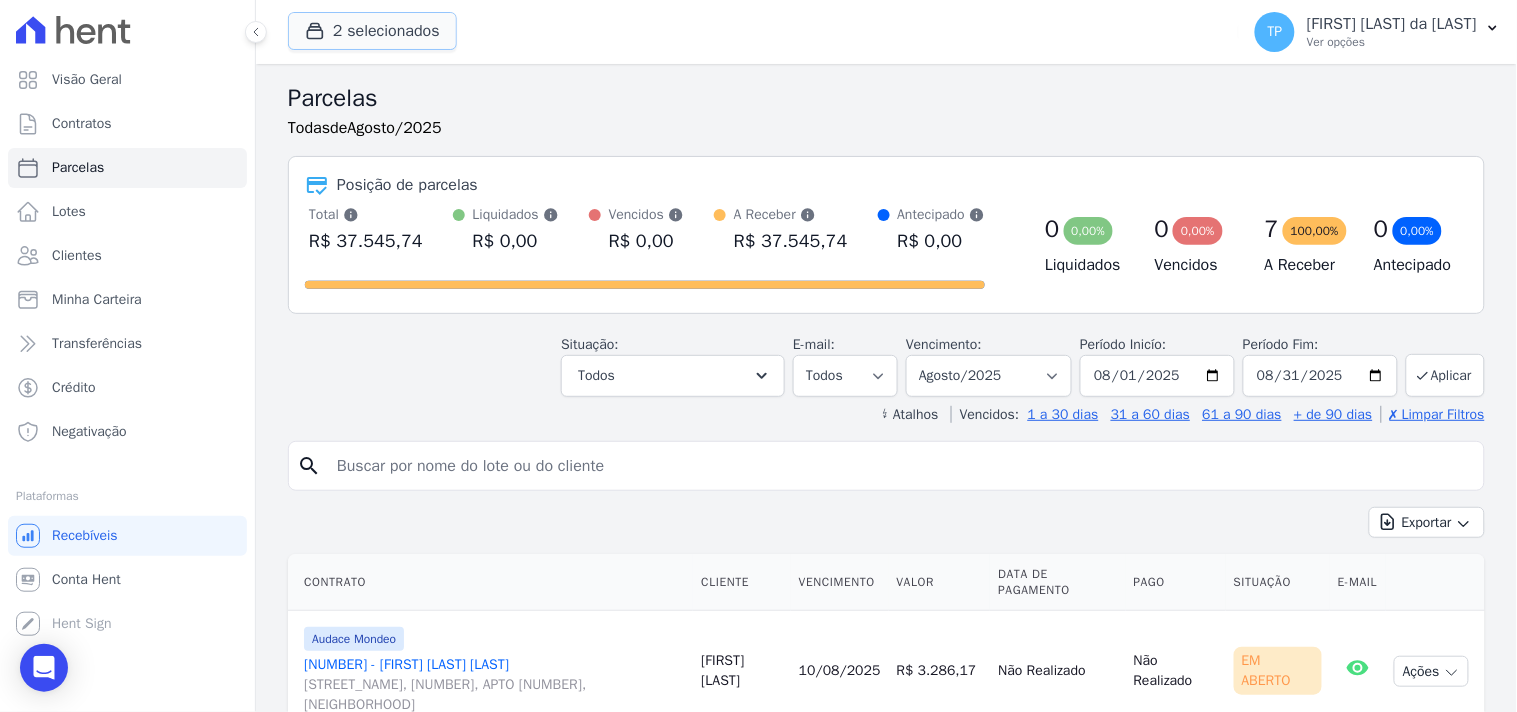 click on "2 selecionados" at bounding box center [372, 31] 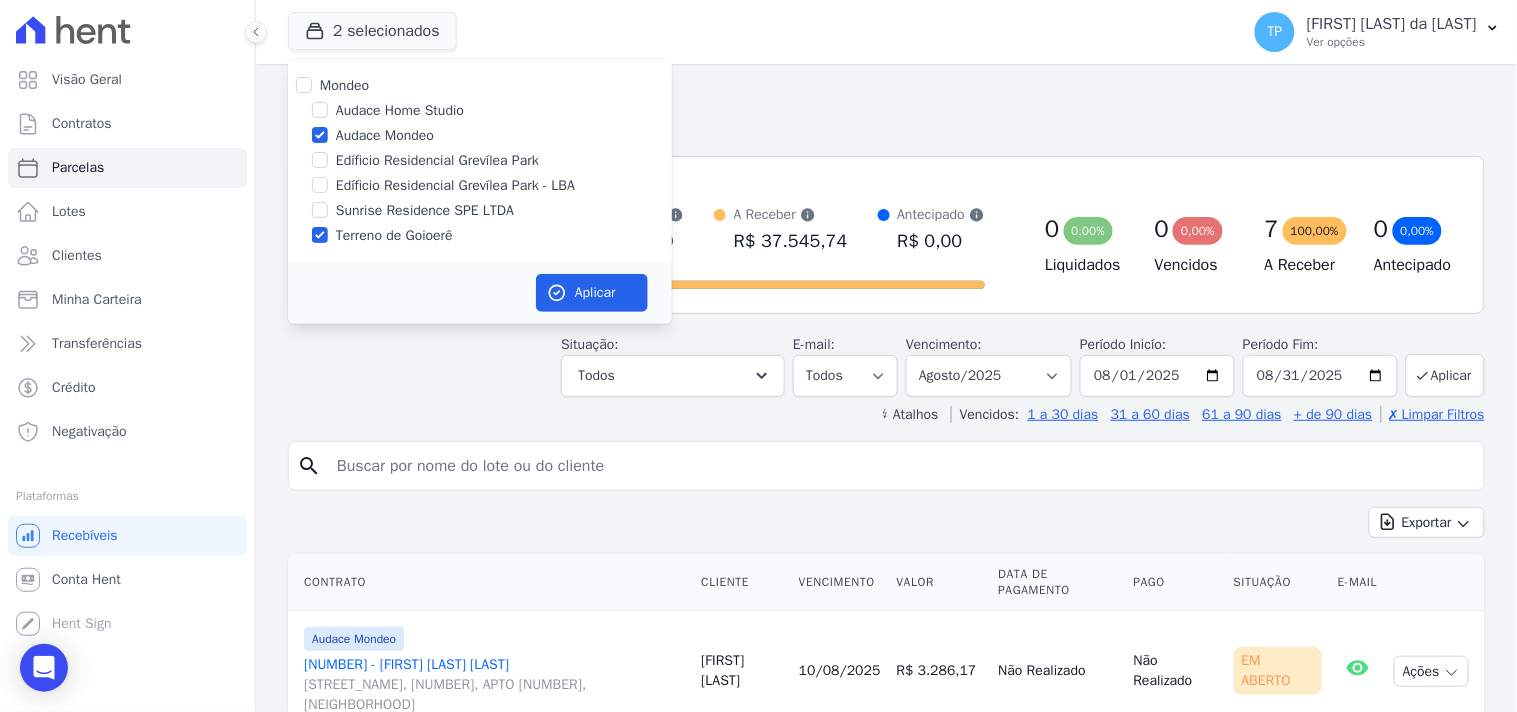 click on "Terreno de Goioerê" at bounding box center [394, 235] 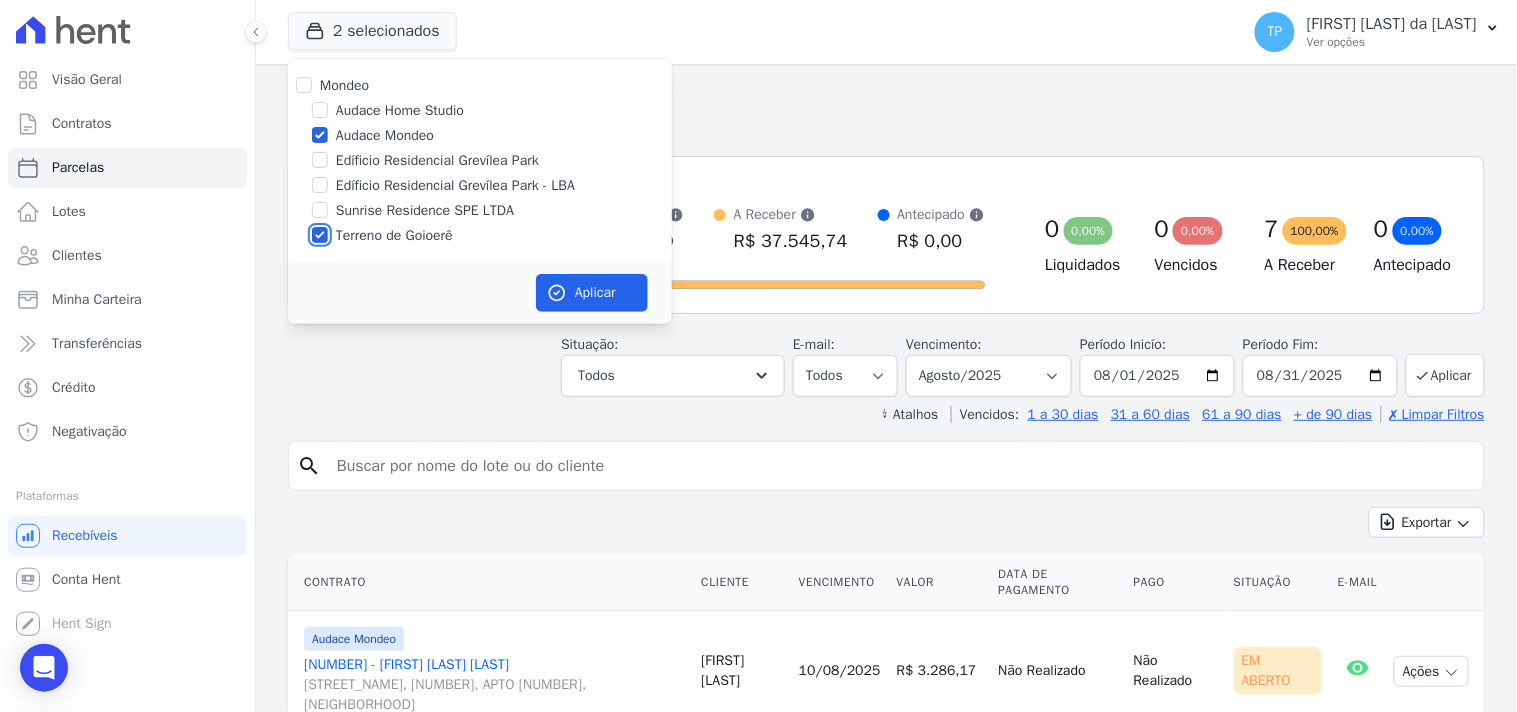 click on "Terreno de Goioerê" at bounding box center (320, 235) 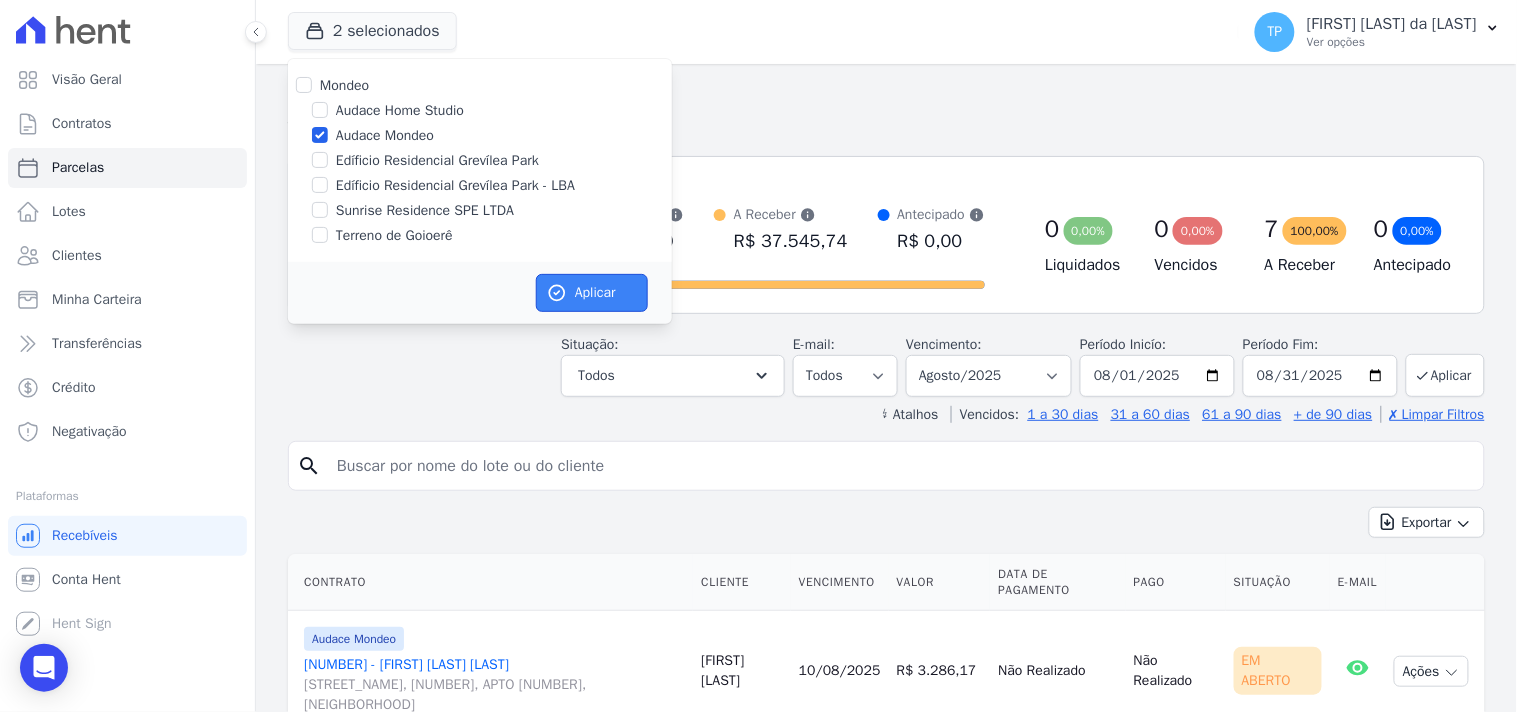 click on "Aplicar" at bounding box center (592, 293) 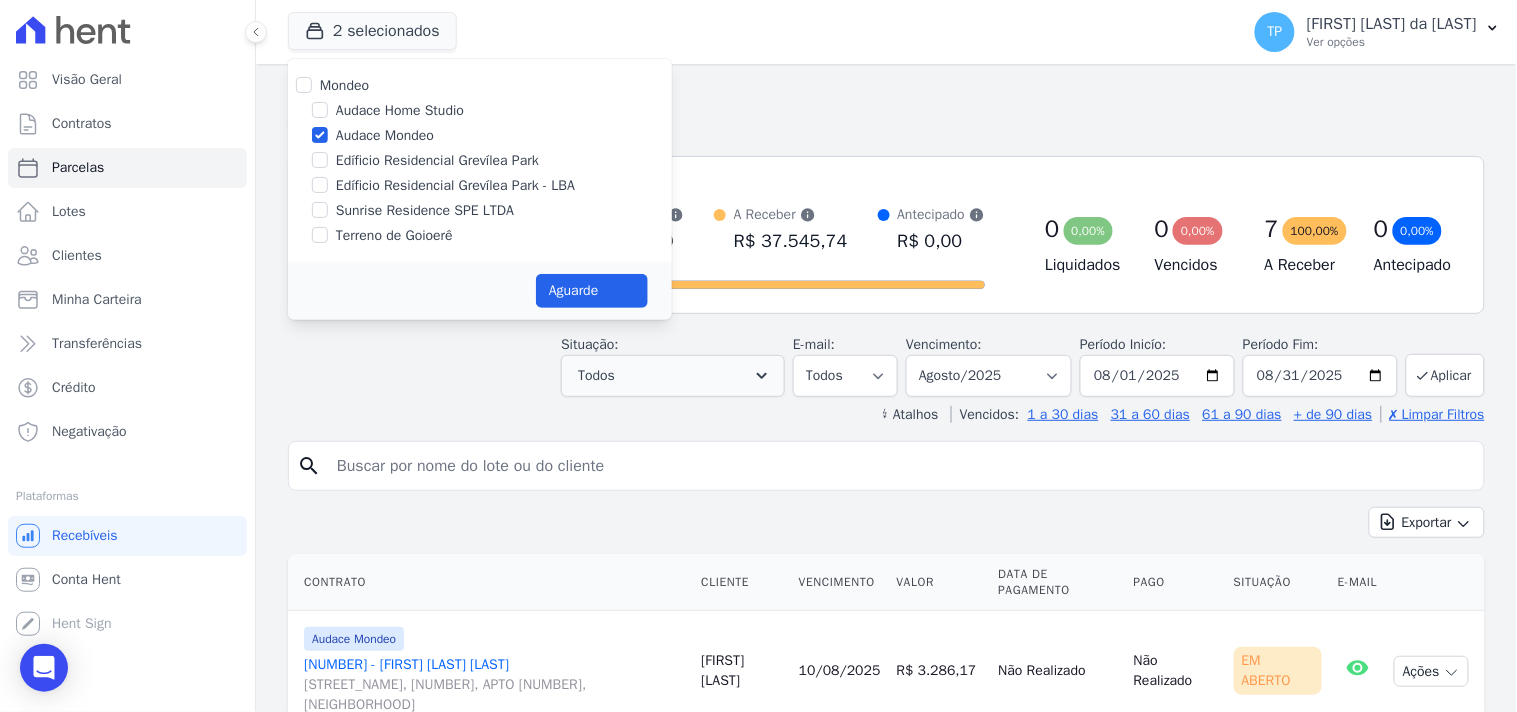 select 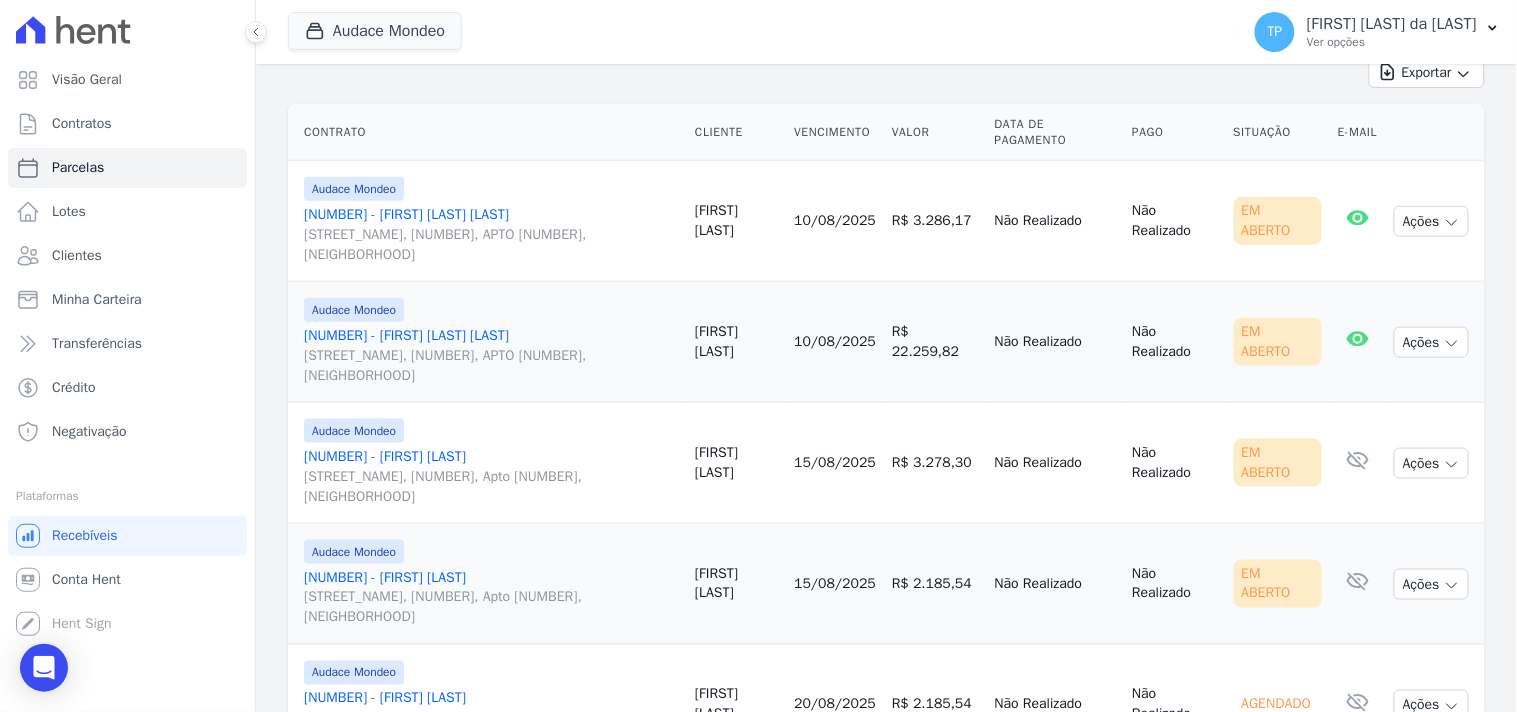scroll, scrollTop: 338, scrollLeft: 0, axis: vertical 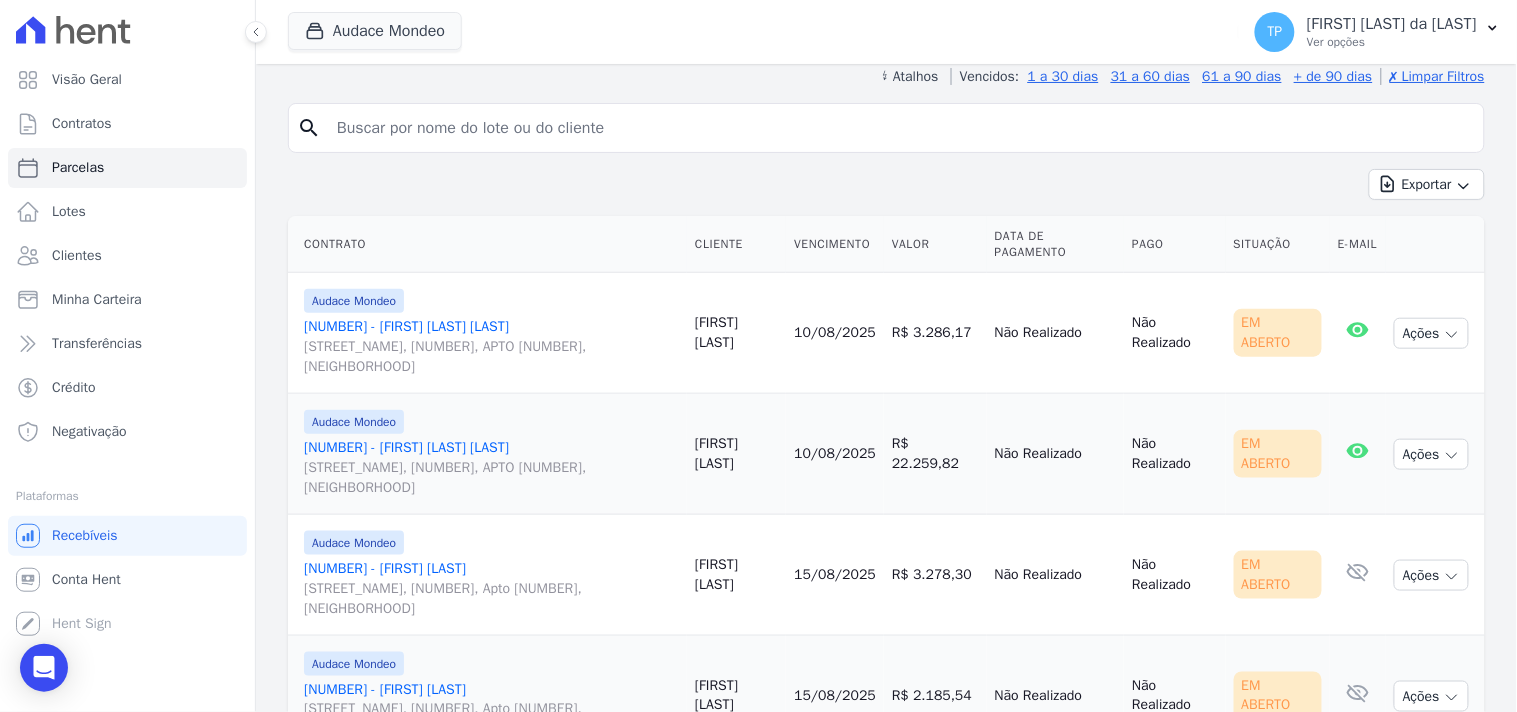 click on "301 - Gabriela Nogueira Marion
Rua Guaritá, 250, APTO 301, Vila Bosque" at bounding box center [491, 347] 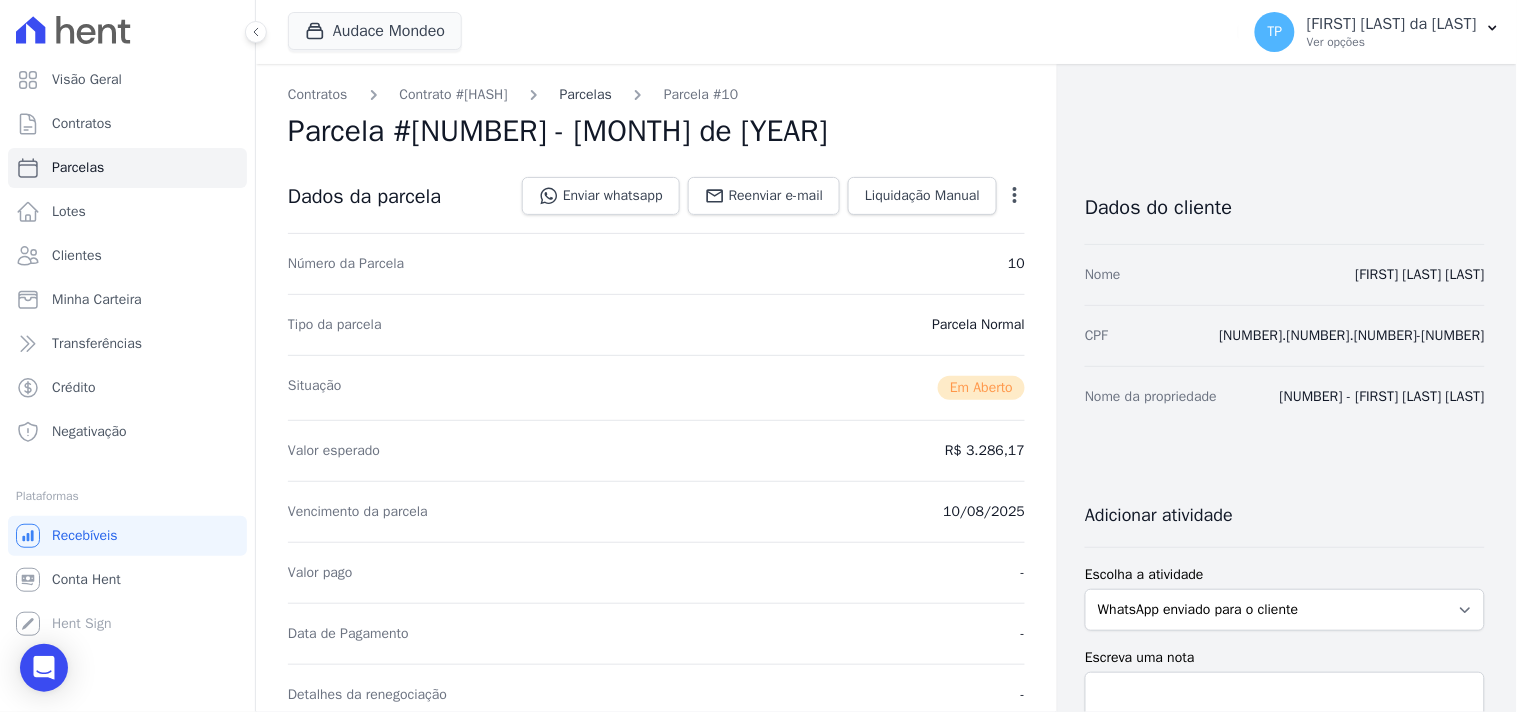click on "Parcelas" at bounding box center [586, 94] 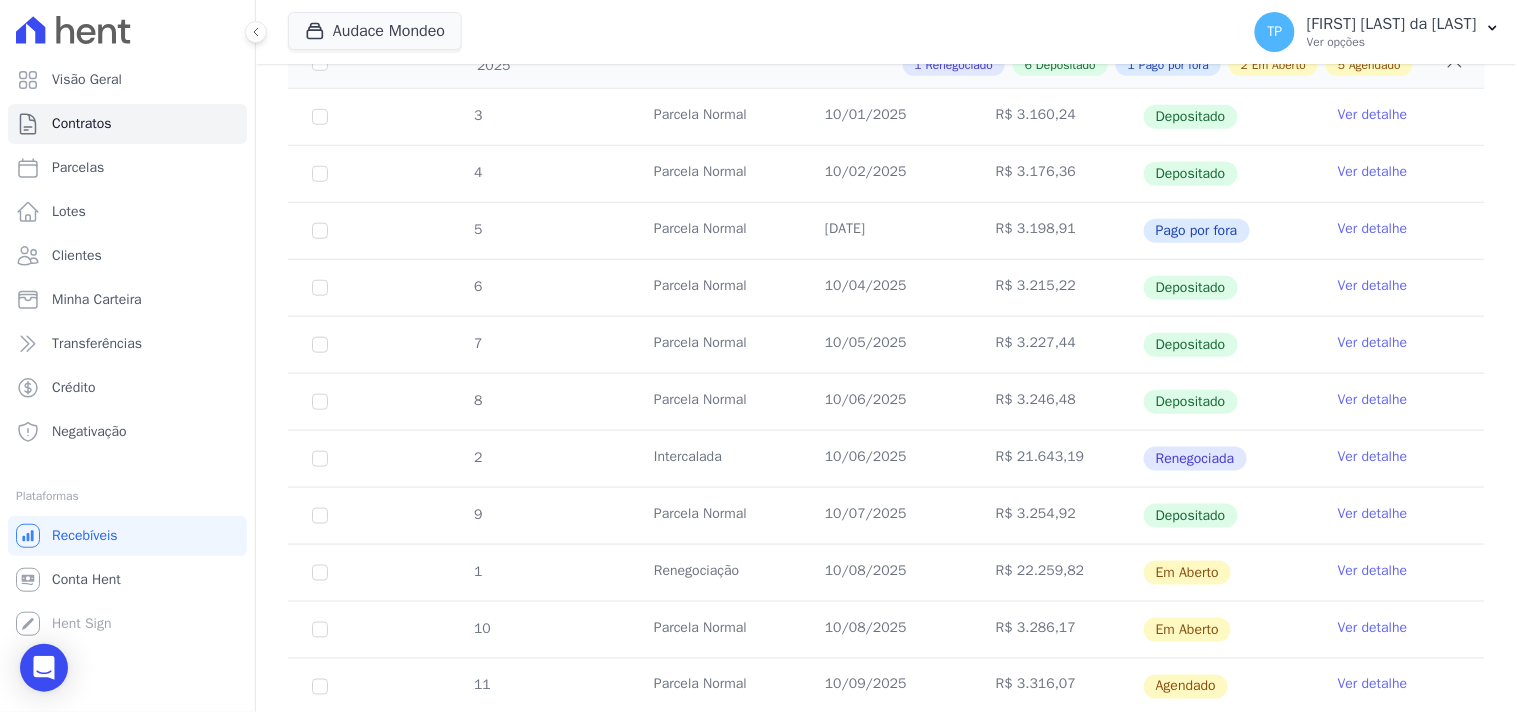 scroll, scrollTop: 444, scrollLeft: 0, axis: vertical 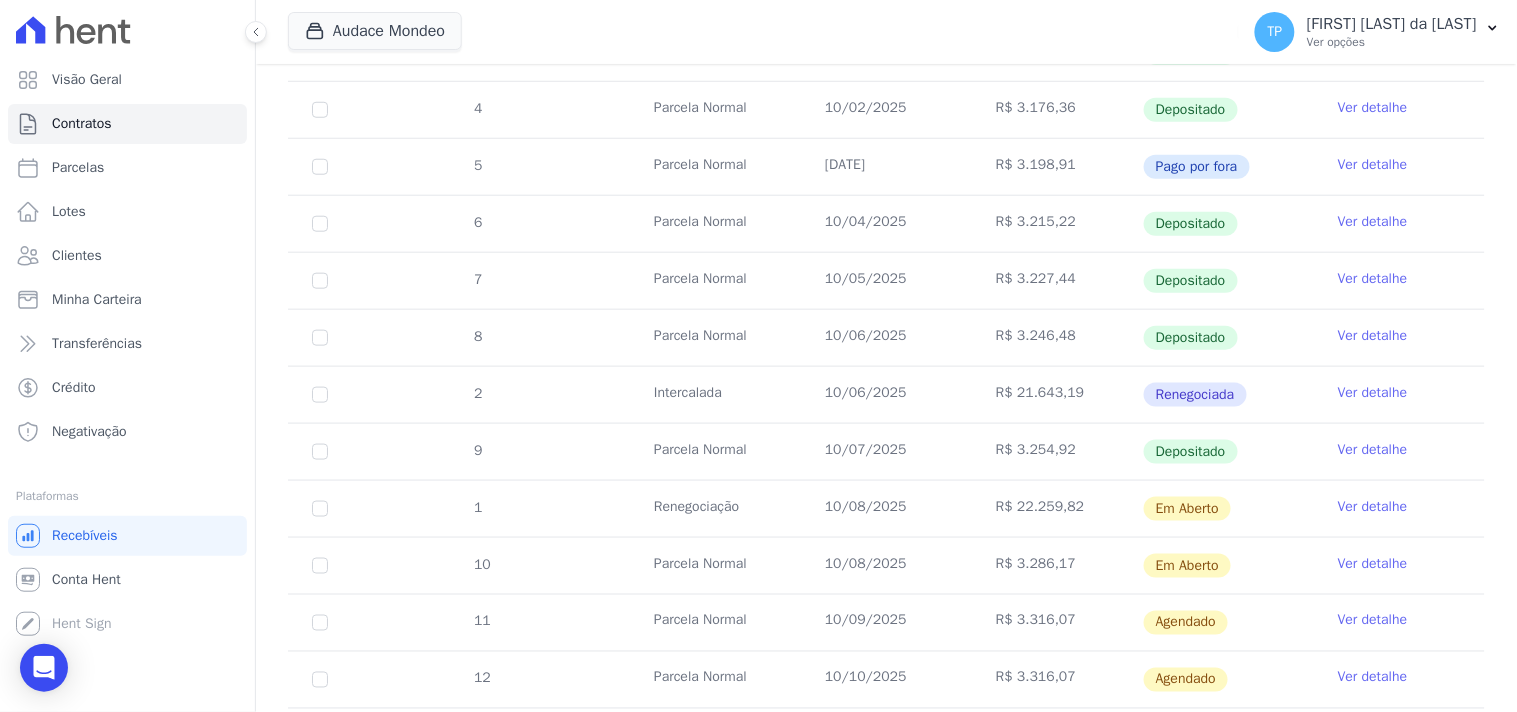 click on "Ver detalhe" at bounding box center [1373, 450] 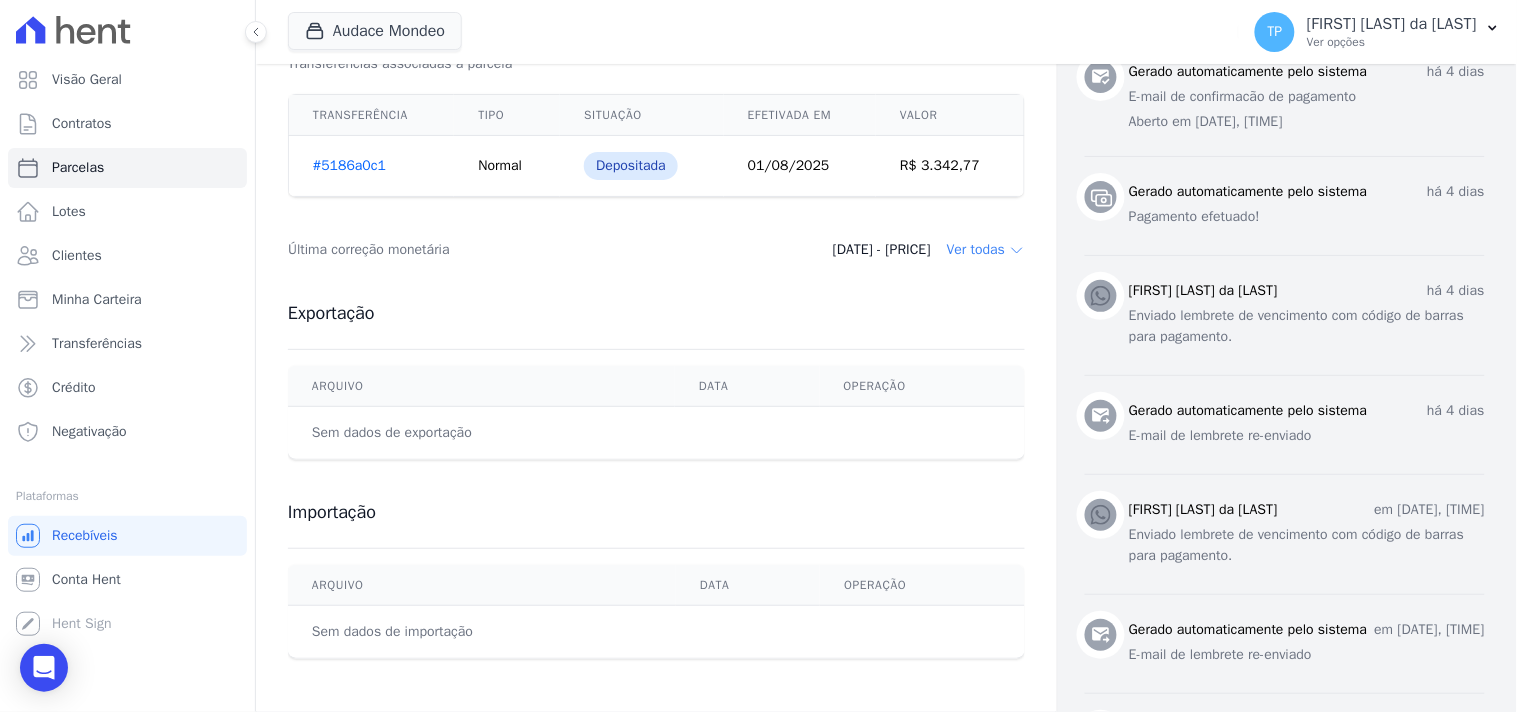 scroll, scrollTop: 333, scrollLeft: 0, axis: vertical 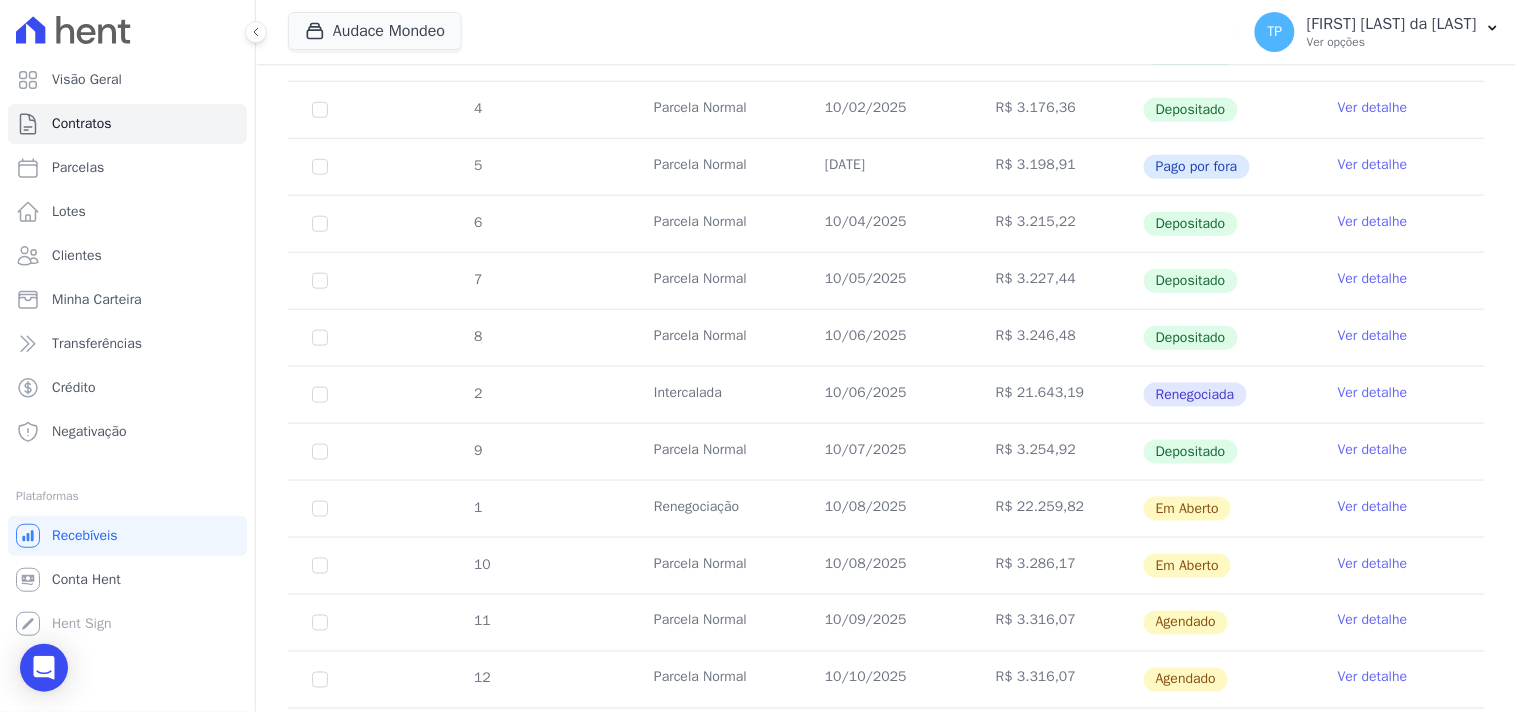 click on "Ver detalhe" at bounding box center [1373, 450] 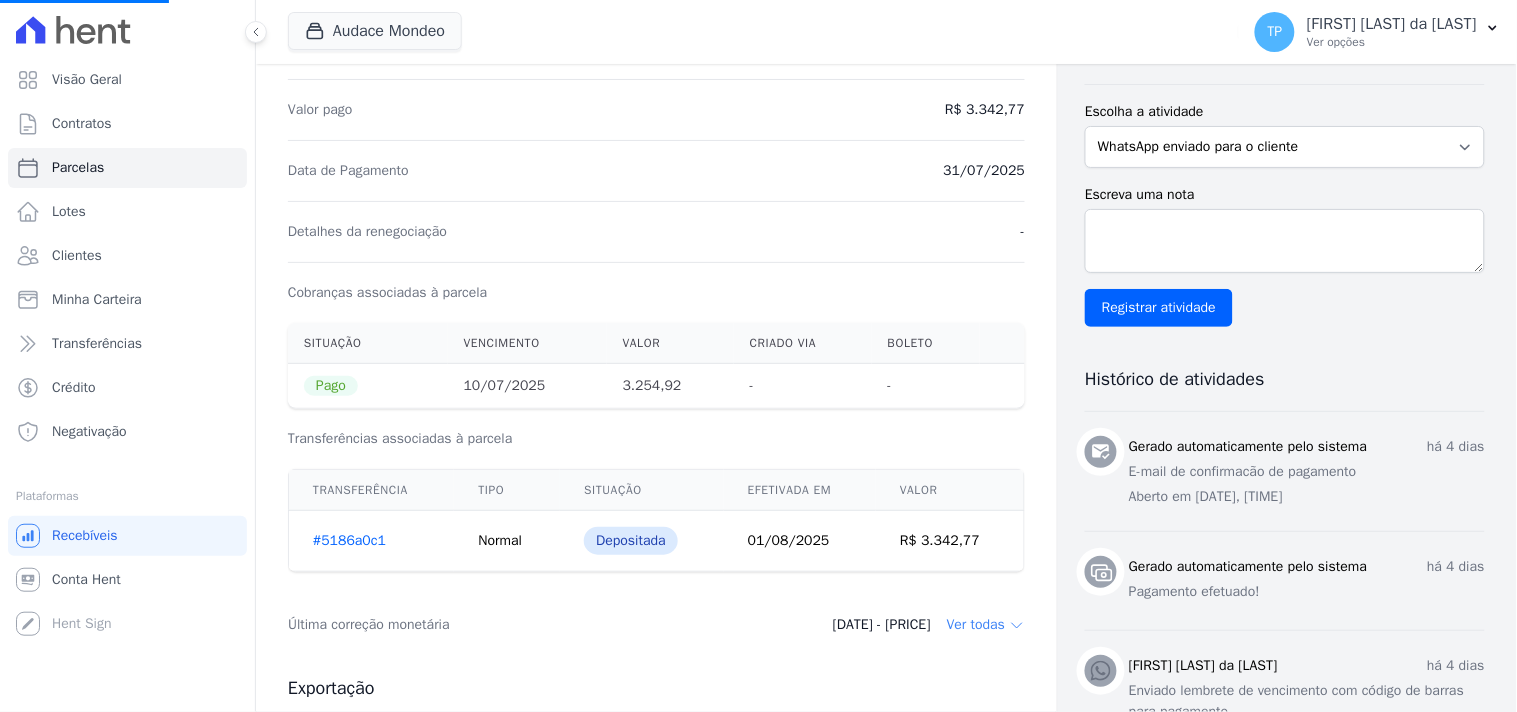 scroll, scrollTop: 0, scrollLeft: 0, axis: both 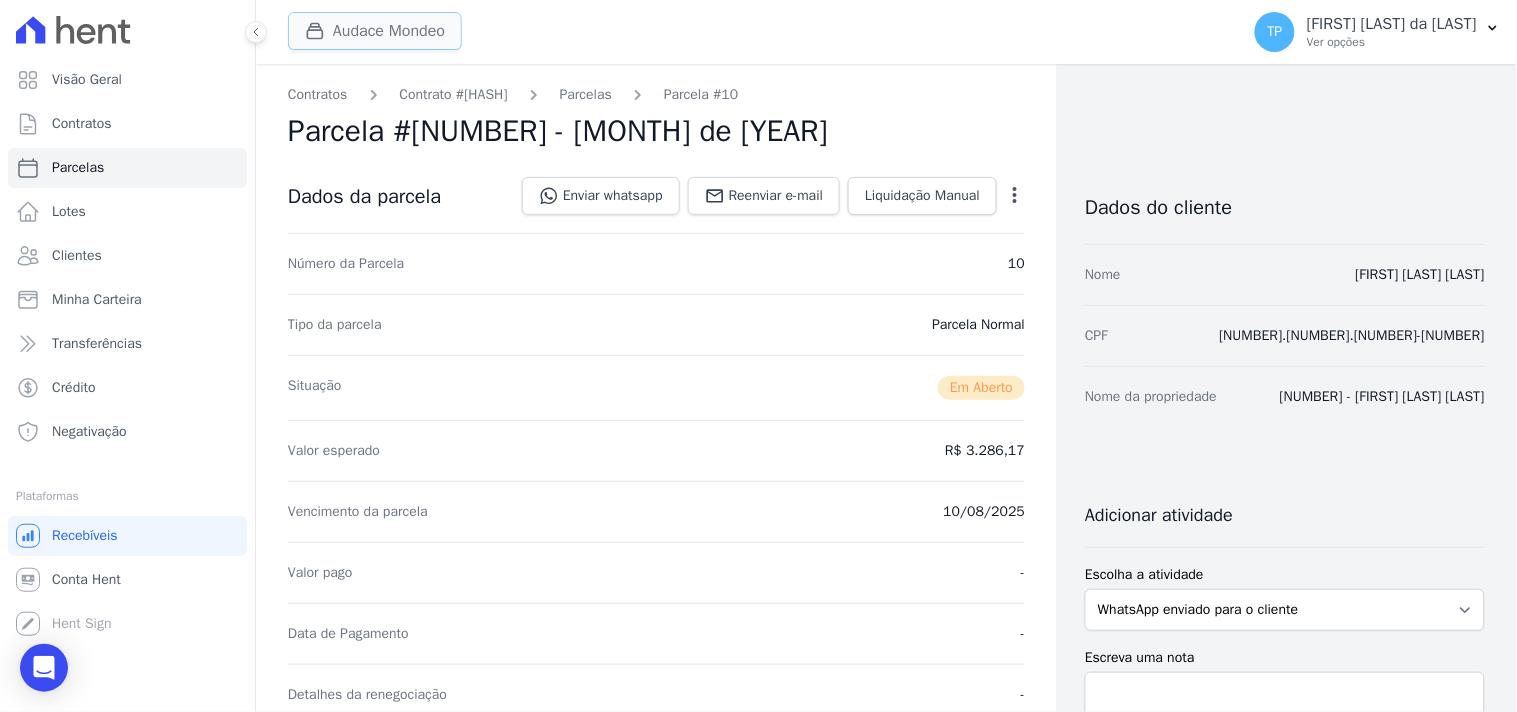 click on "Audace Mondeo" at bounding box center (375, 31) 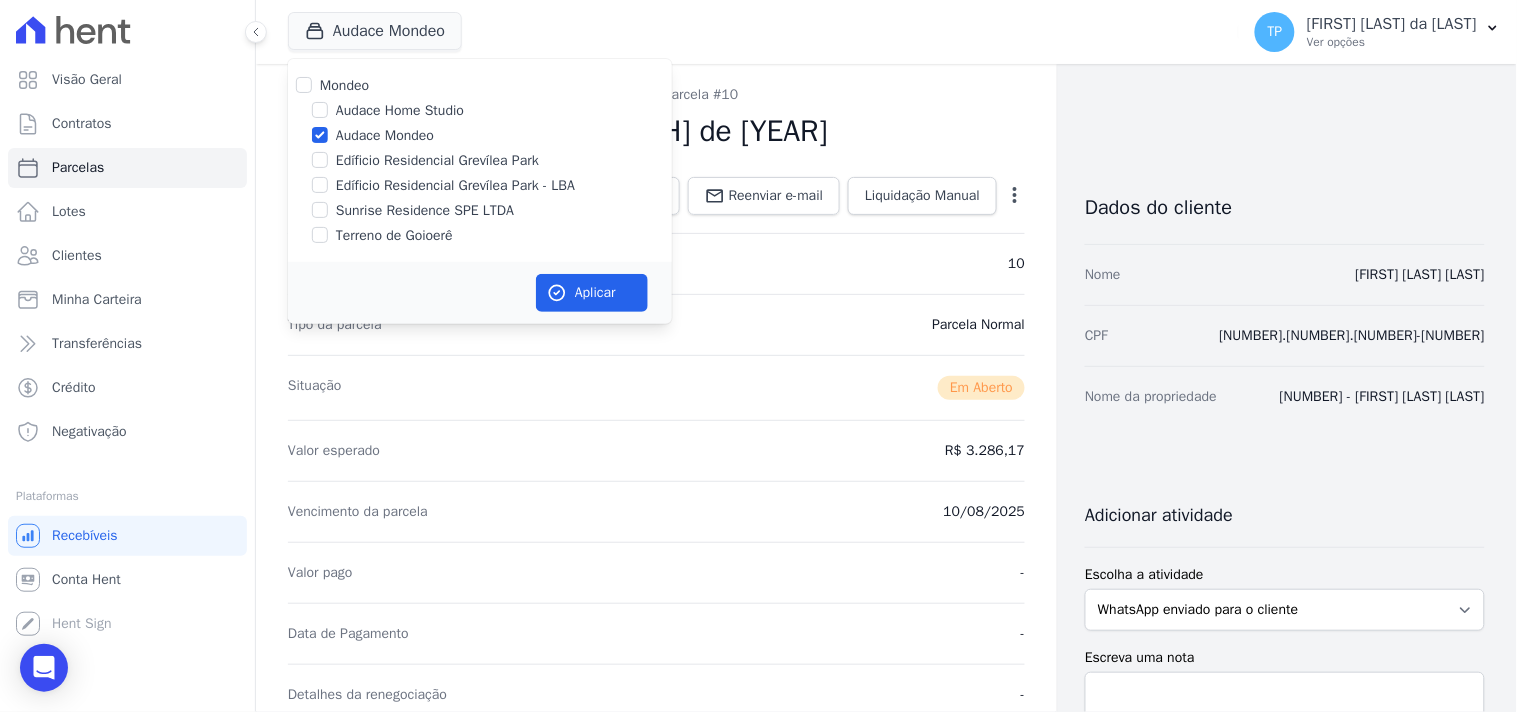 click on "Edíficio Residencial Grevílea Park - LBA" at bounding box center (455, 185) 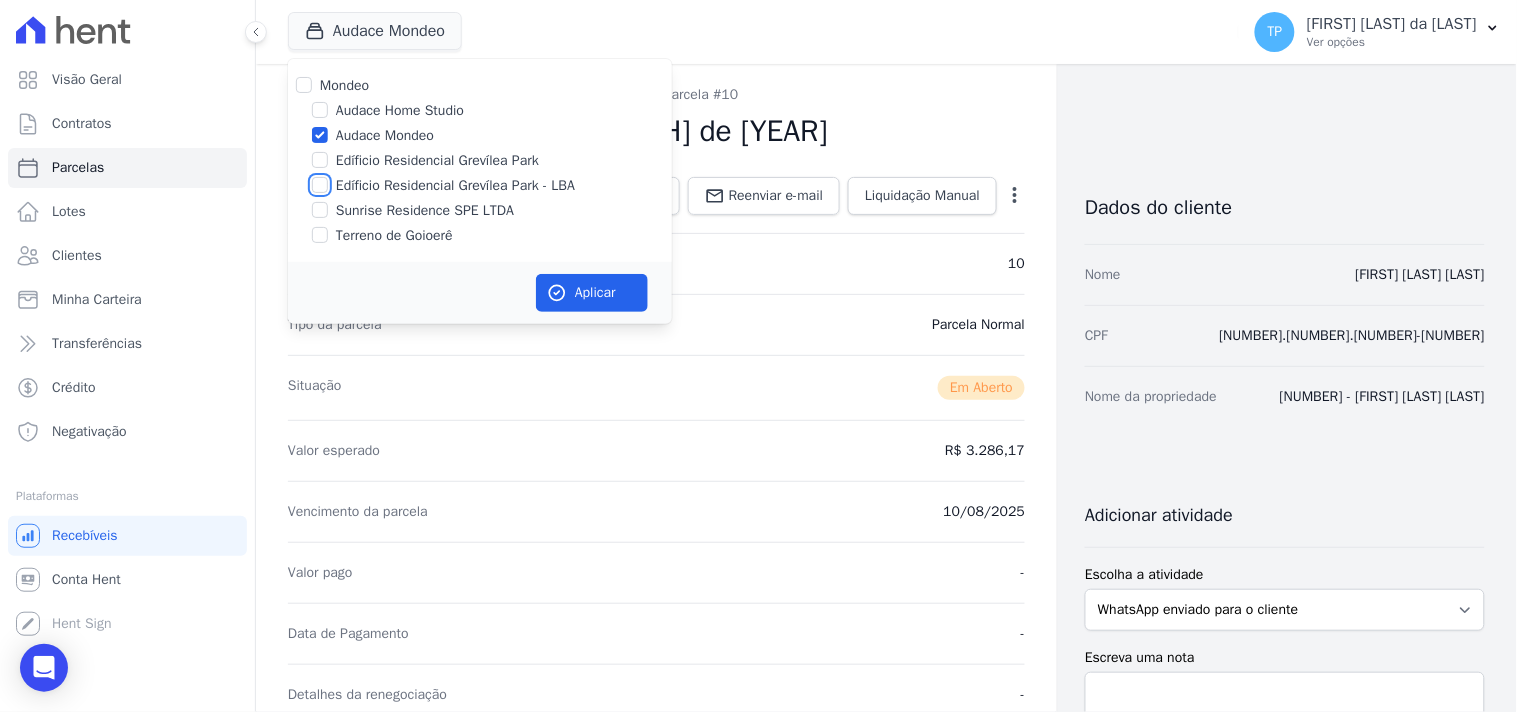checkbox on "true" 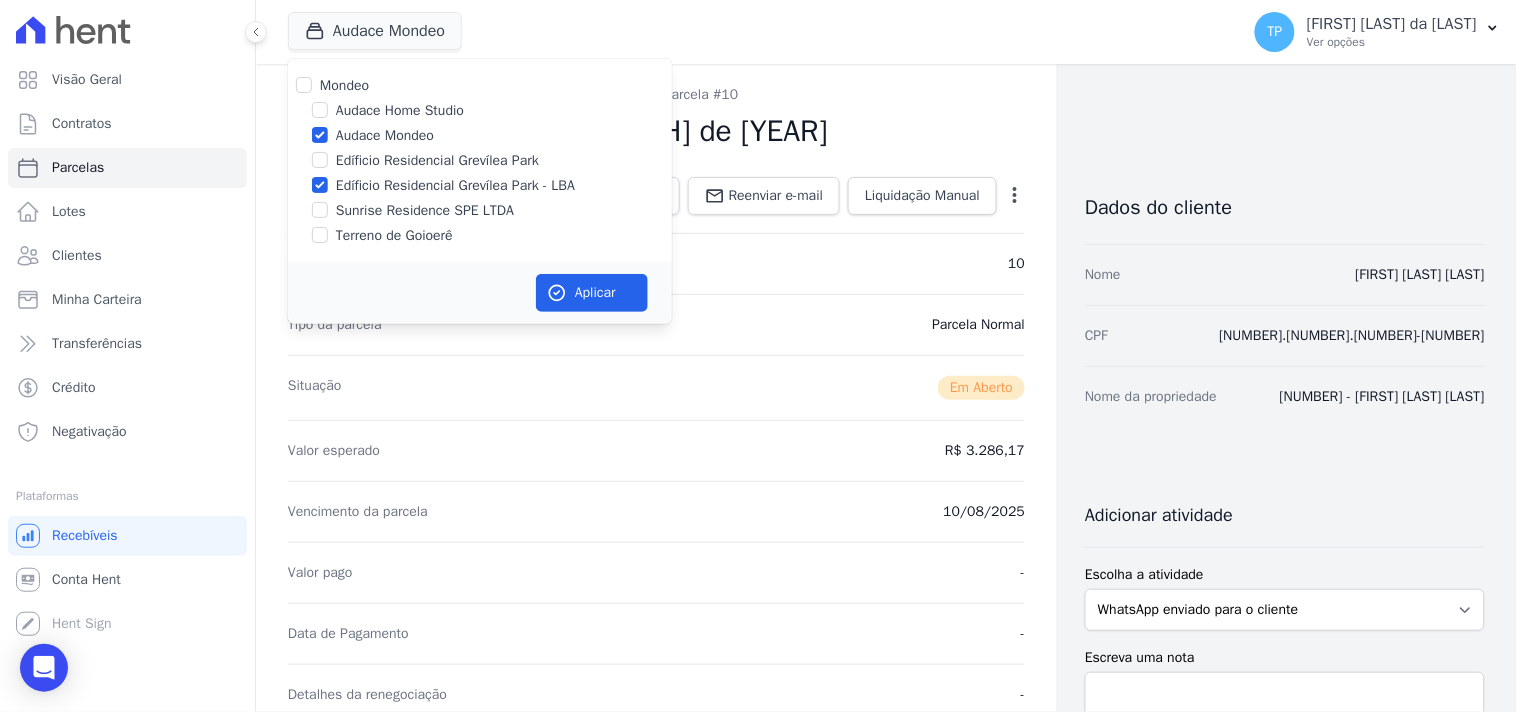 click on "Audace Mondeo" at bounding box center (385, 135) 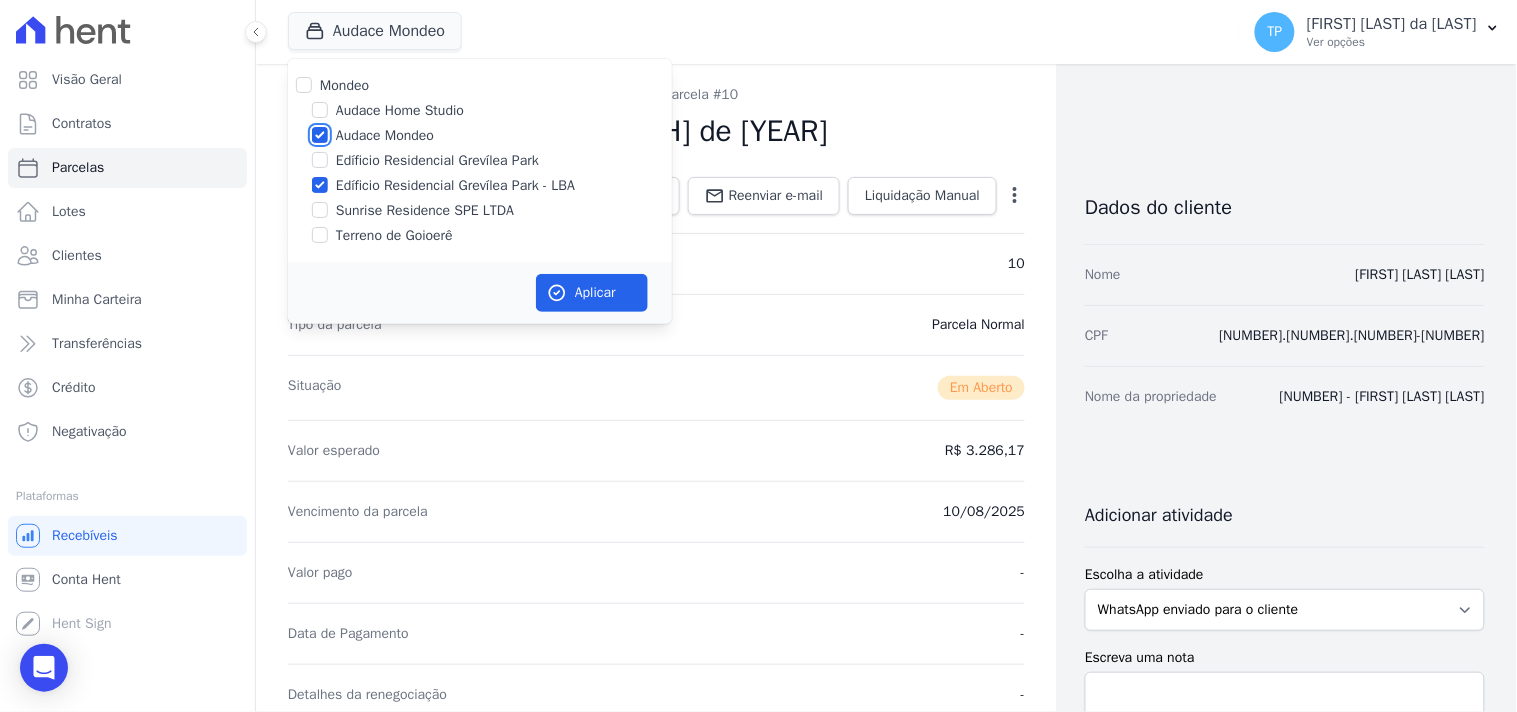 checkbox on "false" 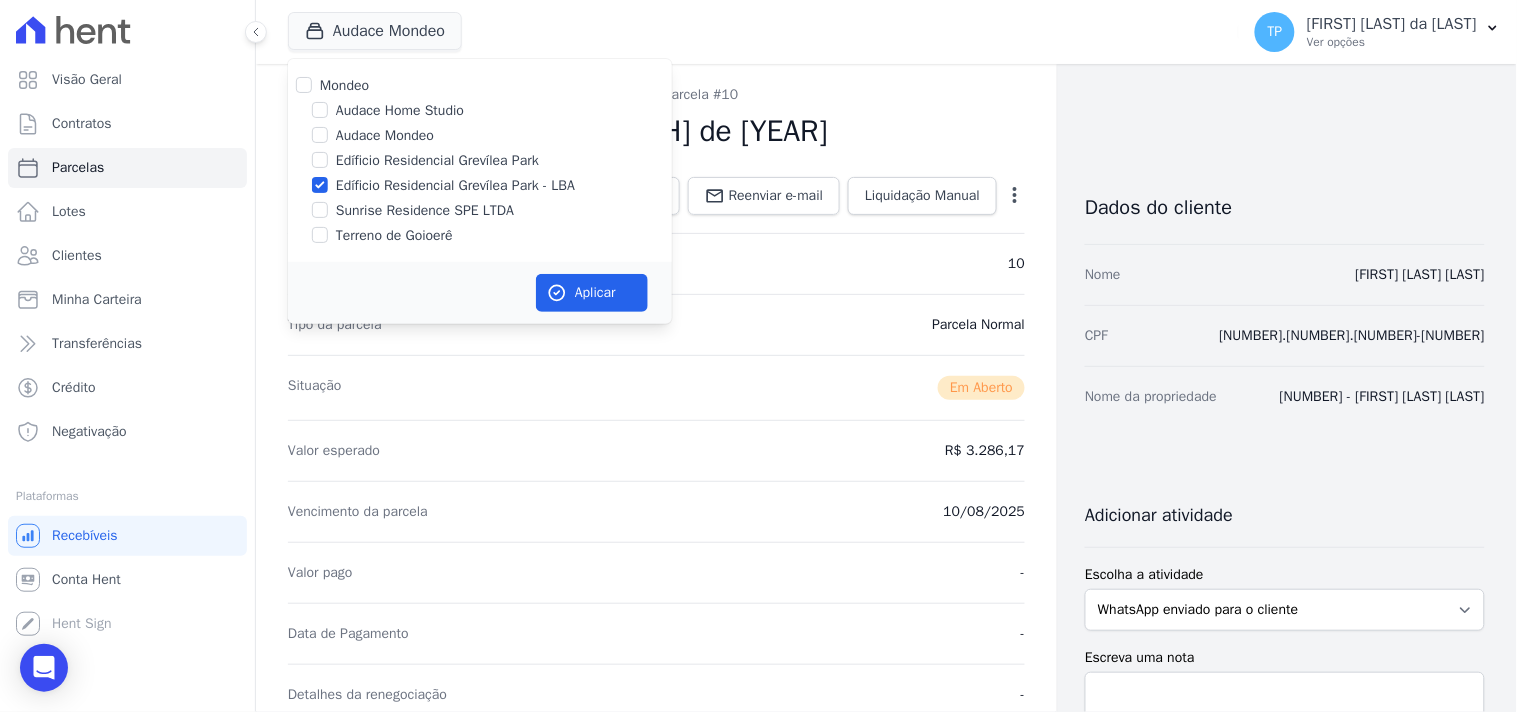 click on "Aplicar" at bounding box center (480, 293) 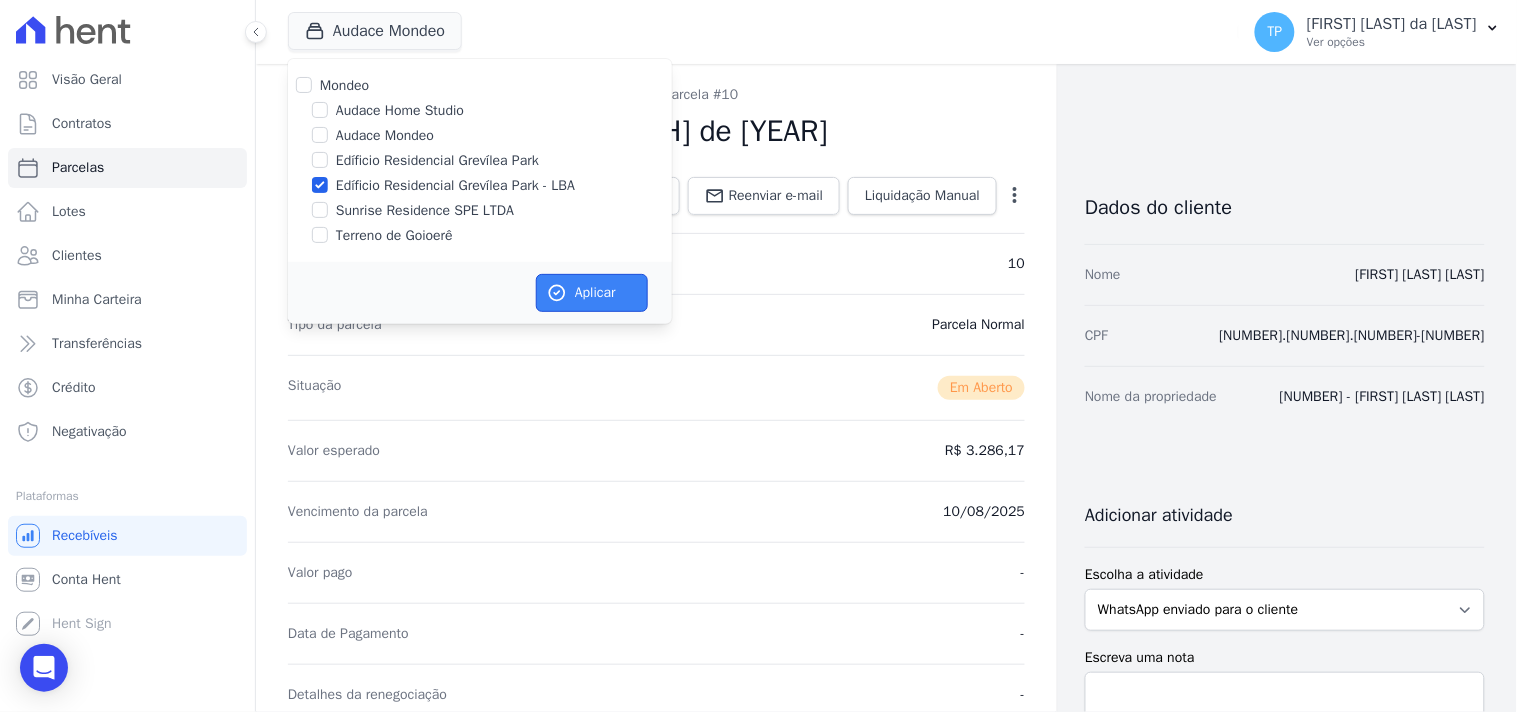 click on "Aplicar" at bounding box center (592, 293) 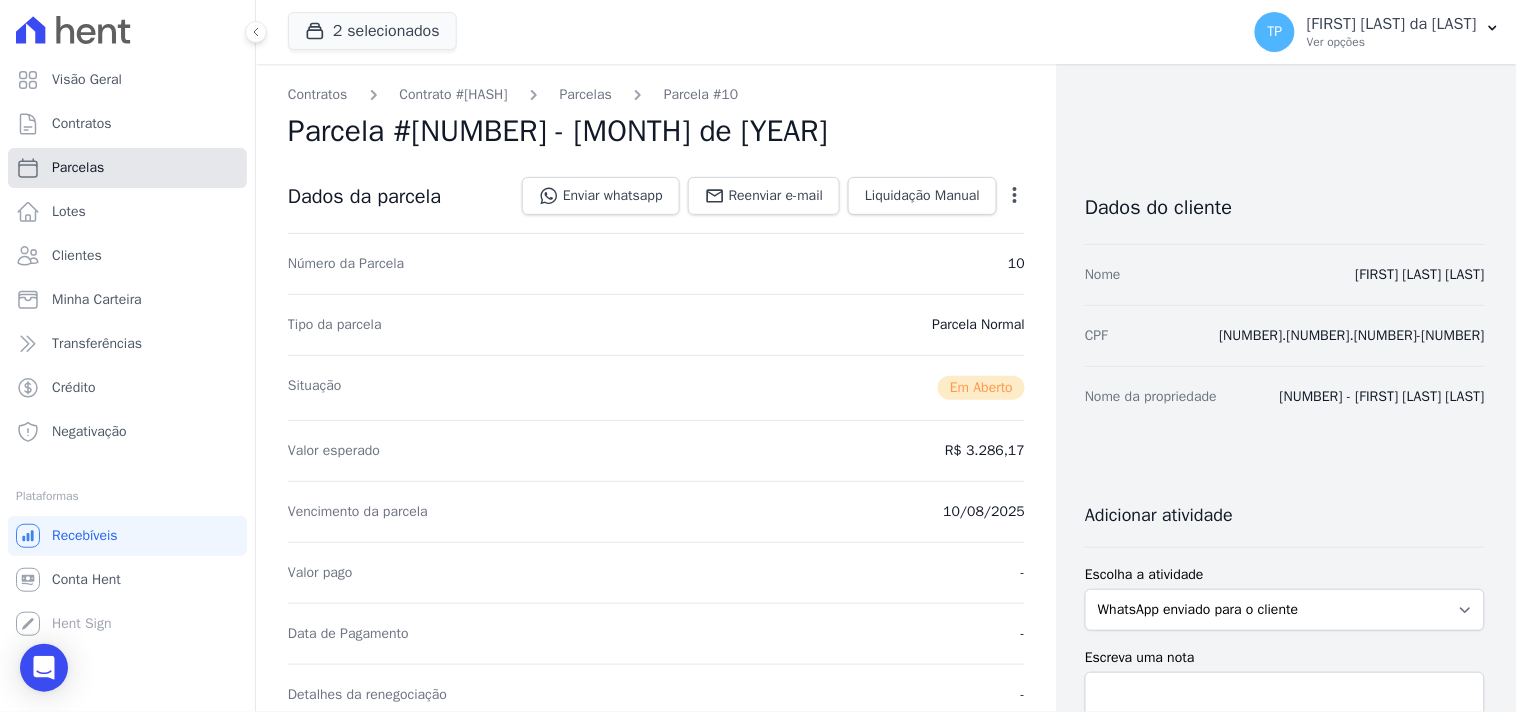click on "Parcelas" at bounding box center (127, 168) 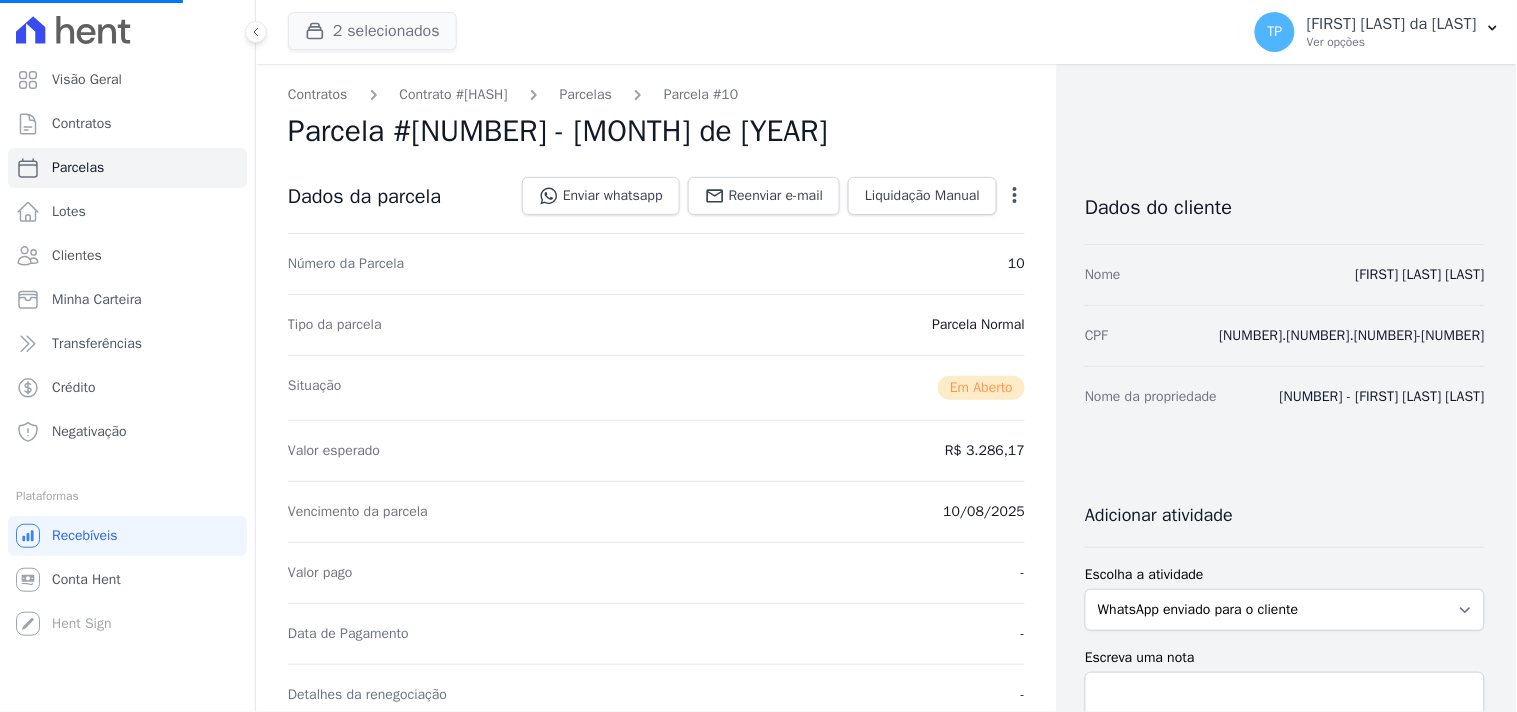 select 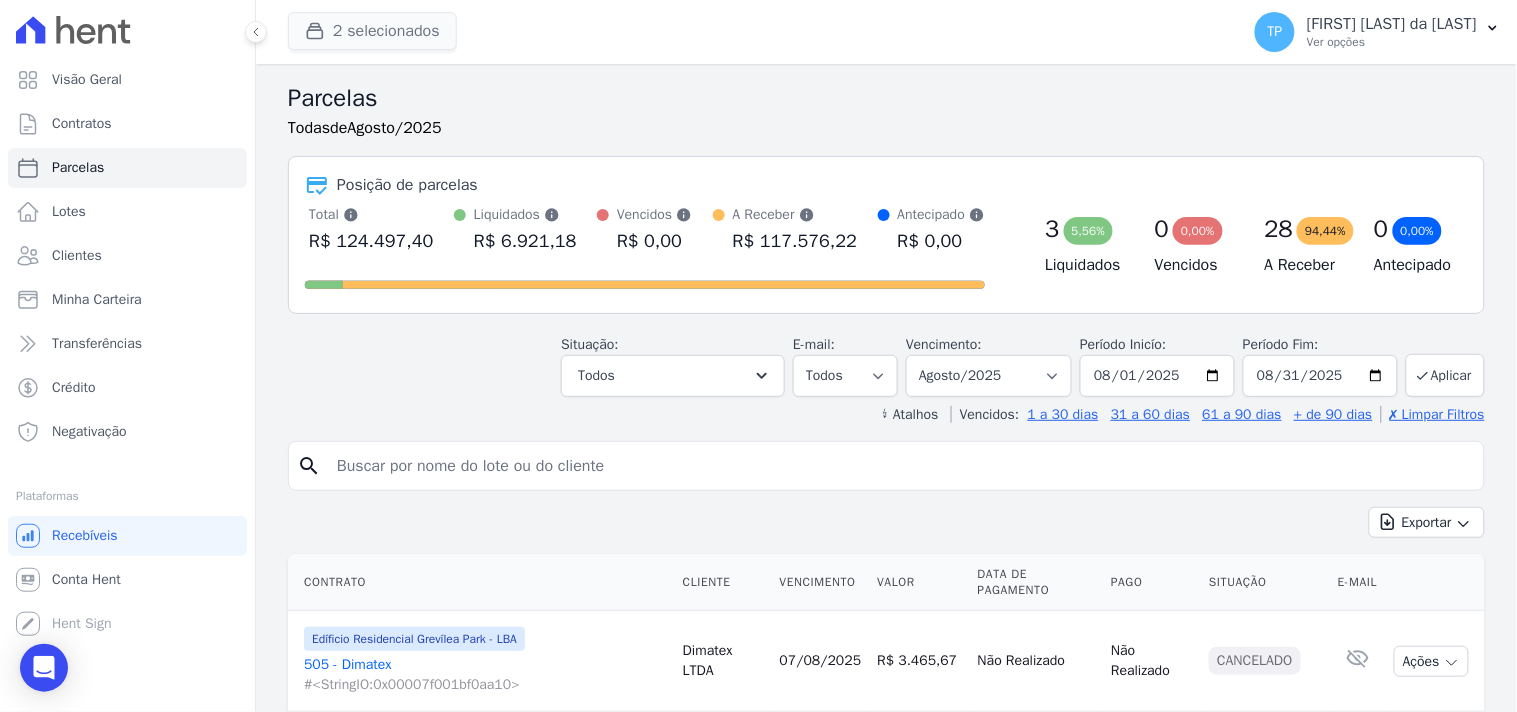 click on "2 selecionados" at bounding box center (372, 31) 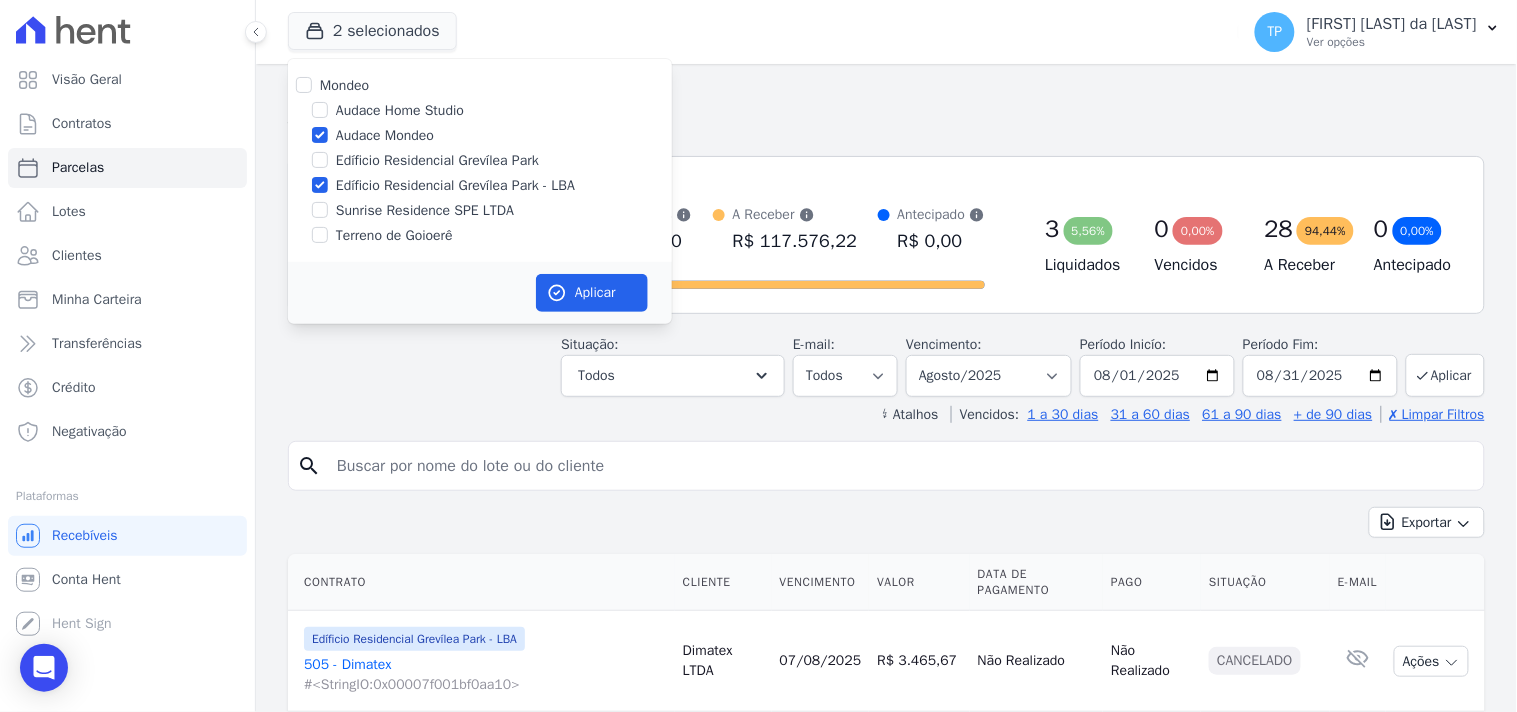 click on "Audace Mondeo" at bounding box center (385, 135) 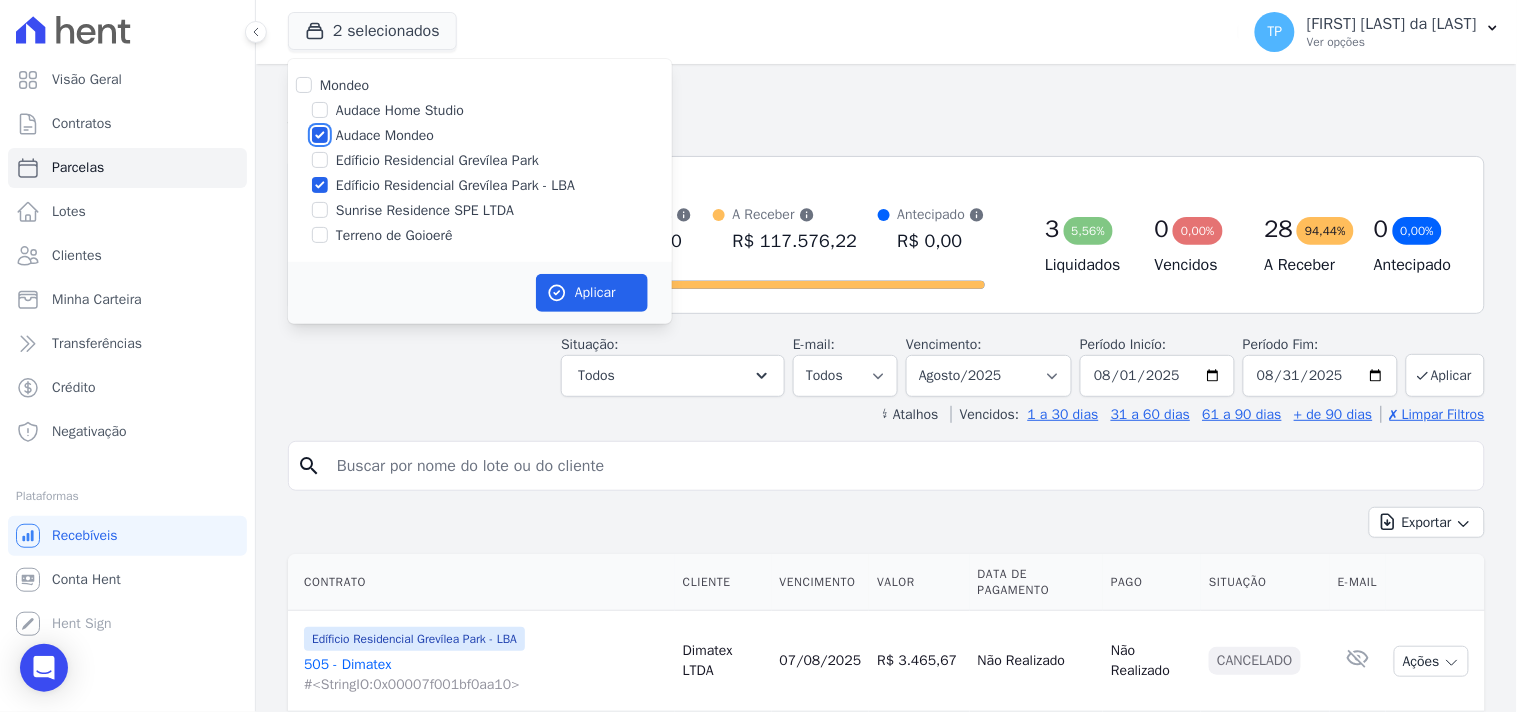 click on "Audace Mondeo" at bounding box center [320, 135] 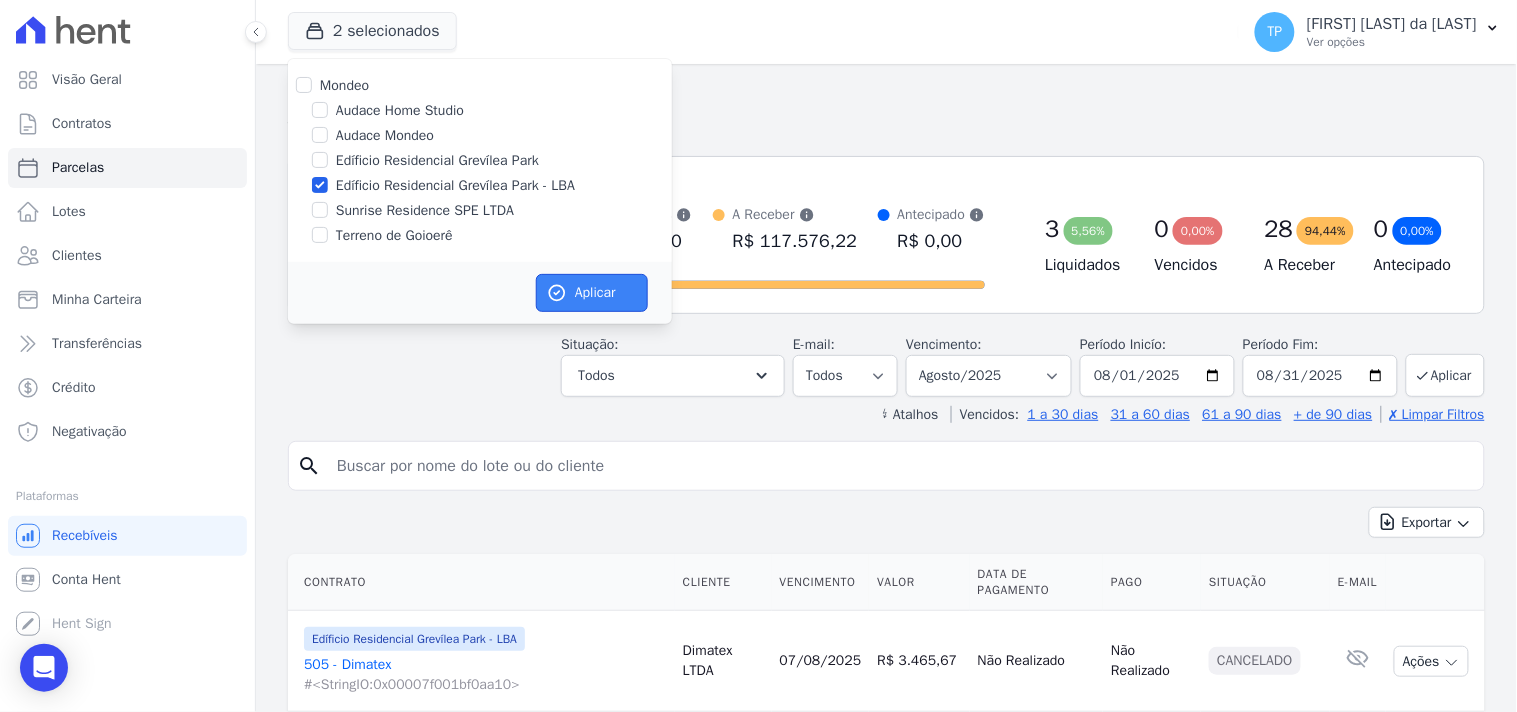 click on "Aplicar" at bounding box center [592, 293] 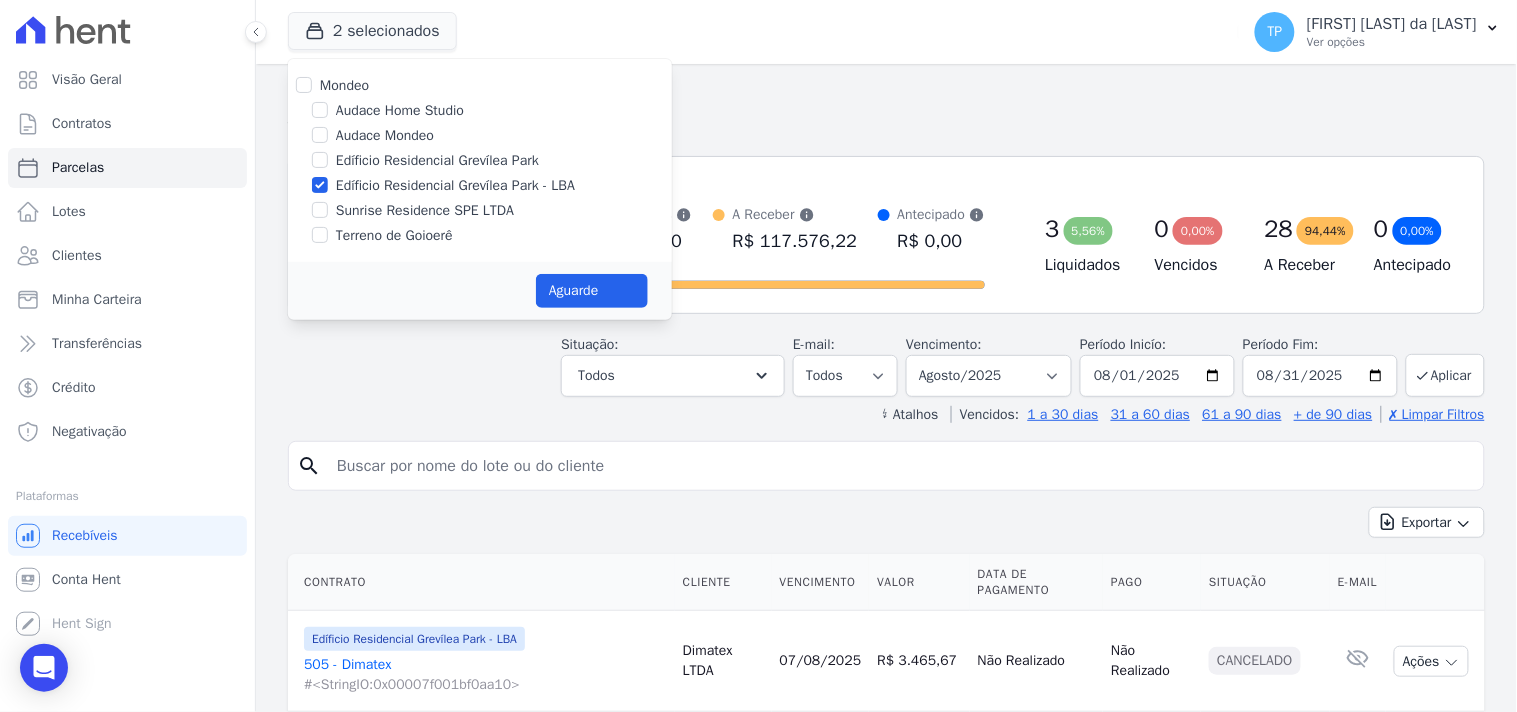 select 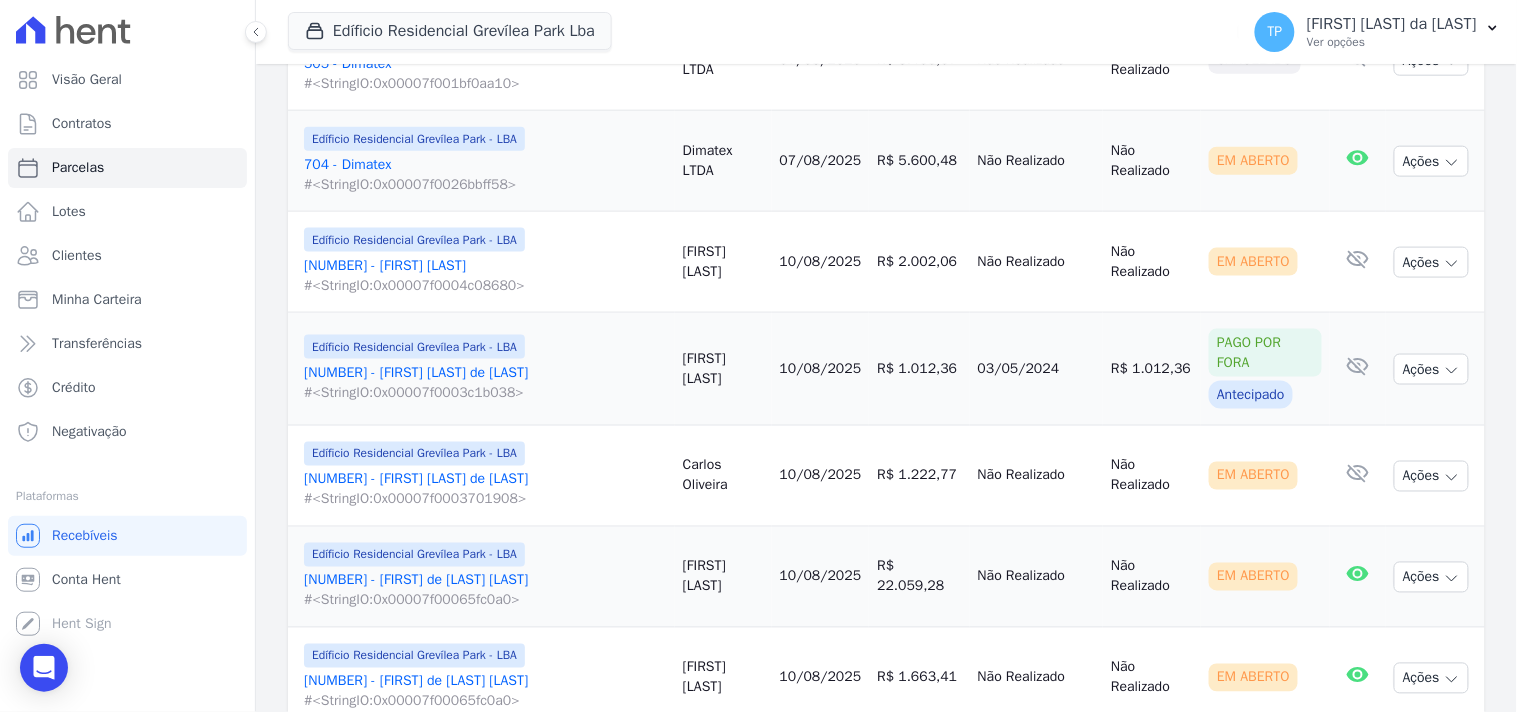 scroll, scrollTop: 222, scrollLeft: 0, axis: vertical 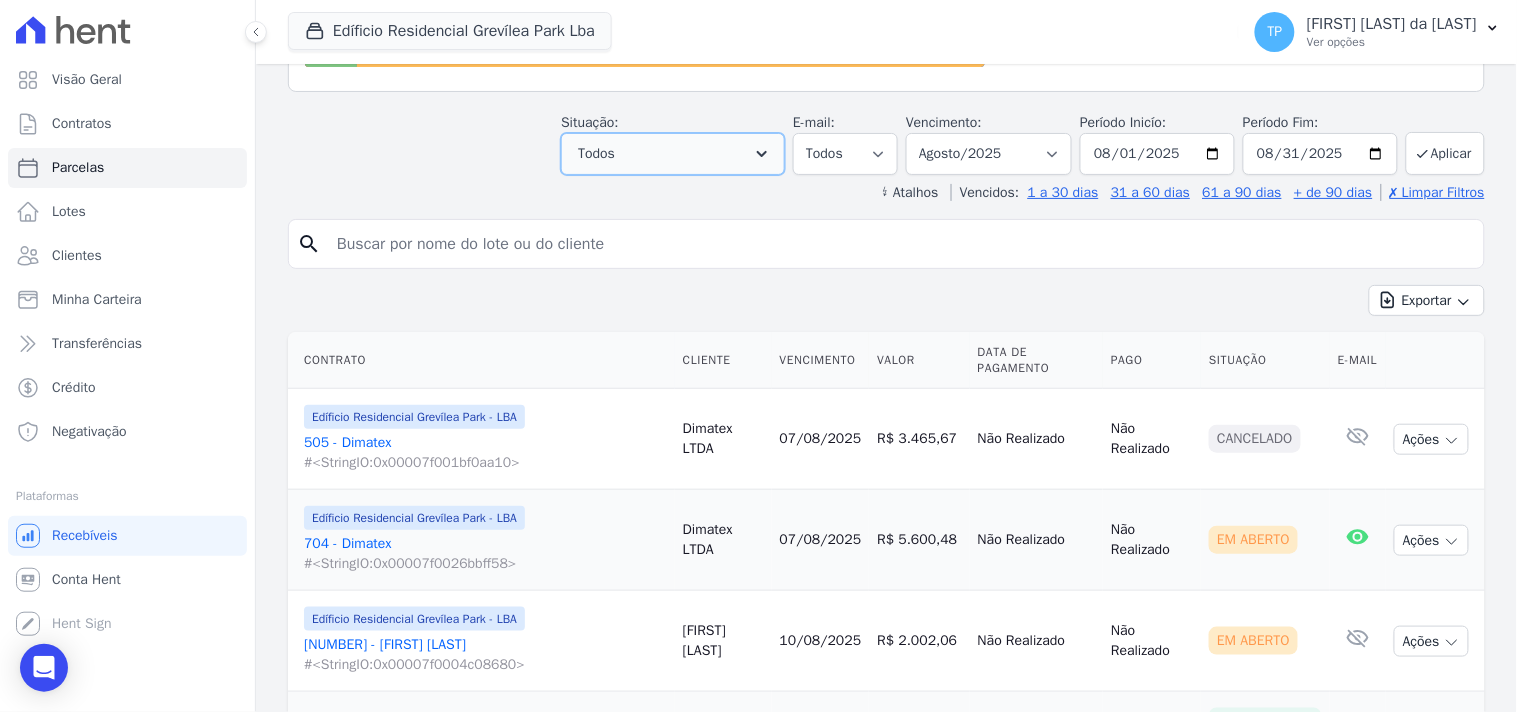 click on "Todos" at bounding box center [673, 154] 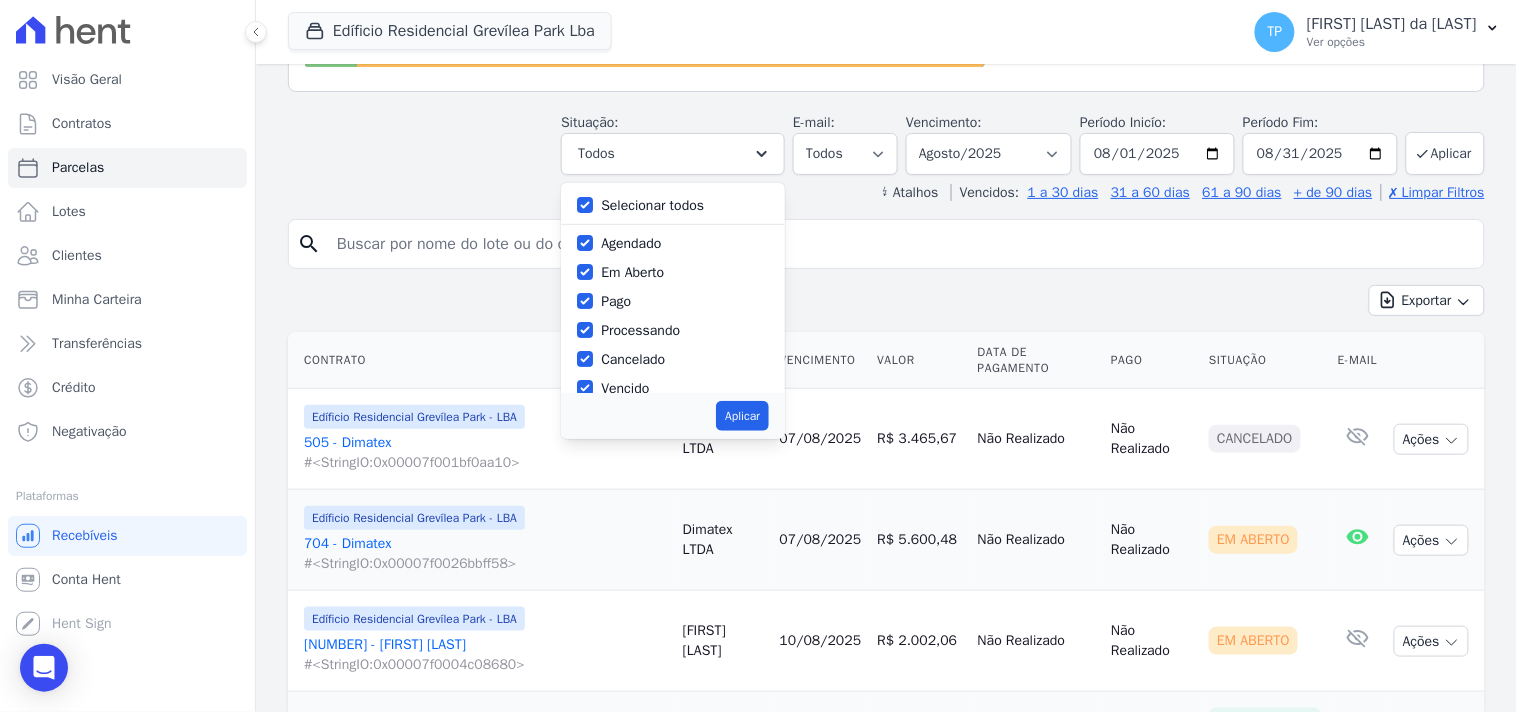click on "Selecionar todos" at bounding box center (652, 205) 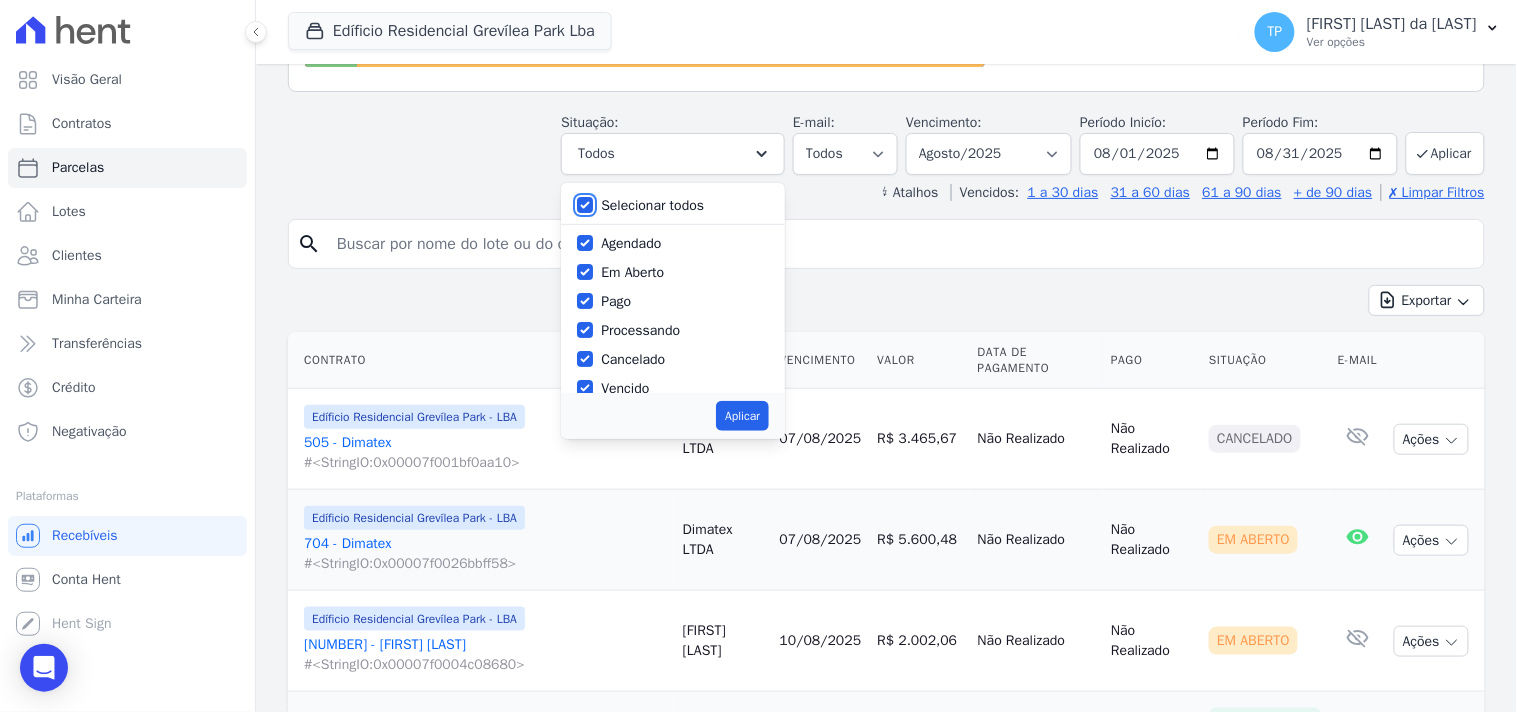 checkbox on "false" 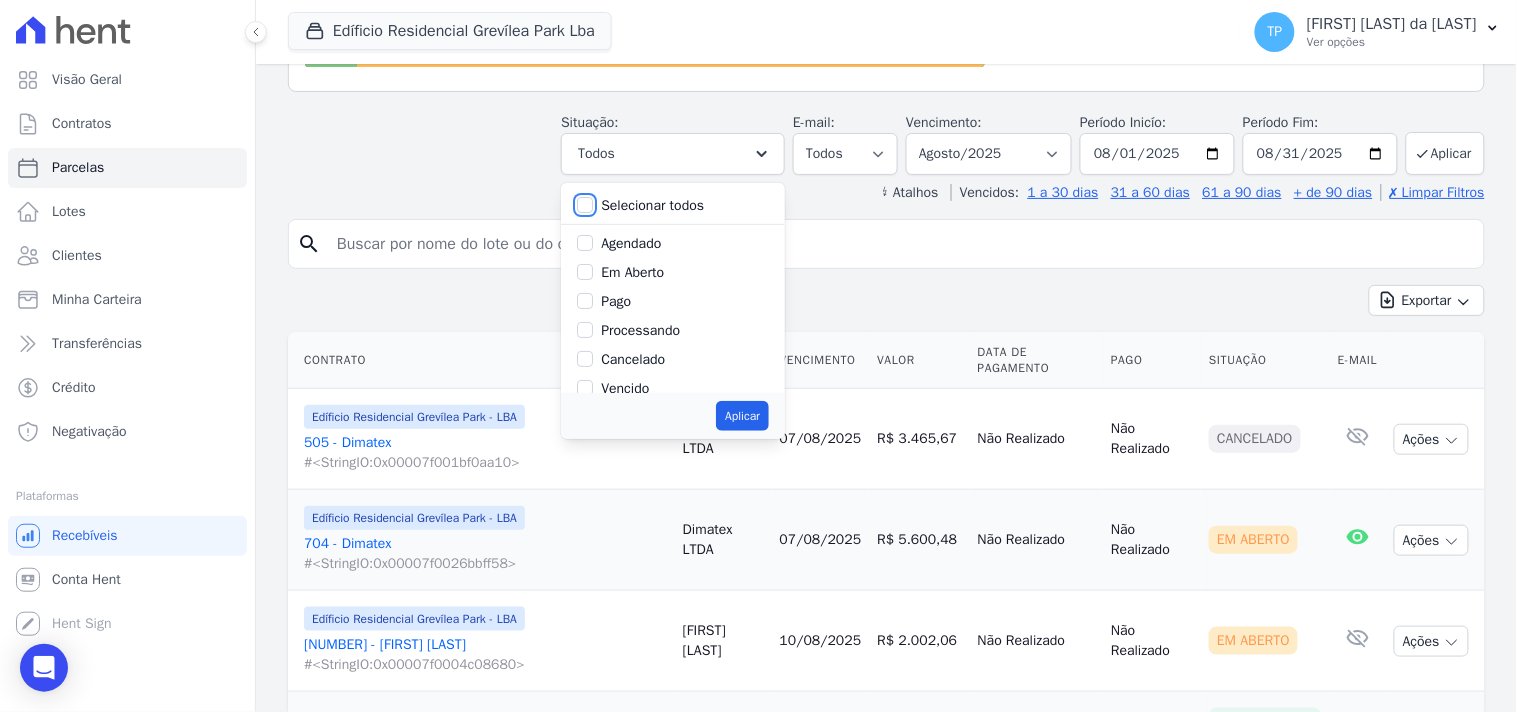 checkbox on "false" 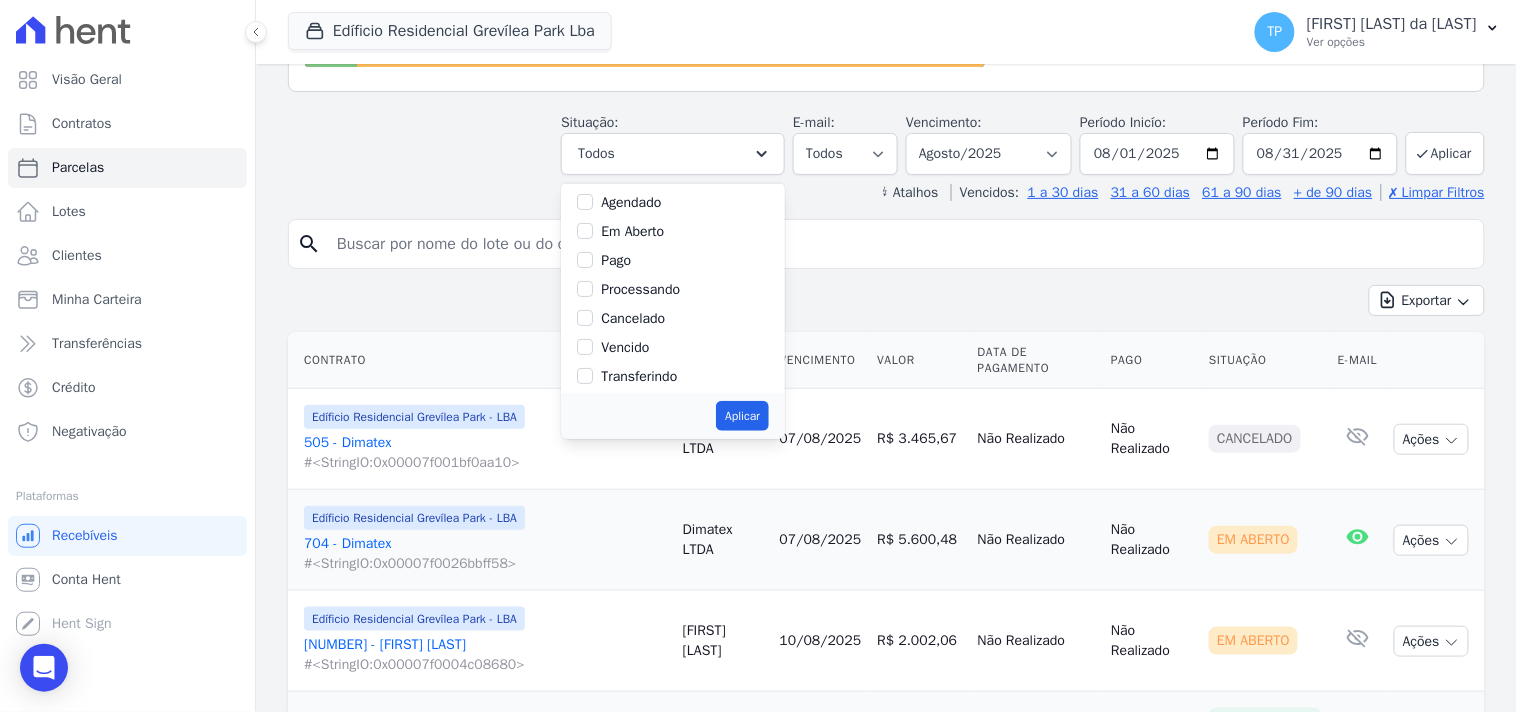 scroll, scrollTop: 111, scrollLeft: 0, axis: vertical 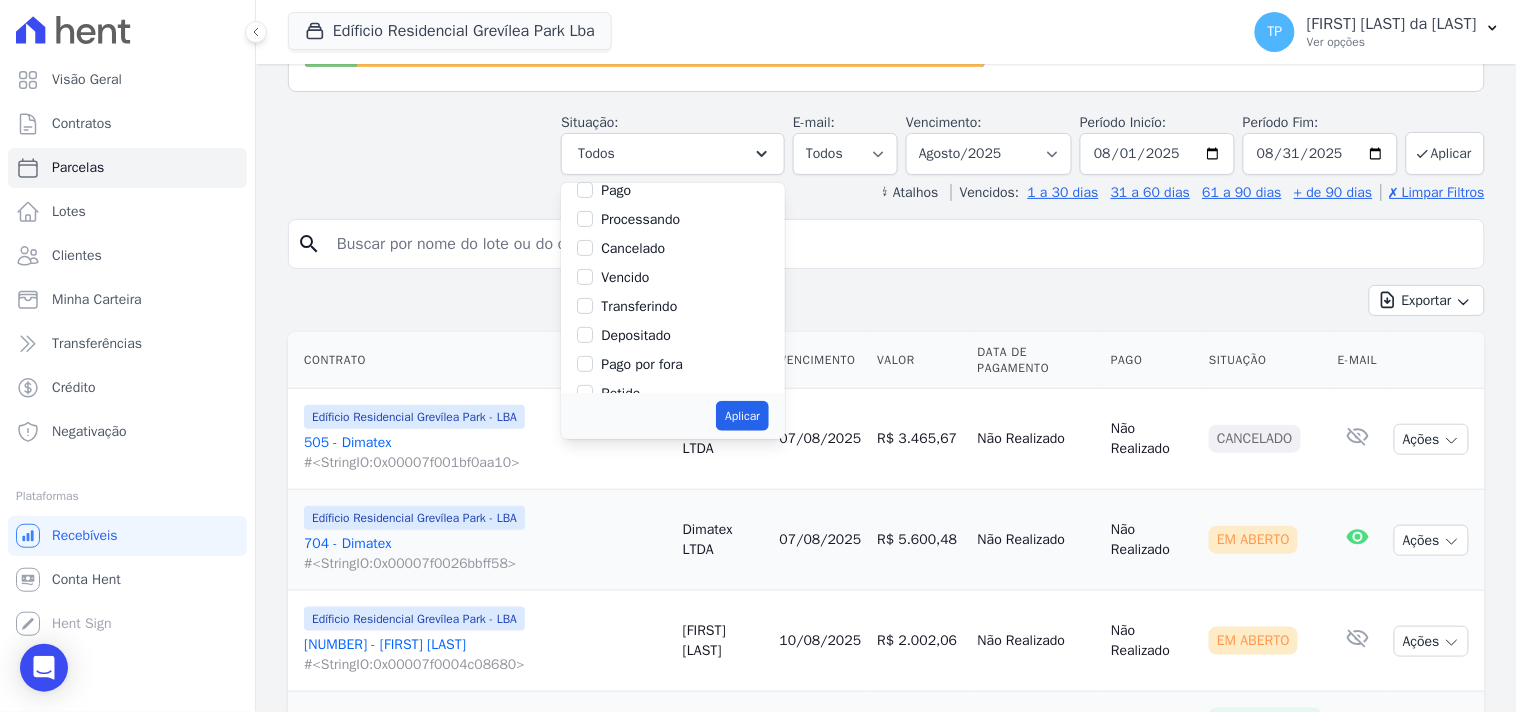 click on "Vencido" at bounding box center (625, 277) 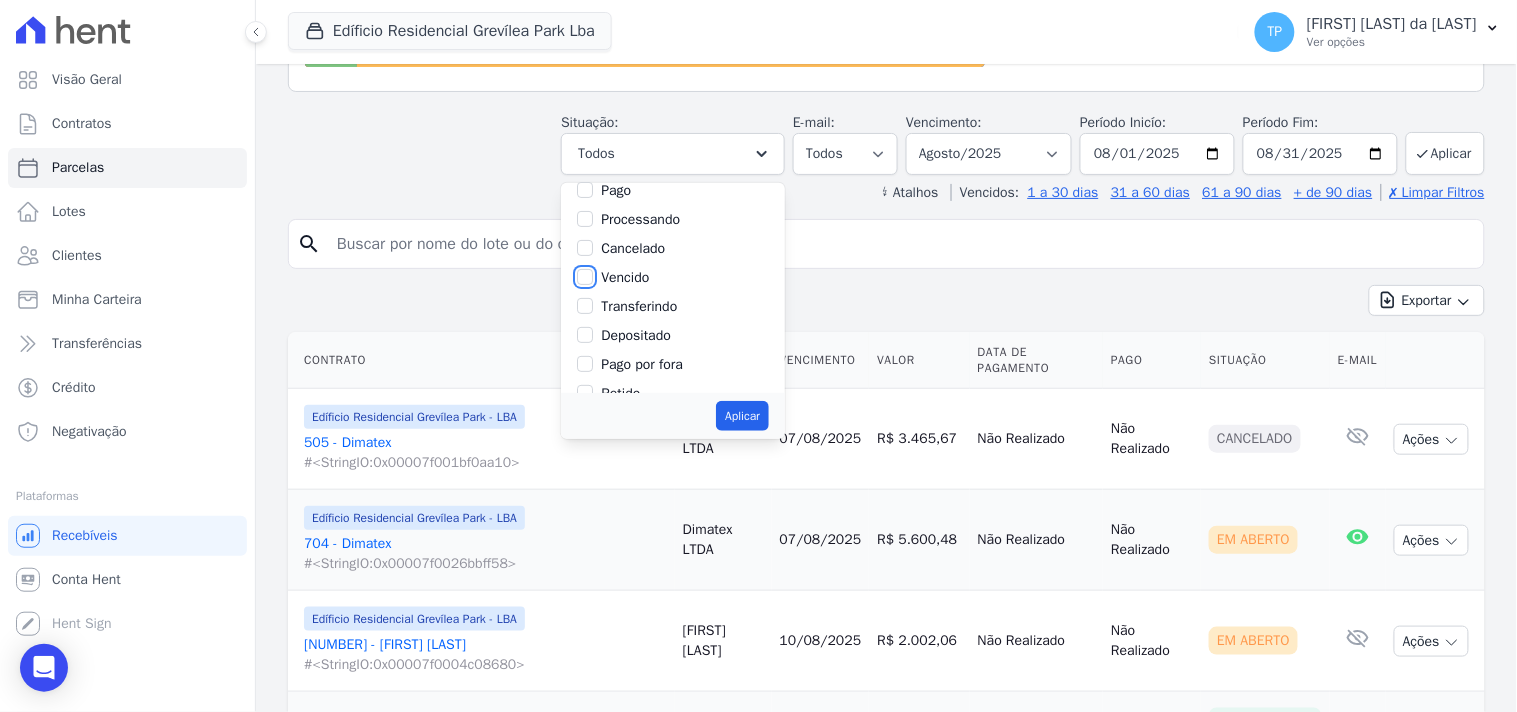 click on "Vencido" at bounding box center [585, 277] 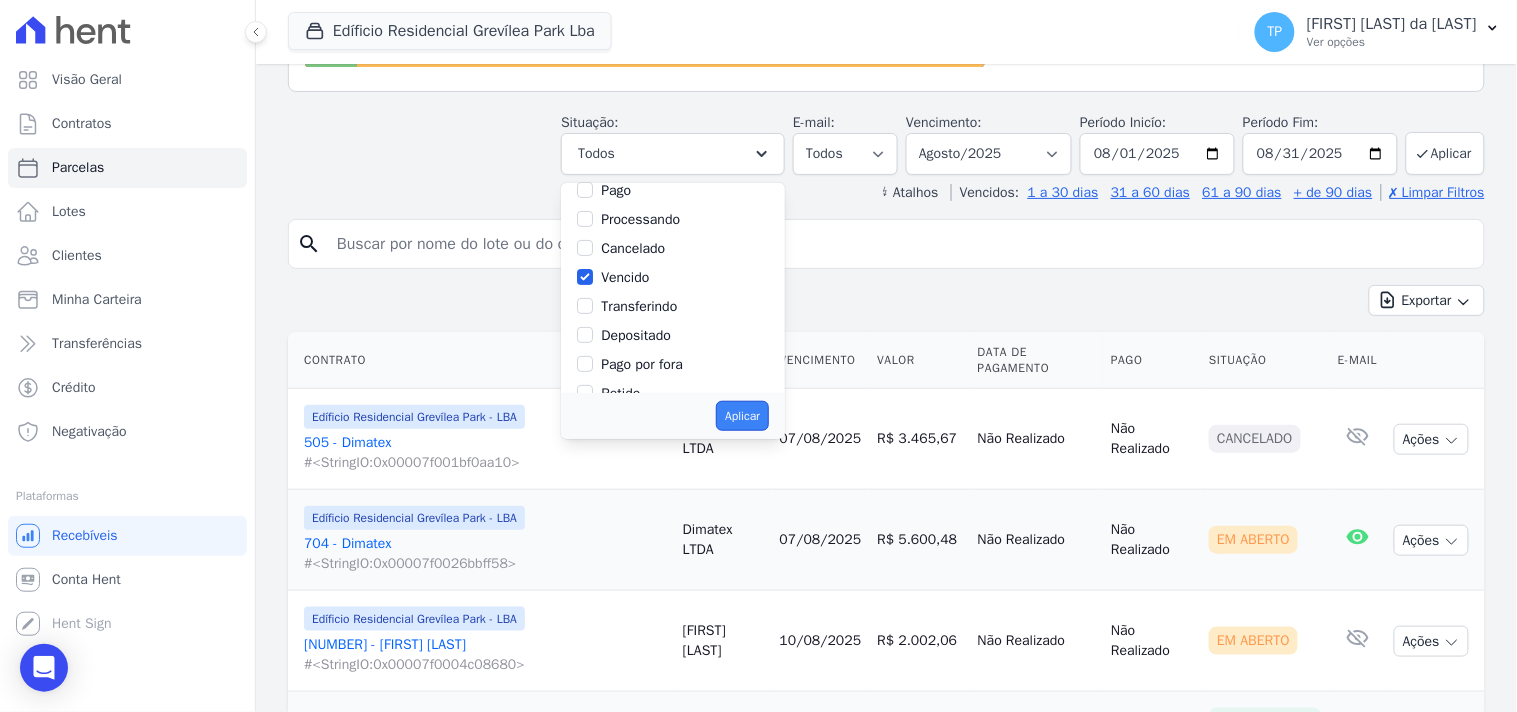 click on "Aplicar" at bounding box center (742, 416) 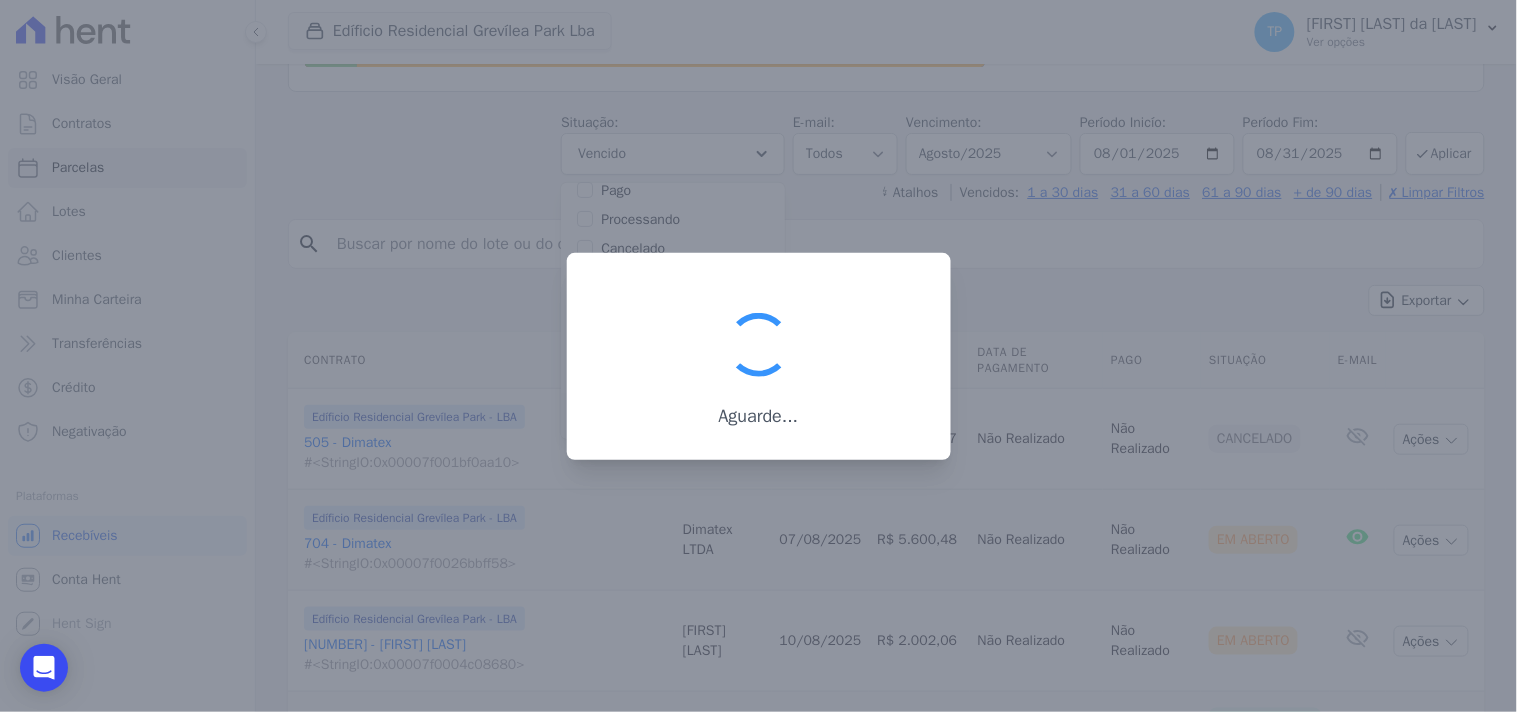 scroll, scrollTop: 38, scrollLeft: 0, axis: vertical 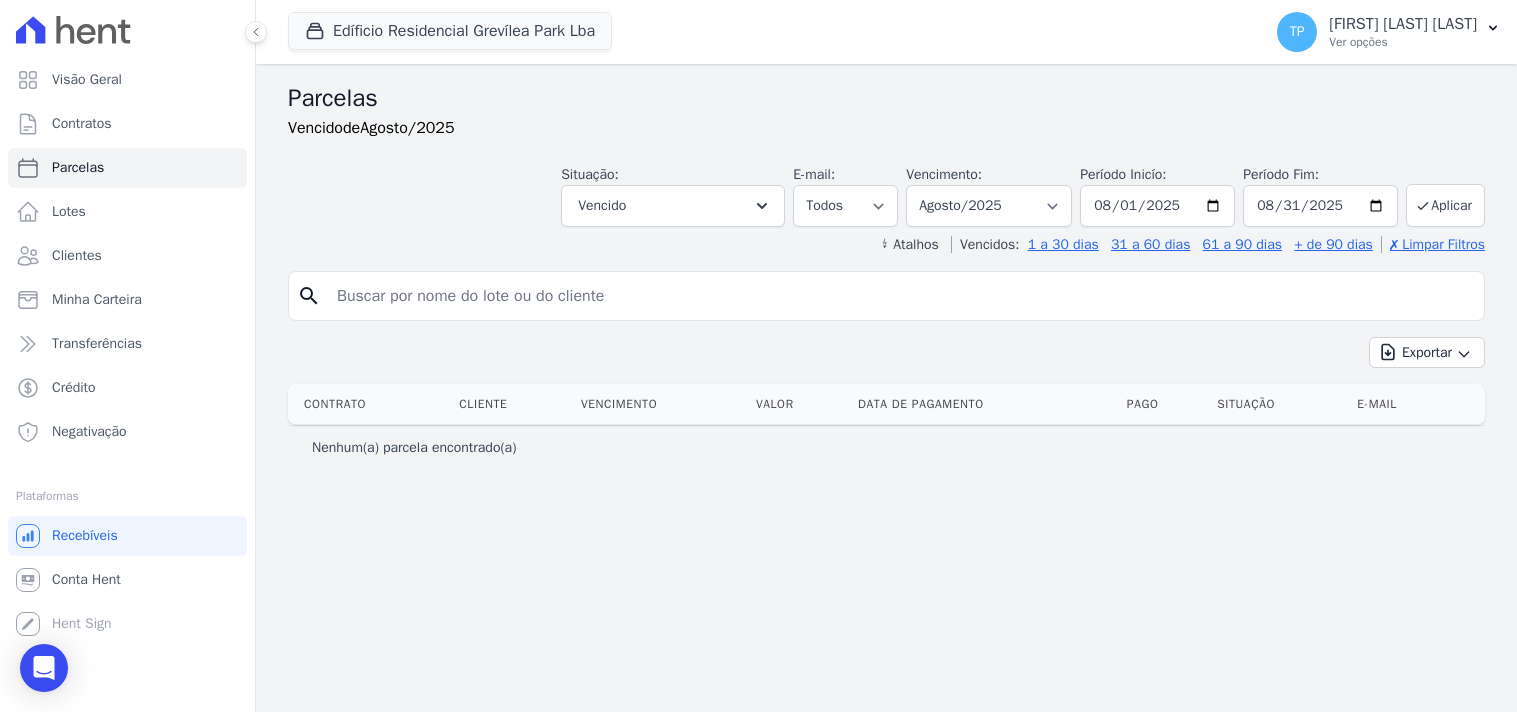 select 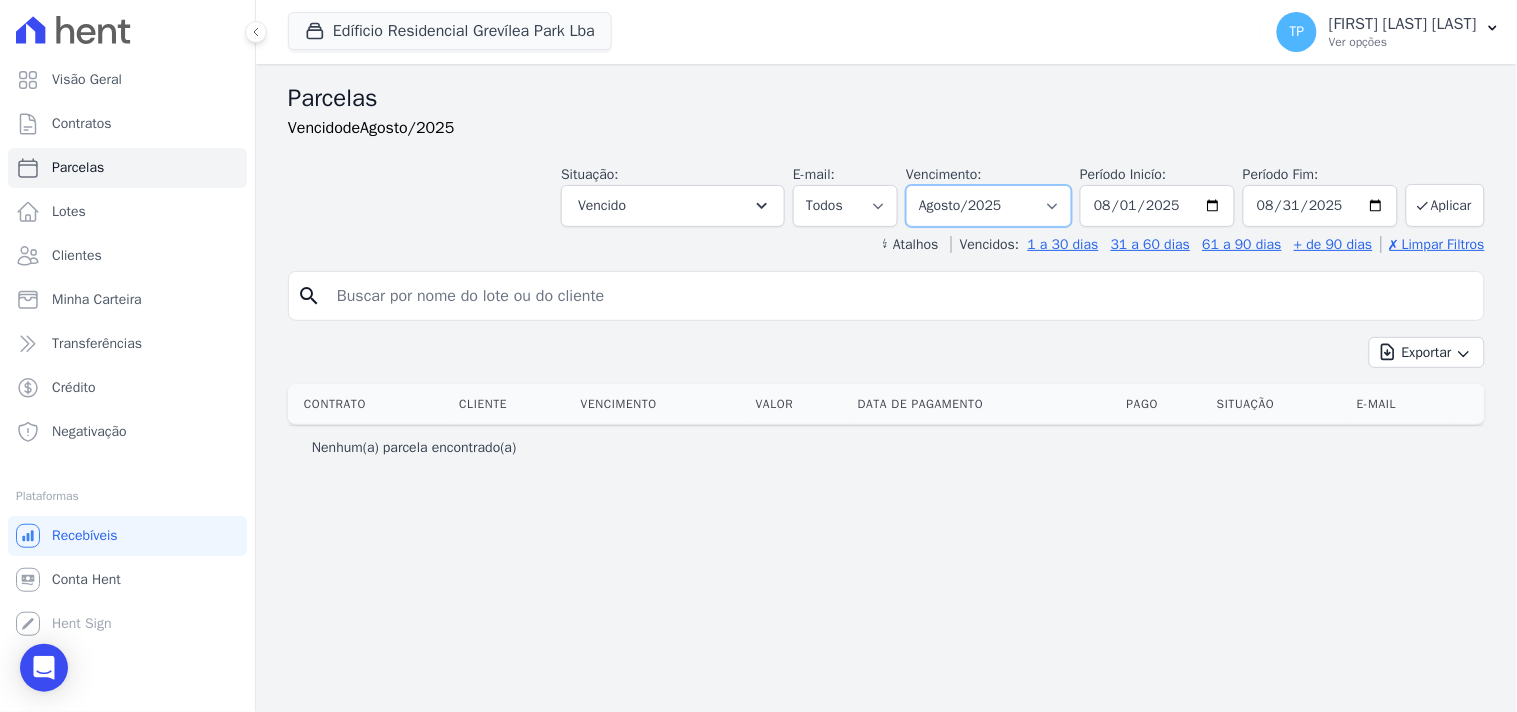 click on "Filtrar por período
────────
Todos os meses
Junho/2023
Julho/2023
Agosto/2023
Setembro/2023
Outubro/2023
Novembro/2023
Dezembro/2023
Janeiro/2024
Fevereiro/2024
Março/2024
Abril/2024
Maio/2024
Junho/2024
Julho/2024
Agosto/2024
Setembro/2024
Outubro/2024
Novembro/2024
Dezembro/2024
Janeiro/2025
Fevereiro/2025
Março/2025
Abril/2025
Maio/2025
Junho/2025
Julho/2025
Agosto/2025
Setembro/2025
Outubro/2025
Novembro/2025
Dezembro/2025
Janeiro/2026
Fevereiro/2026
Março/2026
Abril/2026
Maio/2026
Junho/2026
Julho/2026
Agosto/2026
Setembro/2026
Outubro/2026
Novembro/2026
Dezembro/2026
Janeiro/2027
Fevereiro/2027
Março/2027
Abril/2027
Maio/2027
Junho/2027
Julho/2027
Agosto/2027" at bounding box center (989, 206) 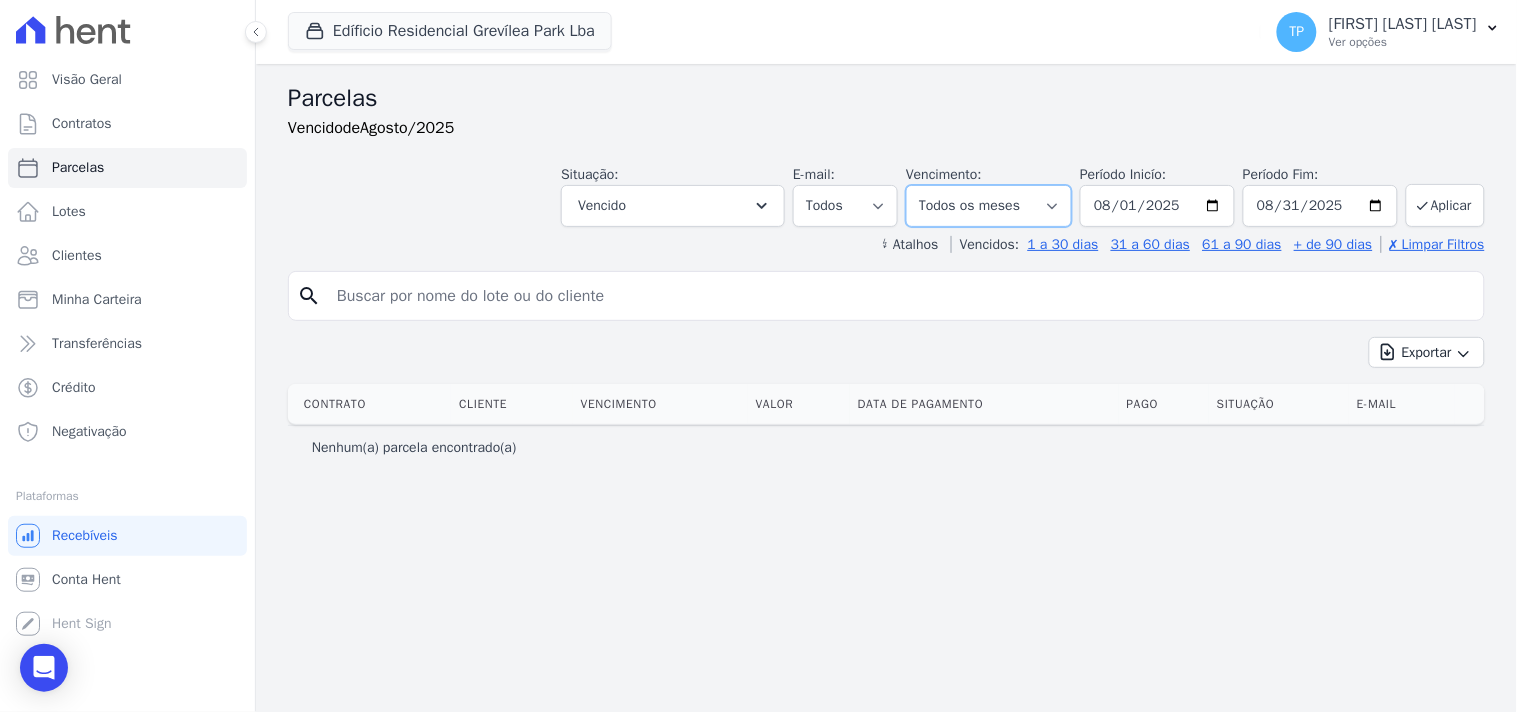 click on "Filtrar por período
────────
Todos os meses
Junho/2023
Julho/2023
Agosto/2023
Setembro/2023
Outubro/2023
Novembro/2023
Dezembro/2023
Janeiro/2024
Fevereiro/2024
Março/2024
Abril/2024
Maio/2024
Junho/2024
Julho/2024
Agosto/2024
Setembro/2024
Outubro/2024
Novembro/2024
Dezembro/2024
Janeiro/2025
Fevereiro/2025
Março/2025
Abril/2025
Maio/2025
Junho/2025
Julho/2025
Agosto/2025
Setembro/2025
Outubro/2025
Novembro/2025
Dezembro/2025
Janeiro/2026
Fevereiro/2026
Março/2026
Abril/2026
Maio/2026
Junho/2026
Julho/2026
Agosto/2026
Setembro/2026
Outubro/2026
Novembro/2026
Dezembro/2026
Janeiro/2027
Fevereiro/2027
Março/2027
Abril/2027
Maio/2027
Junho/2027
Julho/2027
Agosto/2027" at bounding box center (989, 206) 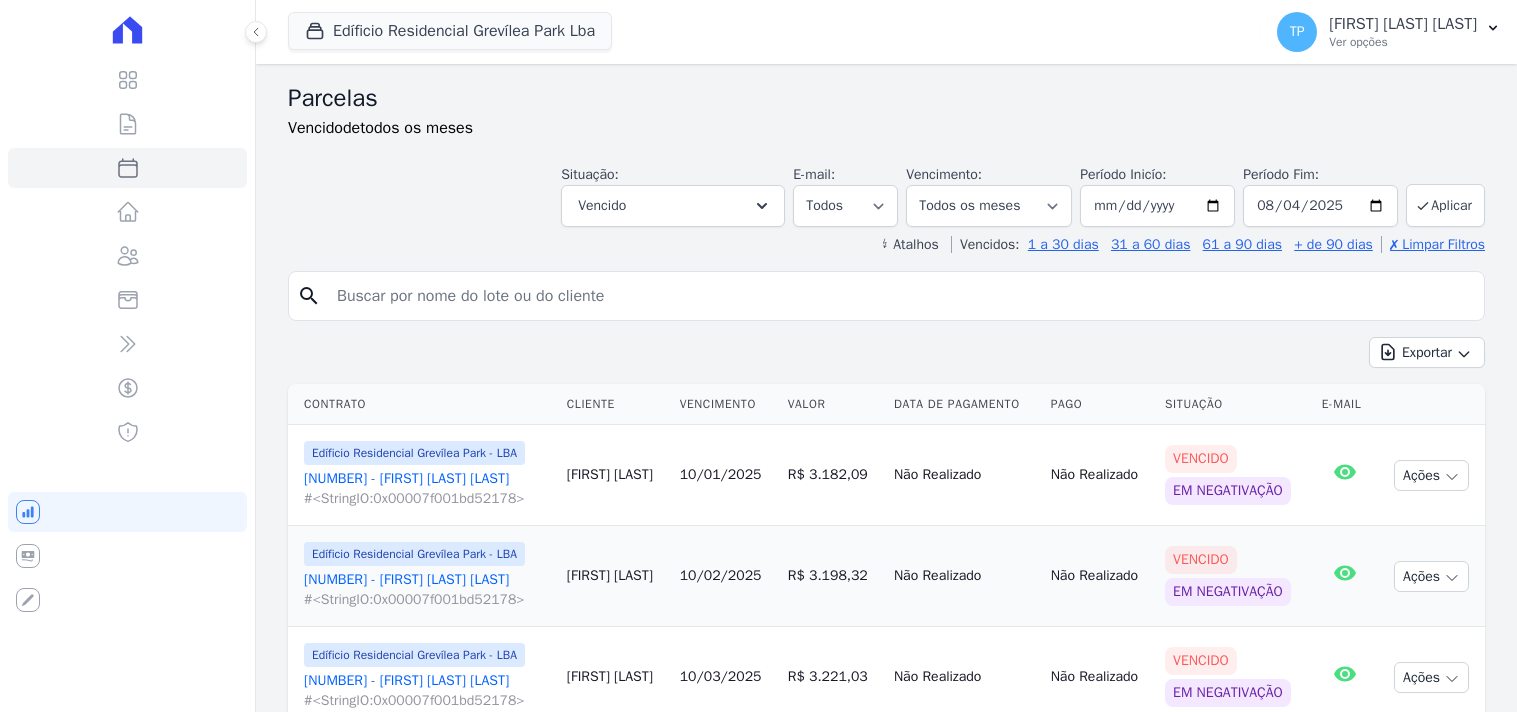 select 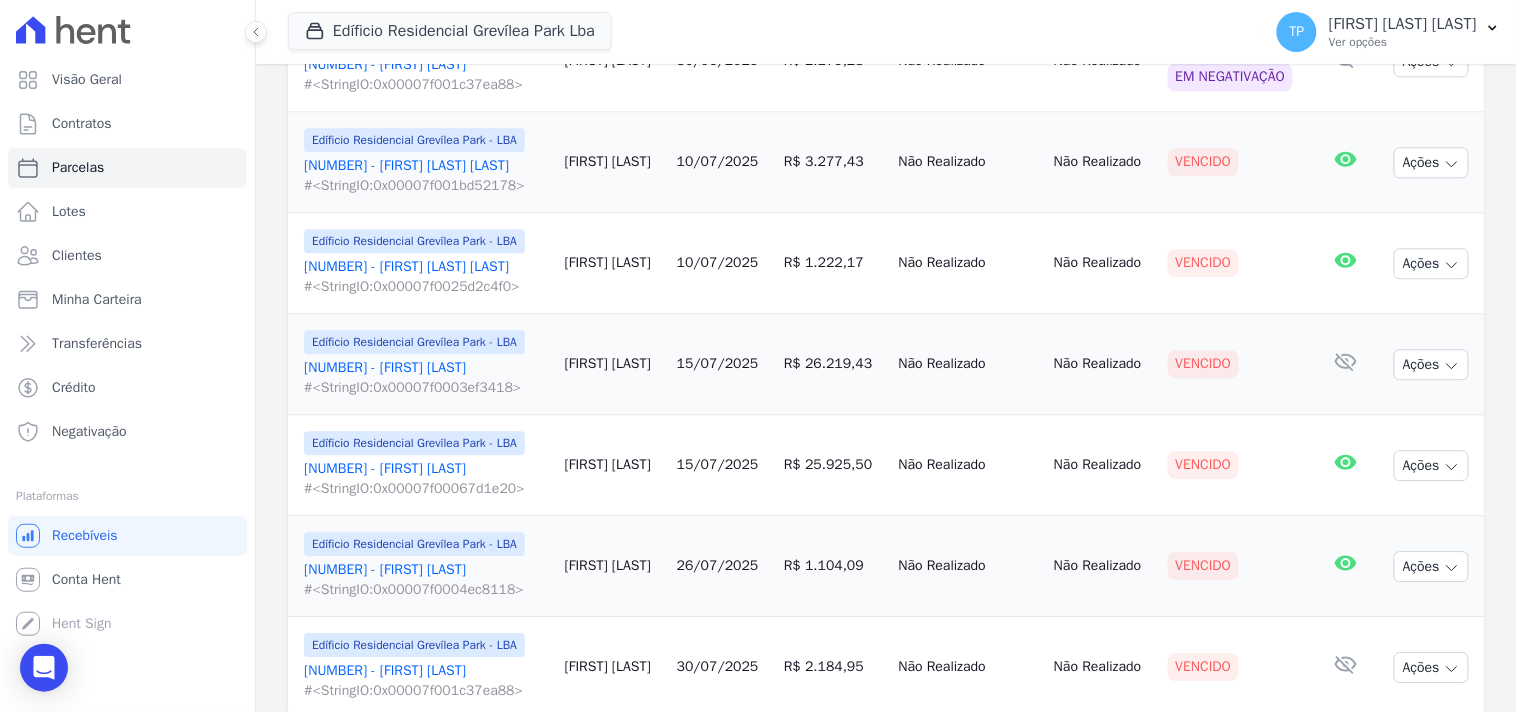 scroll, scrollTop: 1291, scrollLeft: 0, axis: vertical 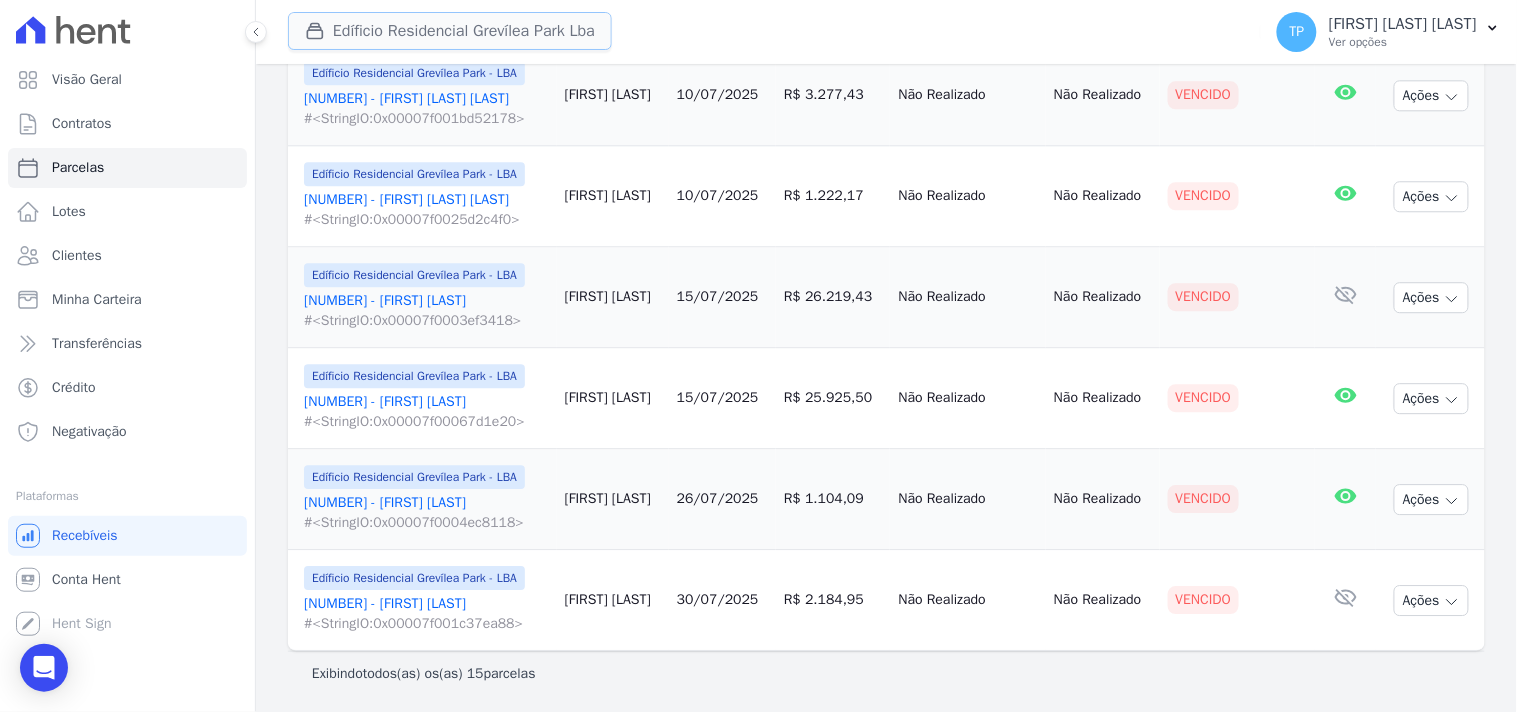 click on "Edíficio Residencial Grevílea Park   Lba" at bounding box center (450, 31) 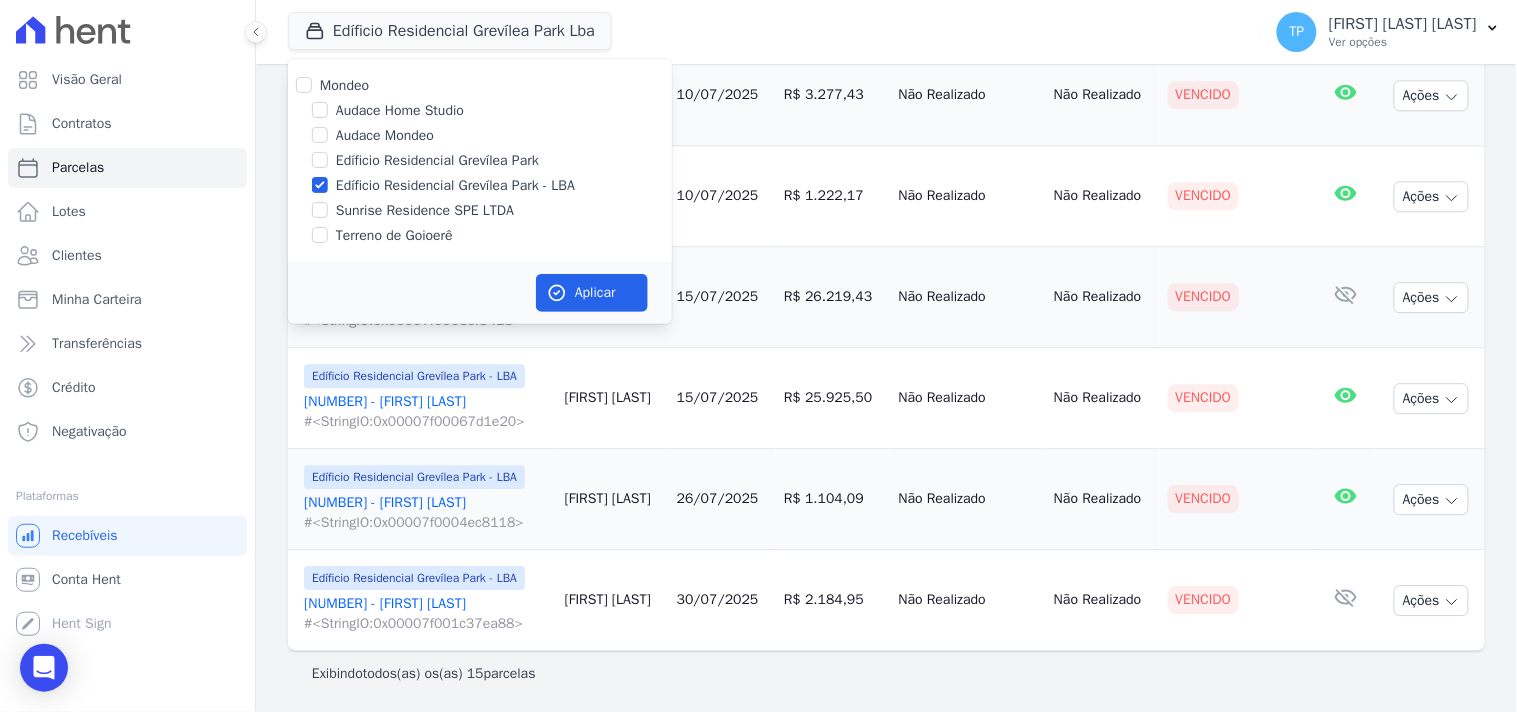 click on "Sunrise Residence SPE LTDA" at bounding box center [425, 210] 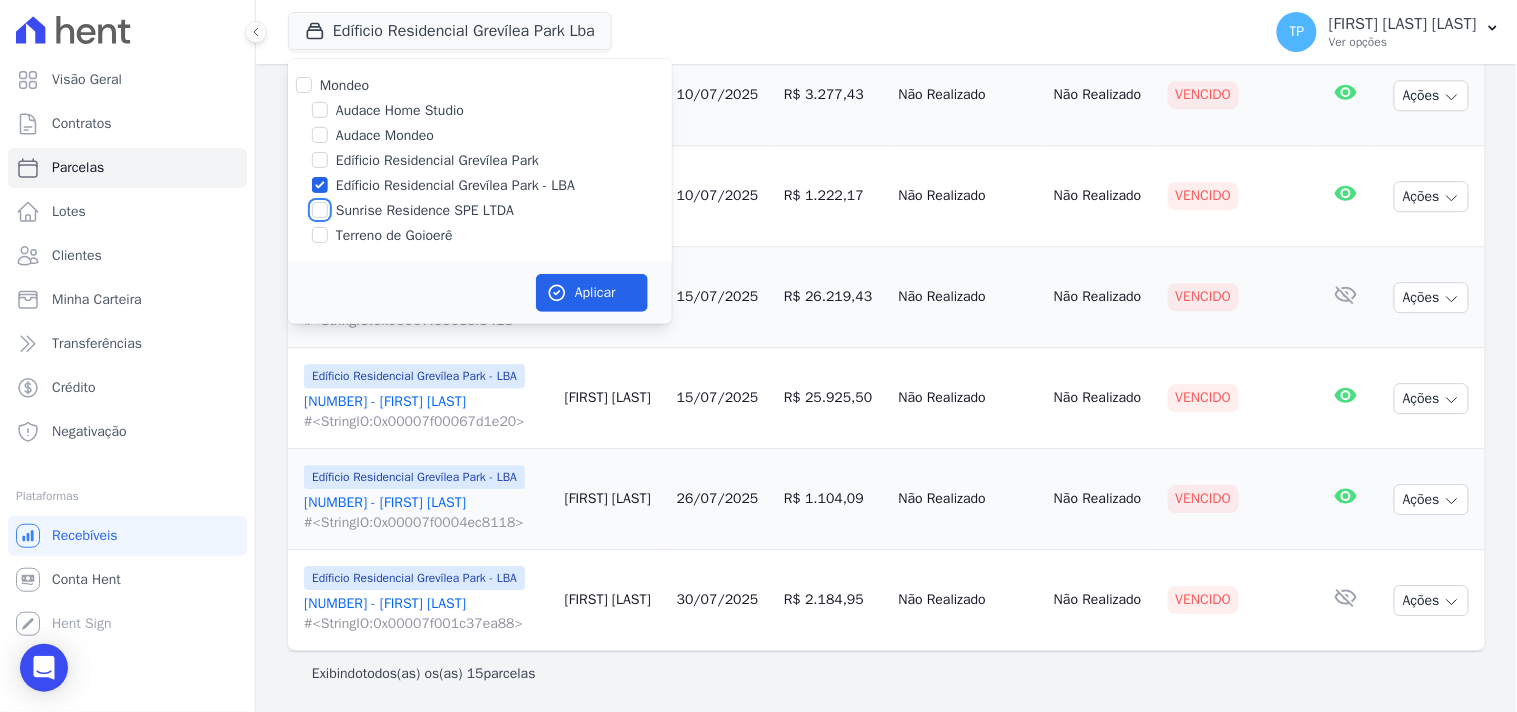 click on "Sunrise Residence SPE LTDA" at bounding box center (320, 210) 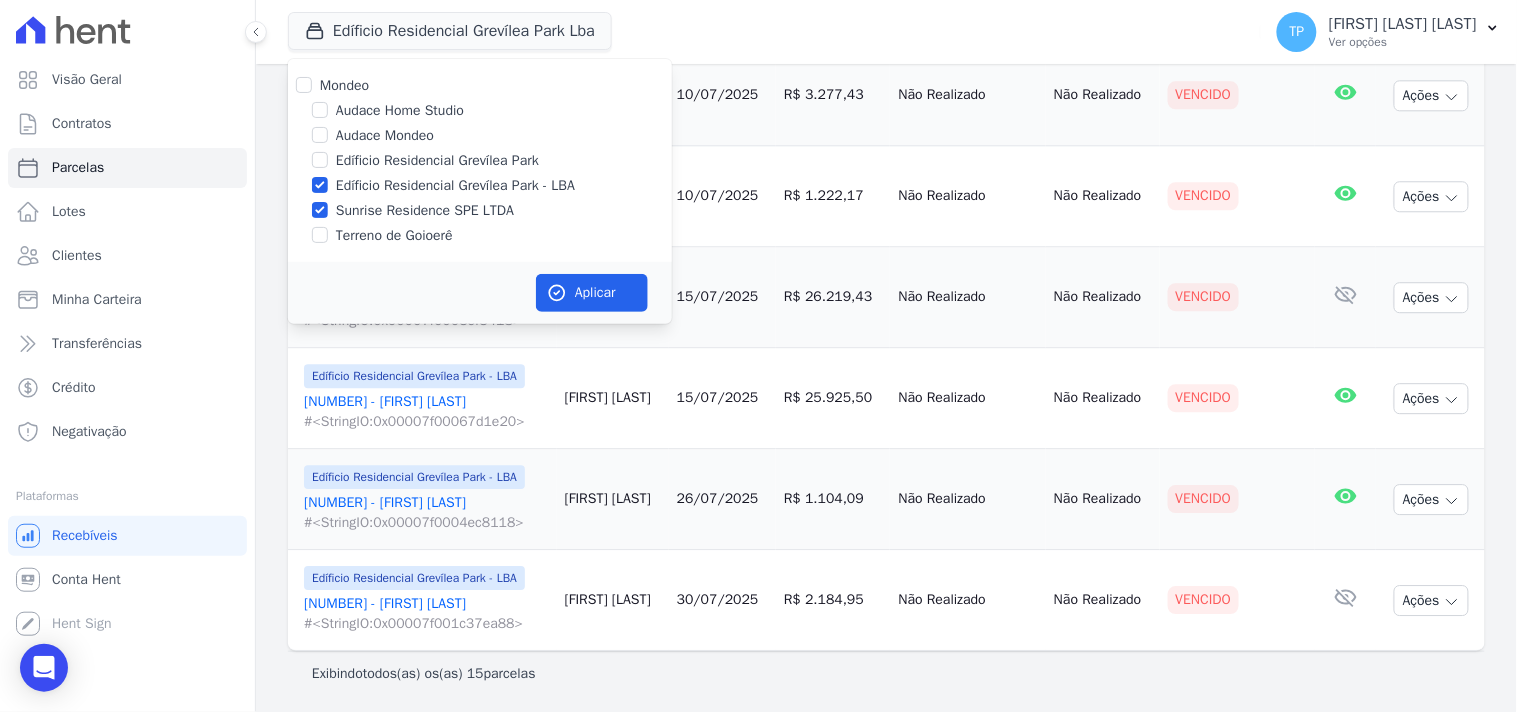 click on "Edíficio Residencial Grevílea Park - LBA" at bounding box center (455, 185) 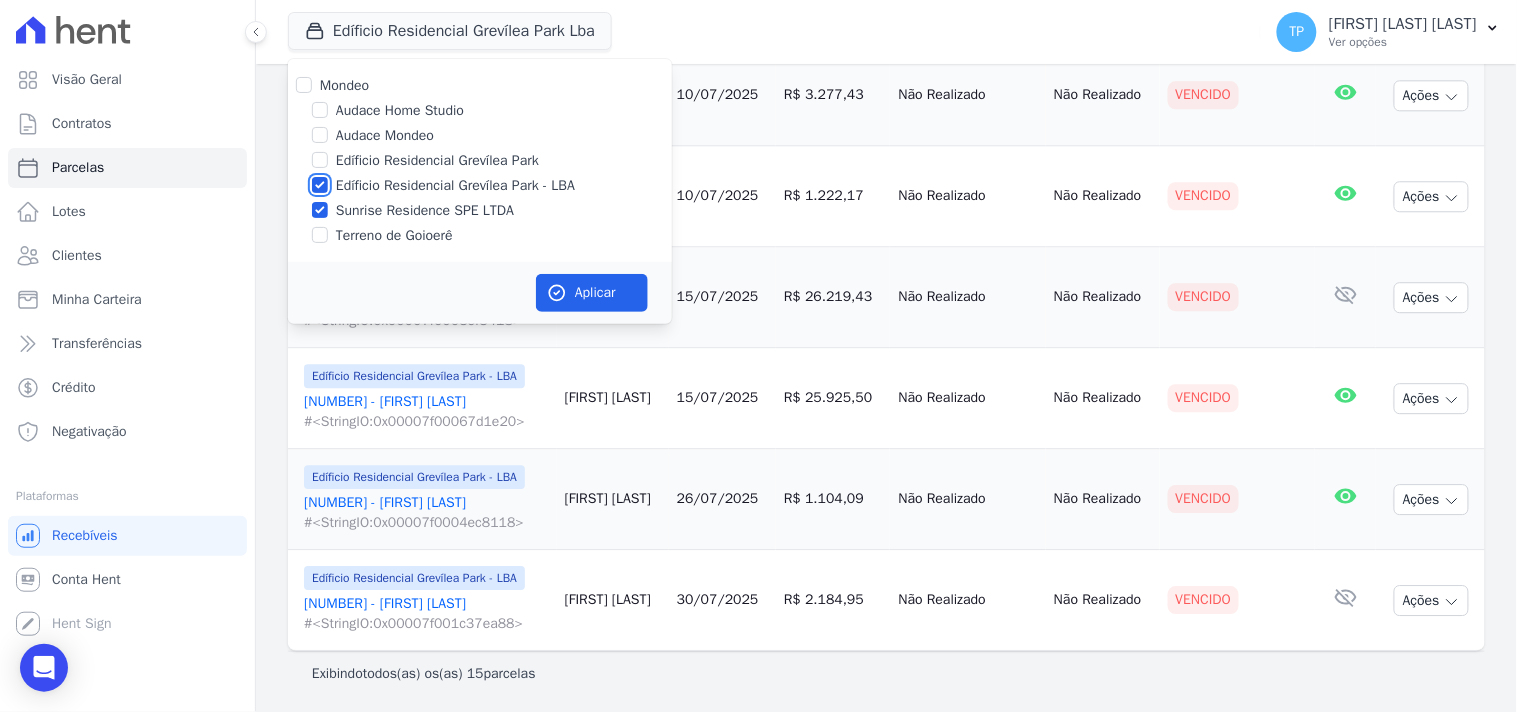 checkbox on "false" 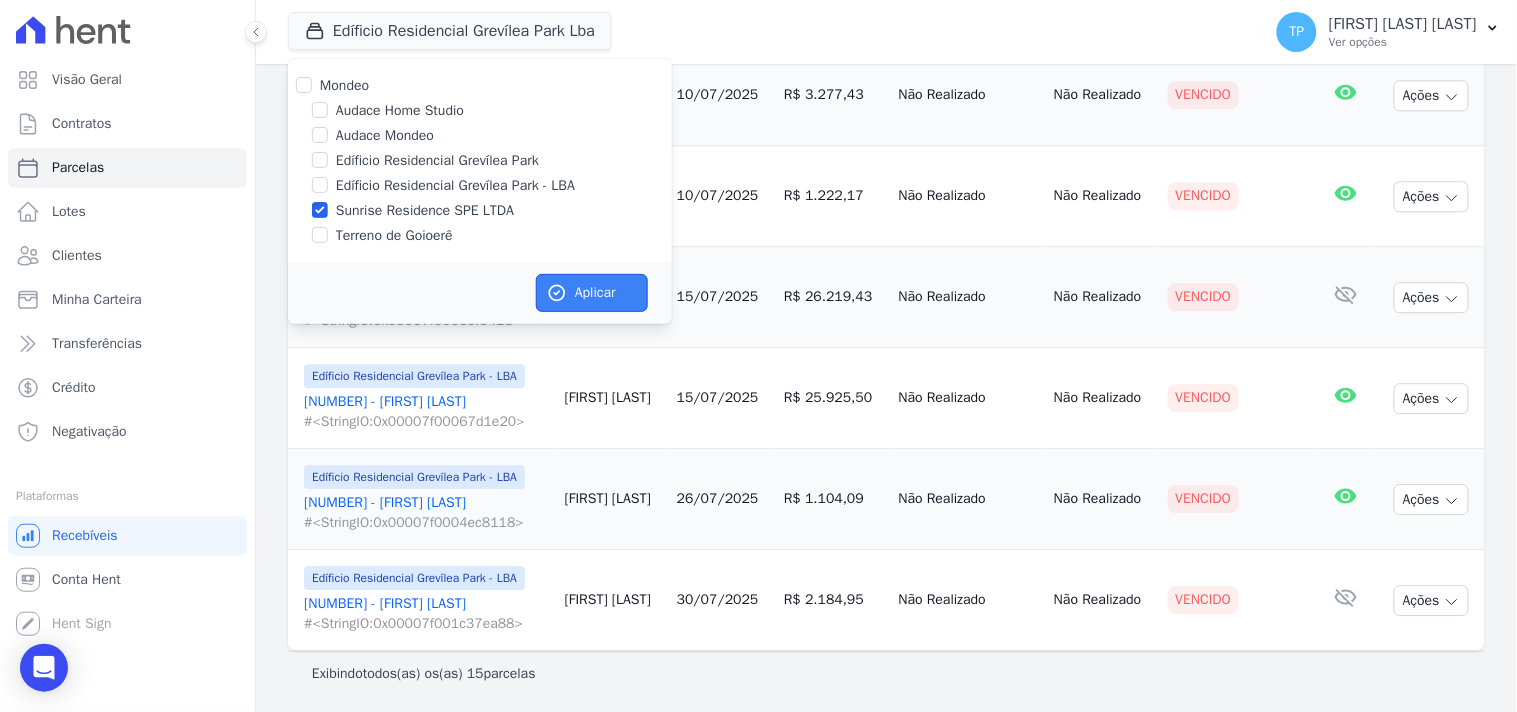 click on "Aplicar" at bounding box center (592, 293) 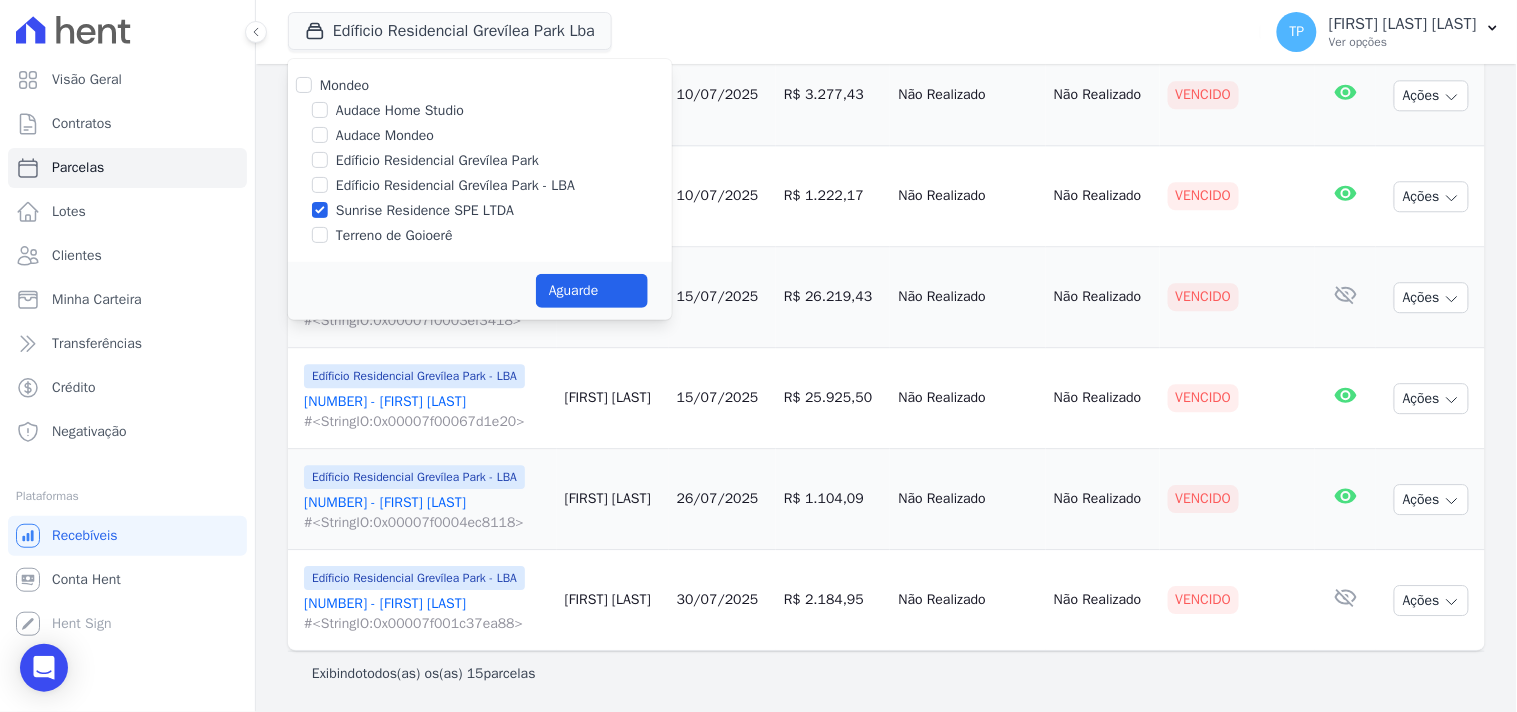 select 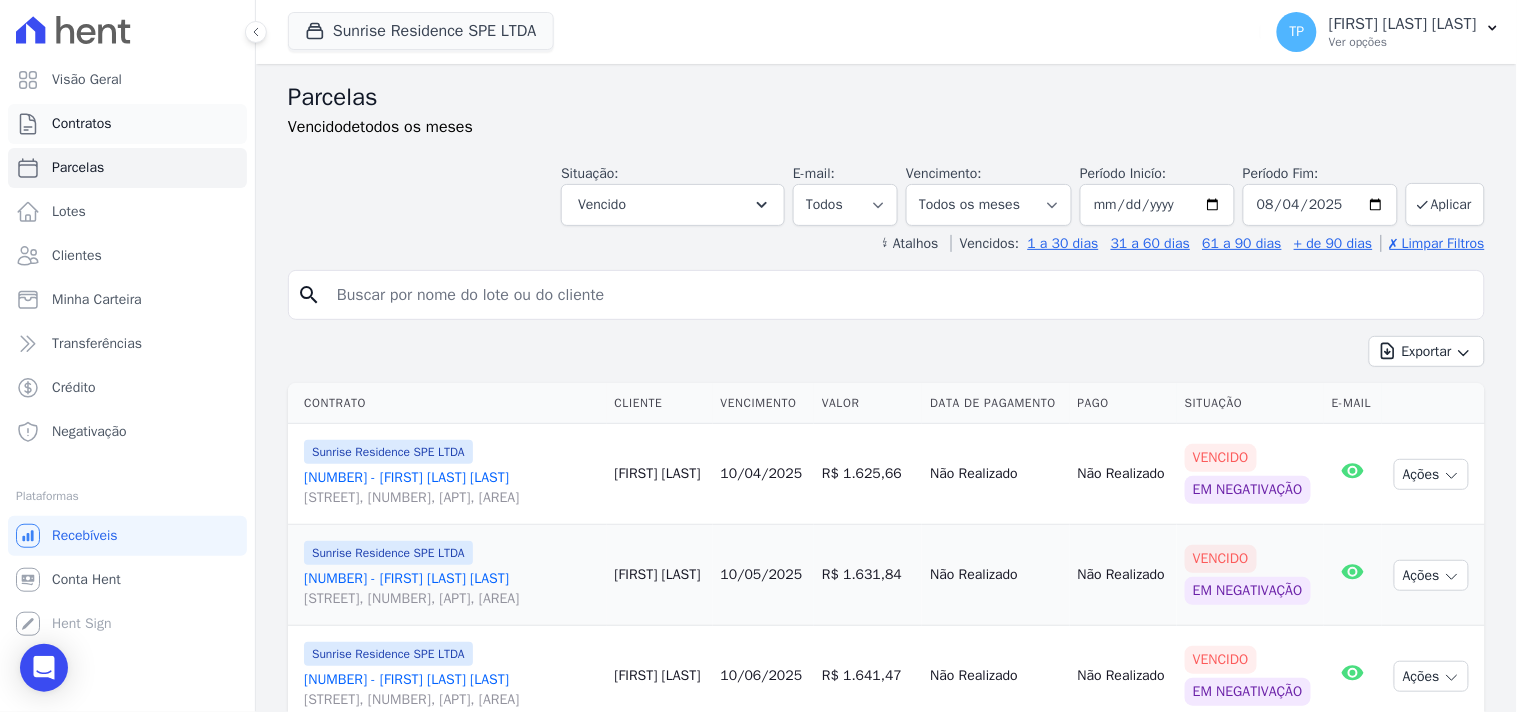 scroll, scrollTop: 0, scrollLeft: 0, axis: both 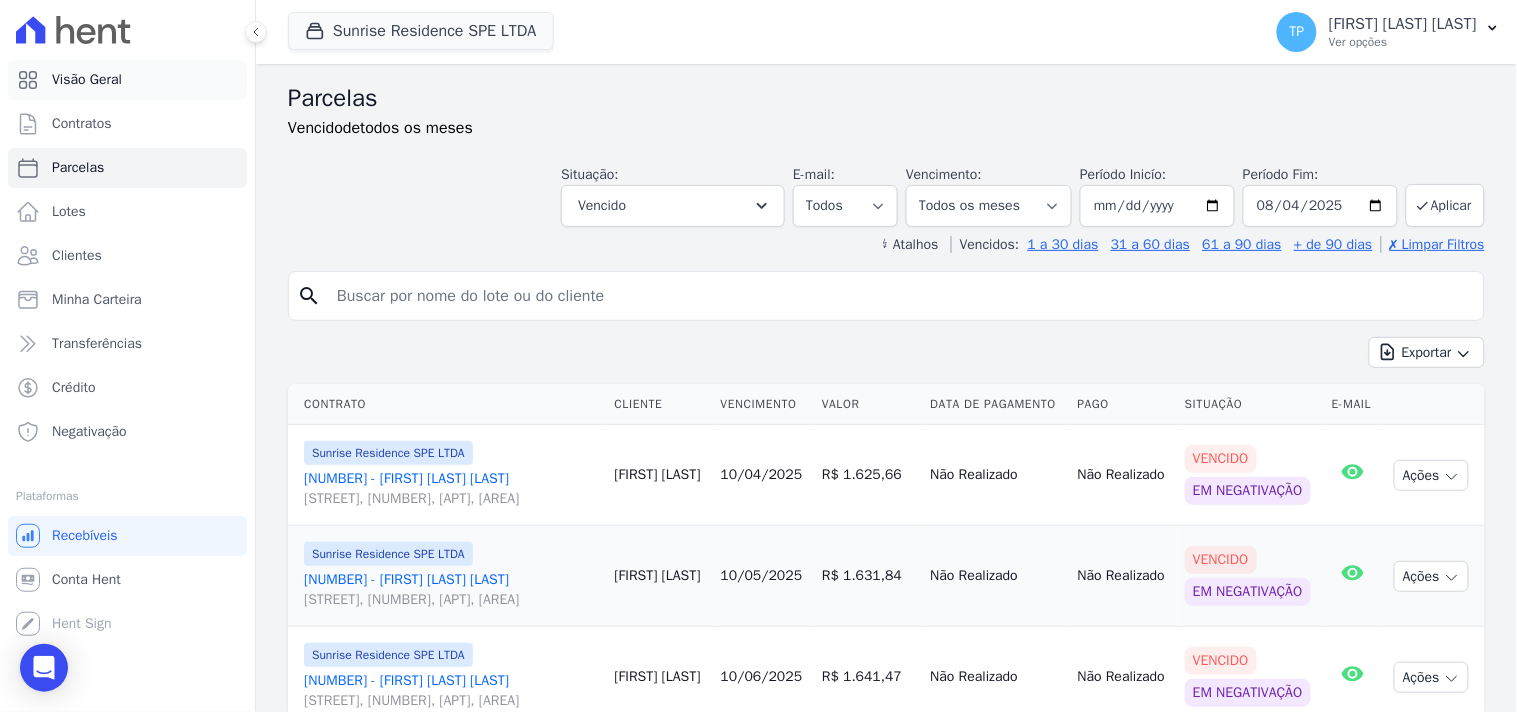 click on "Visão Geral" at bounding box center (87, 80) 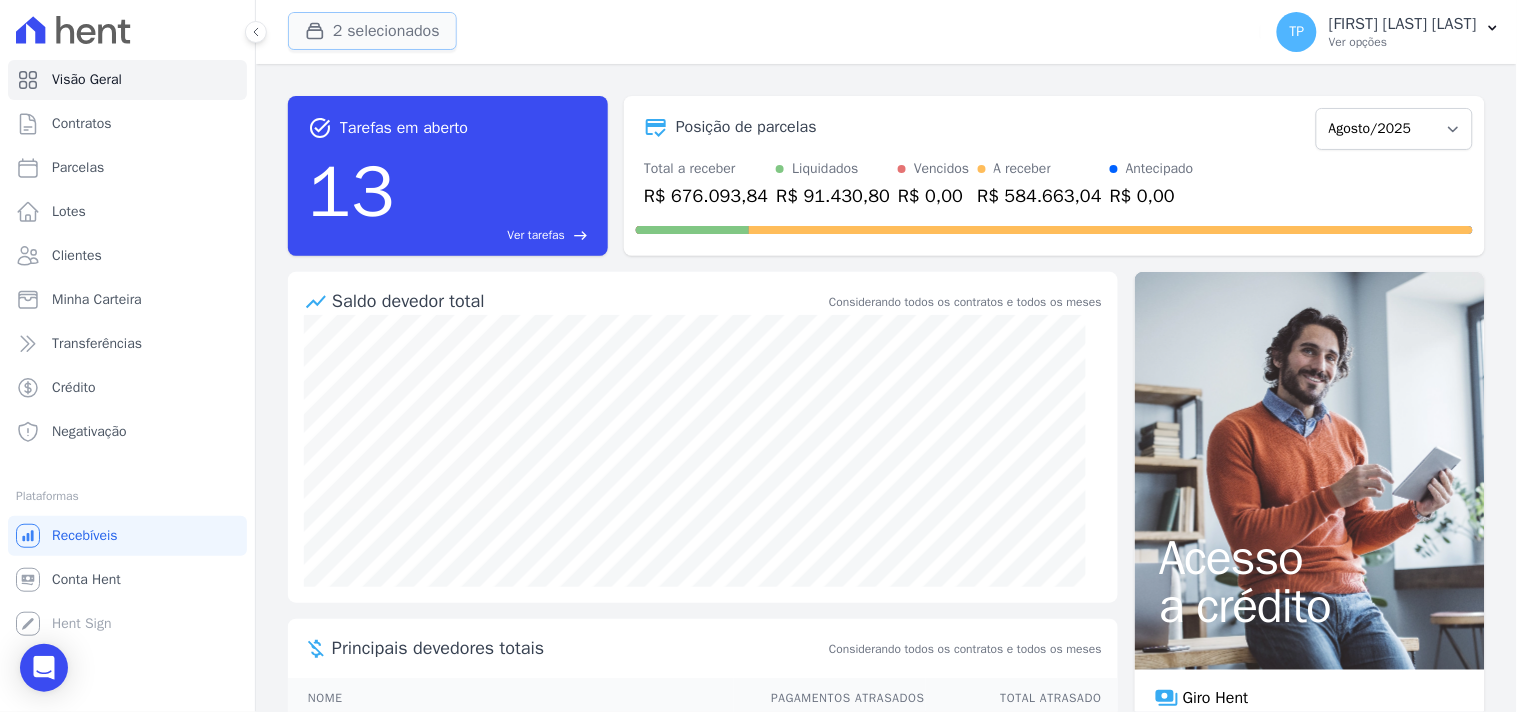 click on "2 selecionados" at bounding box center (372, 31) 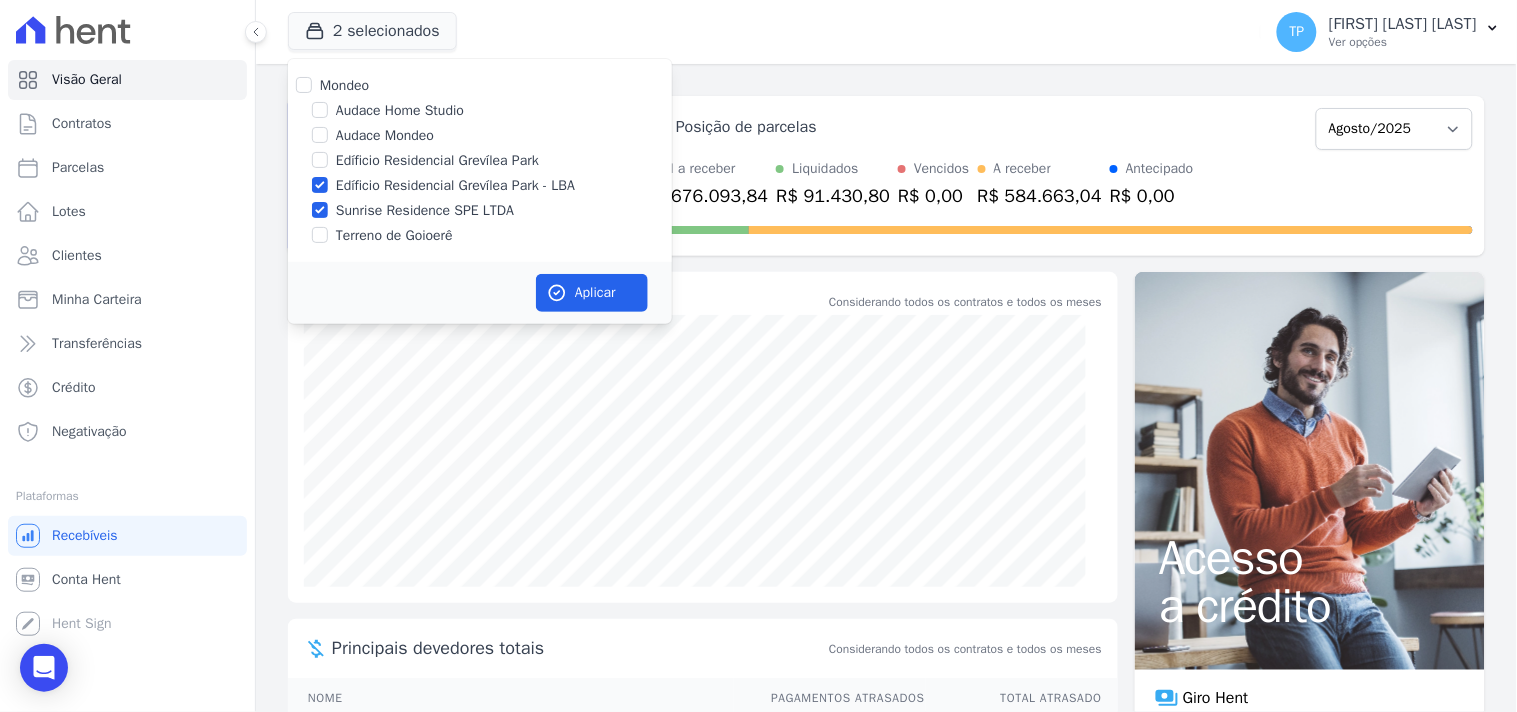 click on "Edíficio Residencial Grevílea Park - LBA" at bounding box center (455, 185) 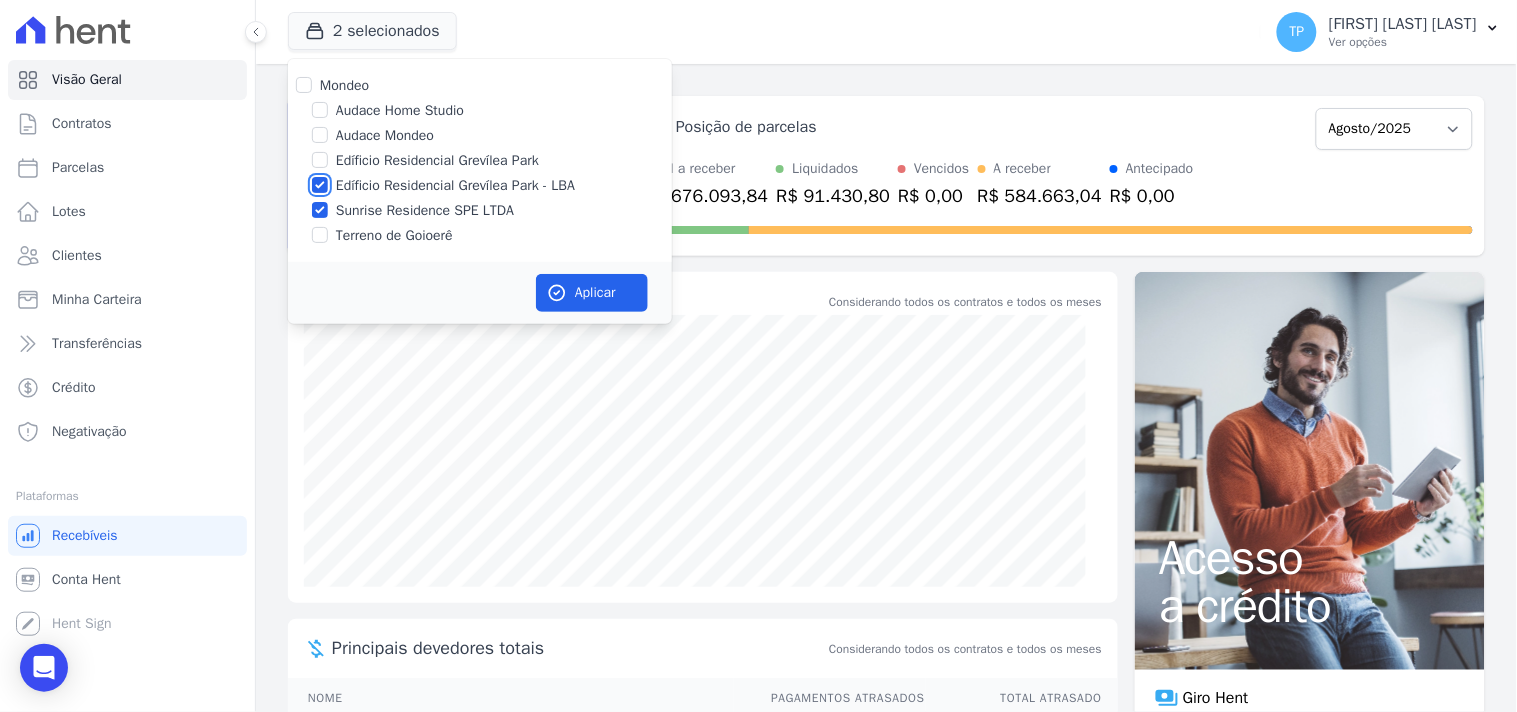 checkbox on "false" 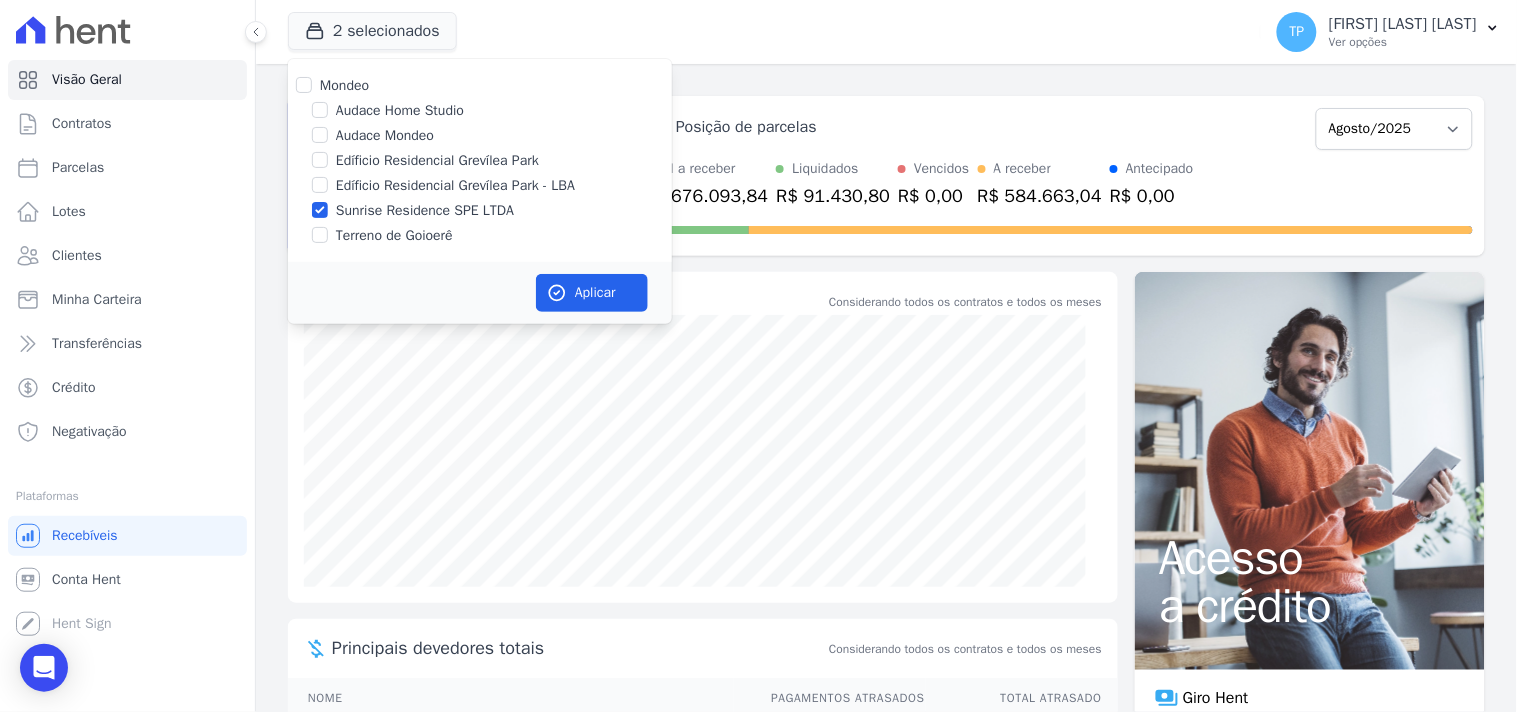 drag, startPoint x: 390, startPoint y: 211, endPoint x: 486, endPoint y: 271, distance: 113.20777 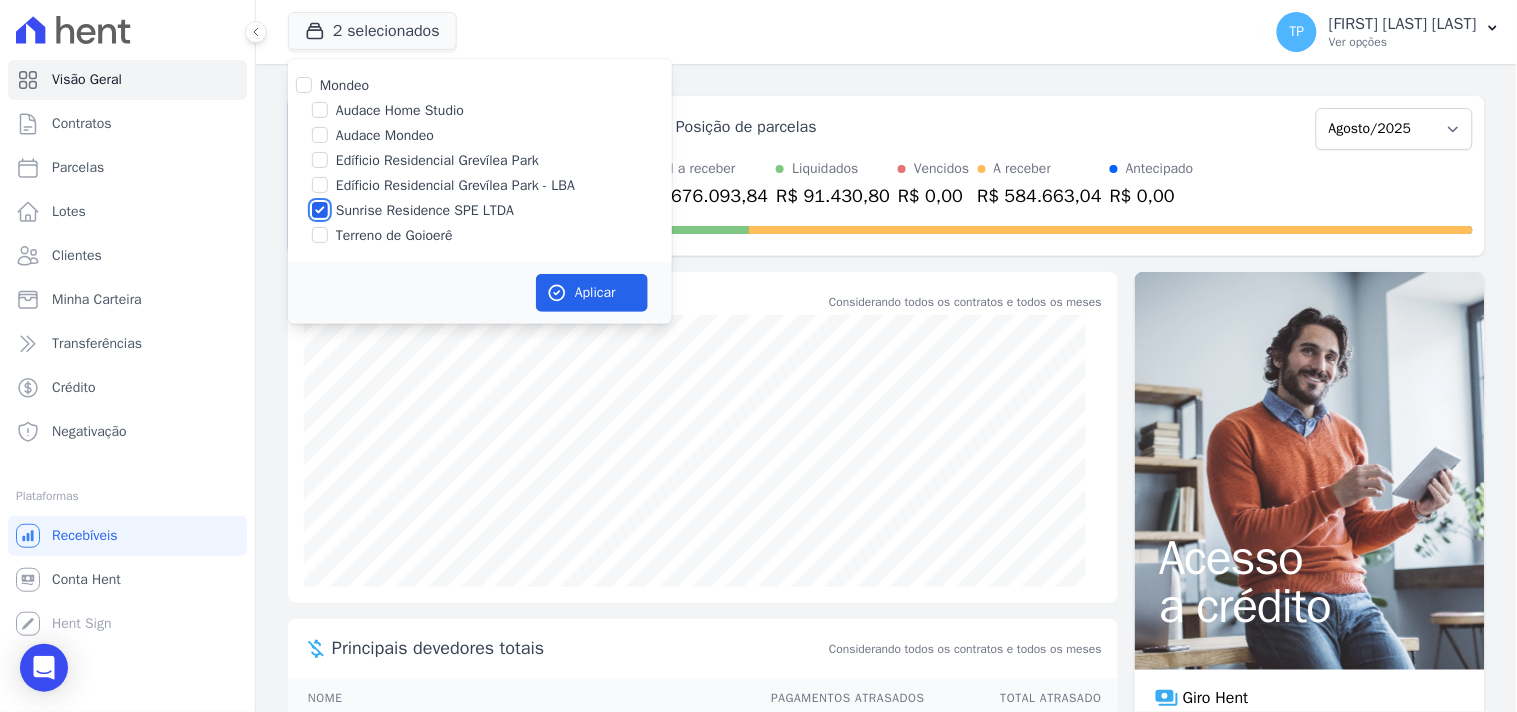 checkbox on "false" 